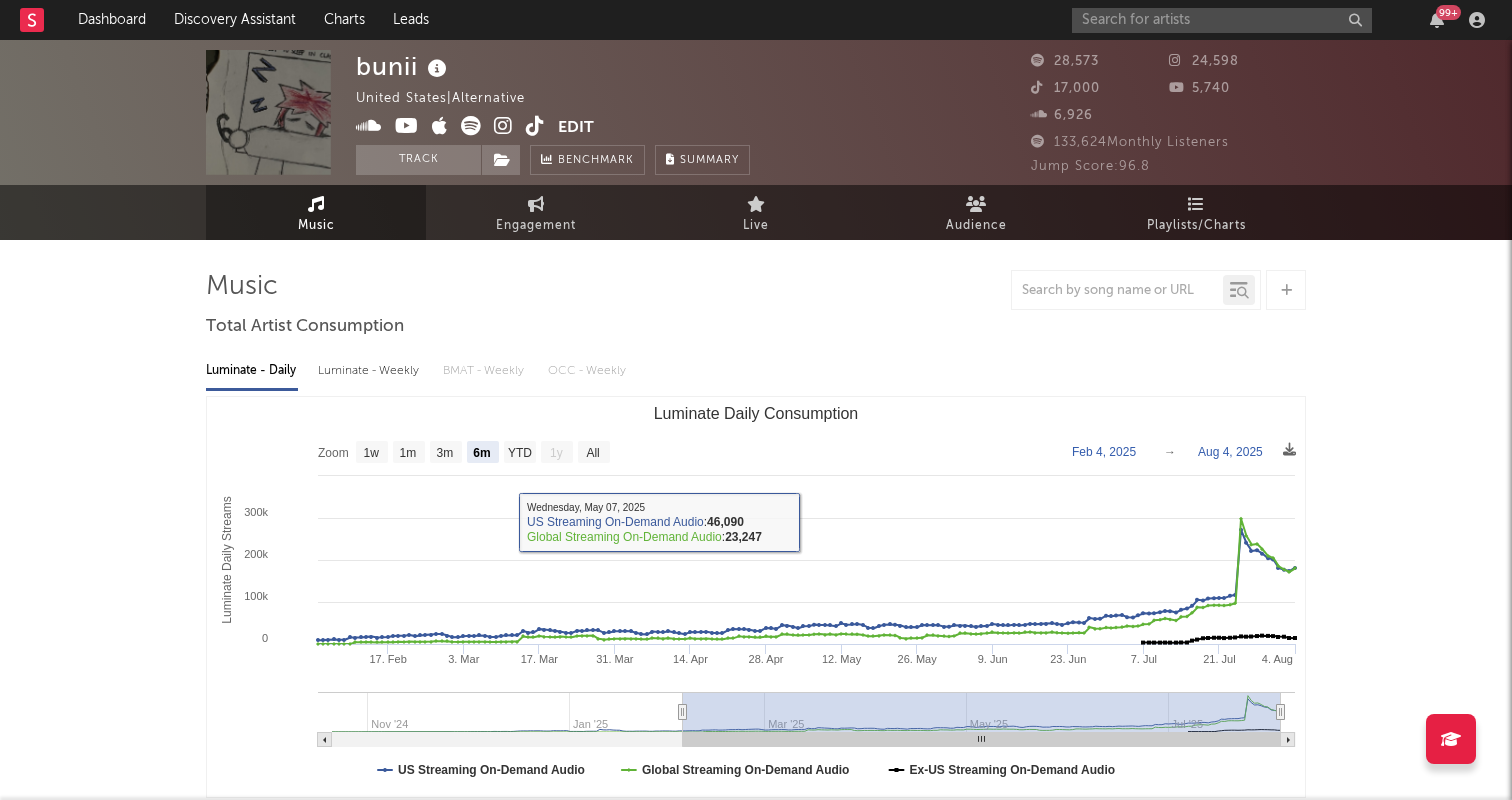 select on "6m" 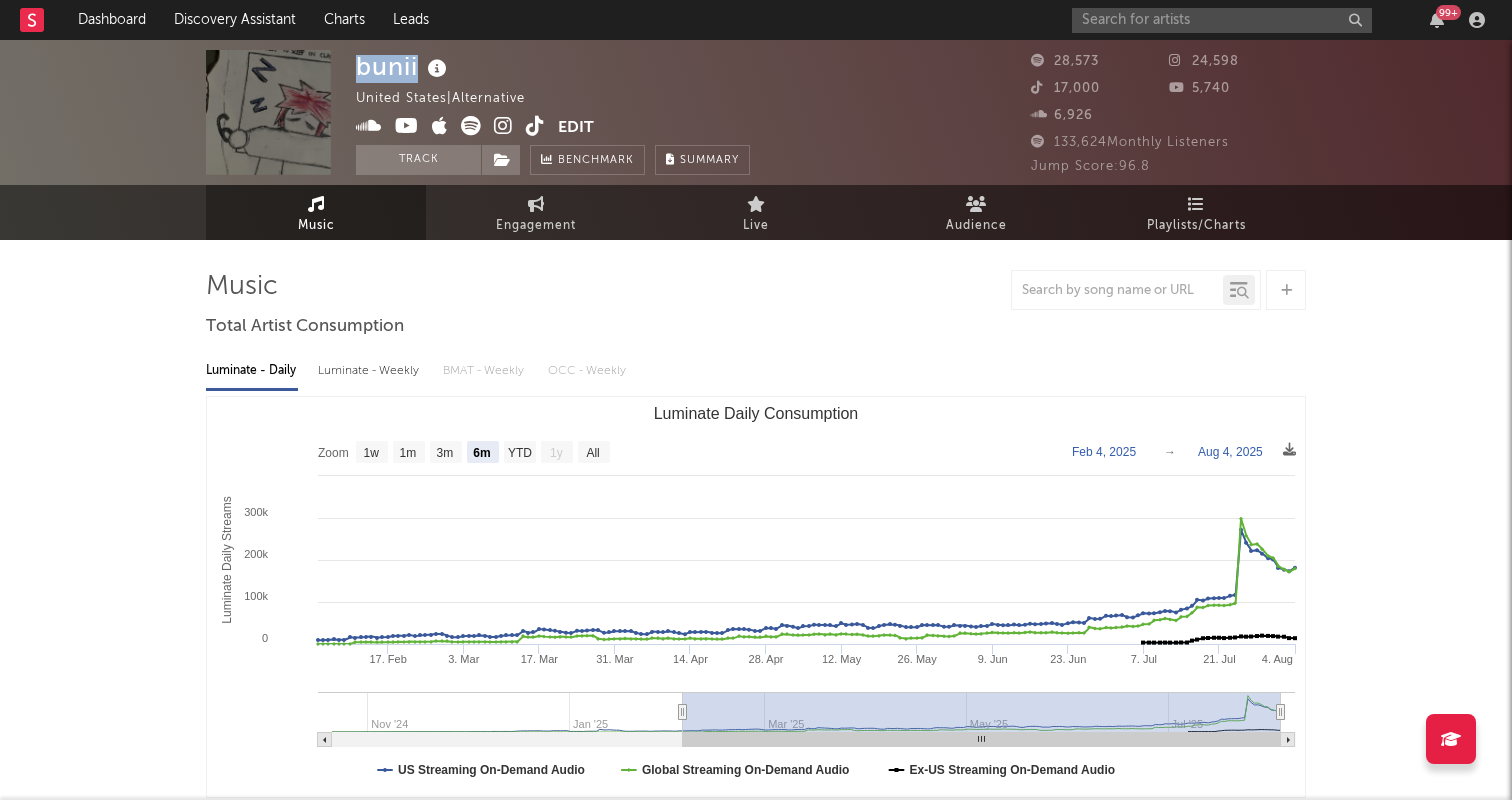 drag, startPoint x: 352, startPoint y: 59, endPoint x: 415, endPoint y: 67, distance: 63.505905 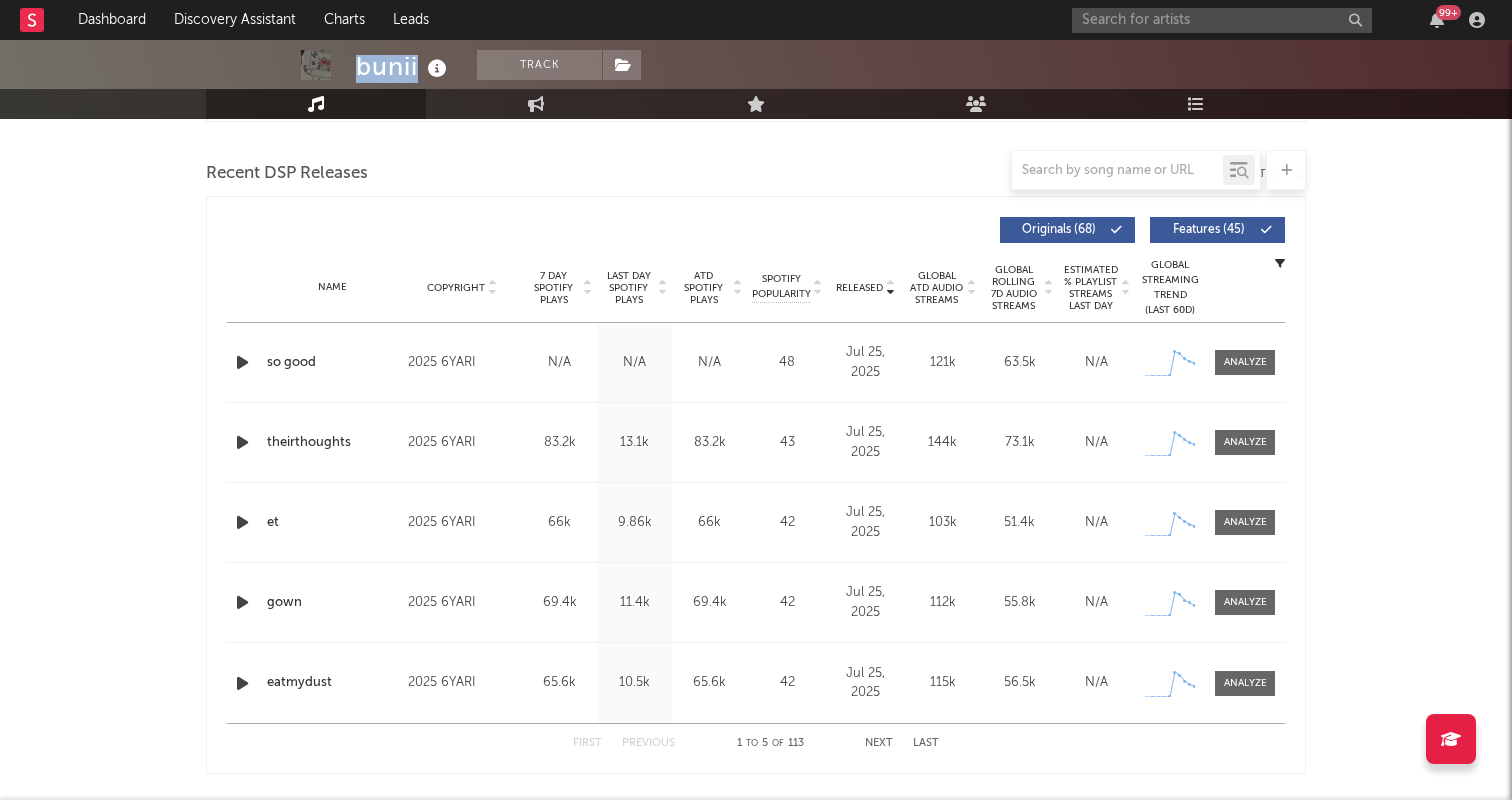 scroll, scrollTop: 692, scrollLeft: 0, axis: vertical 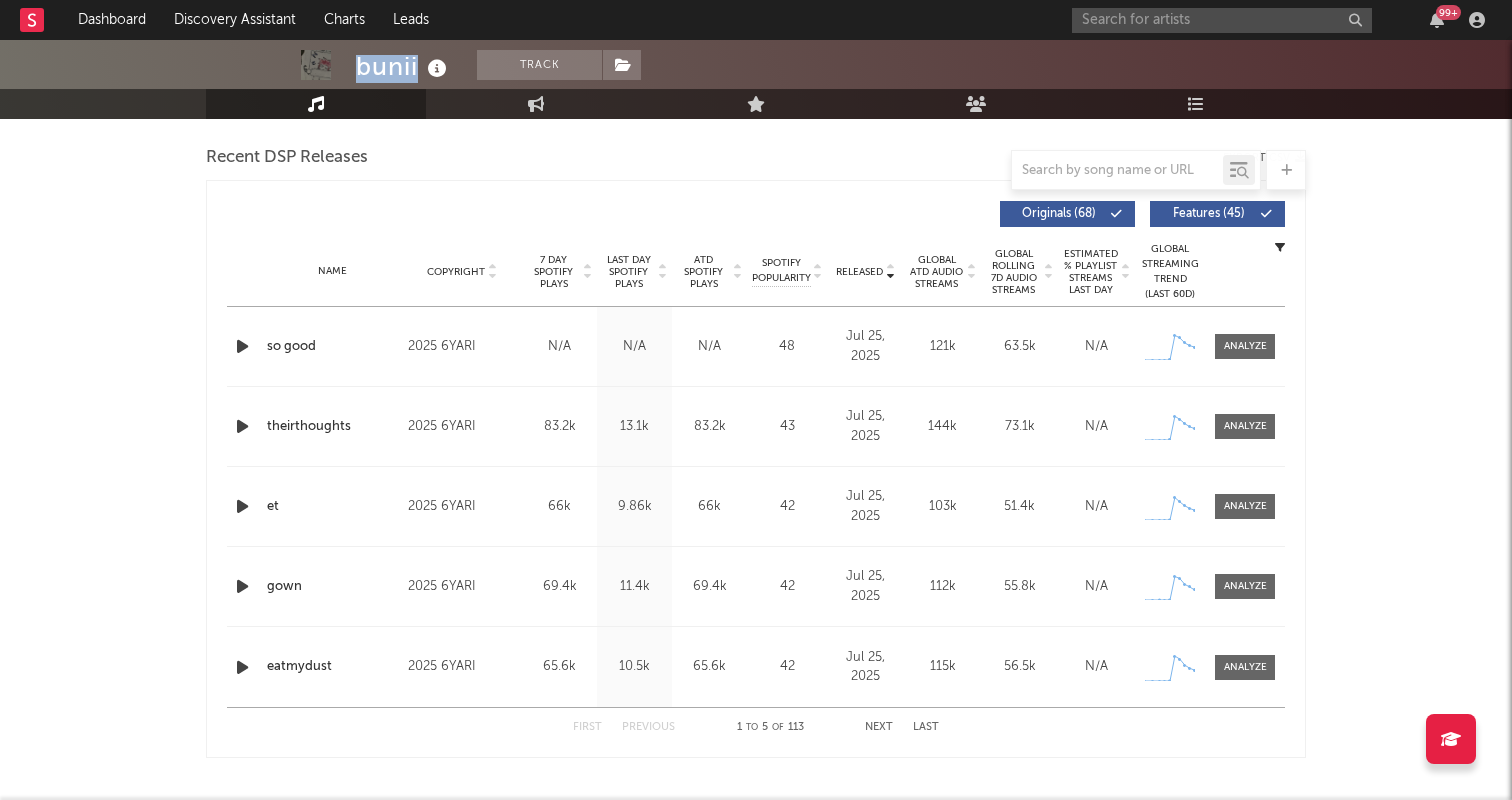 click on "7 Day Spotify Plays" at bounding box center [553, 272] 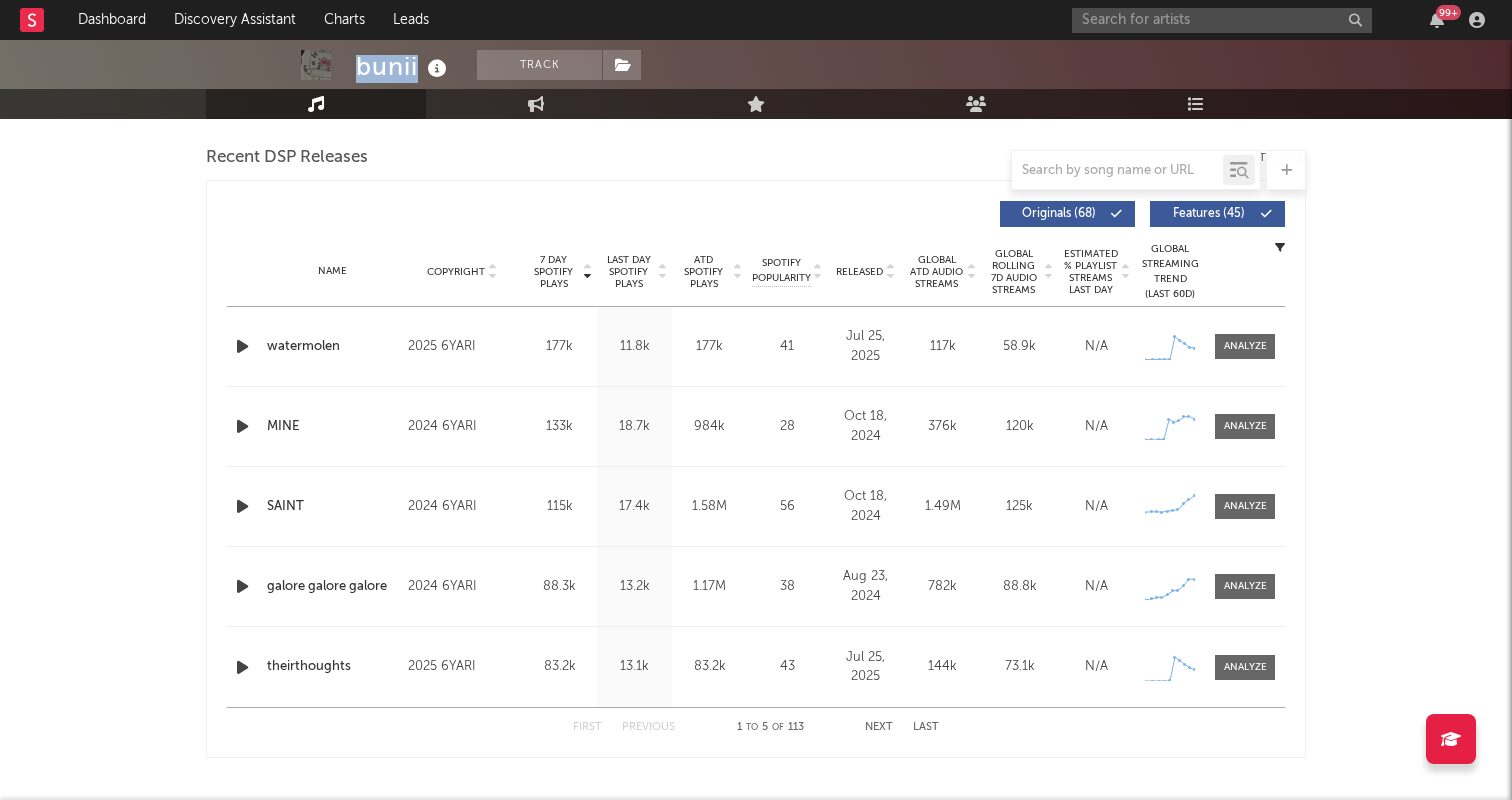 click on "ATD Spotify Plays" at bounding box center (703, 272) 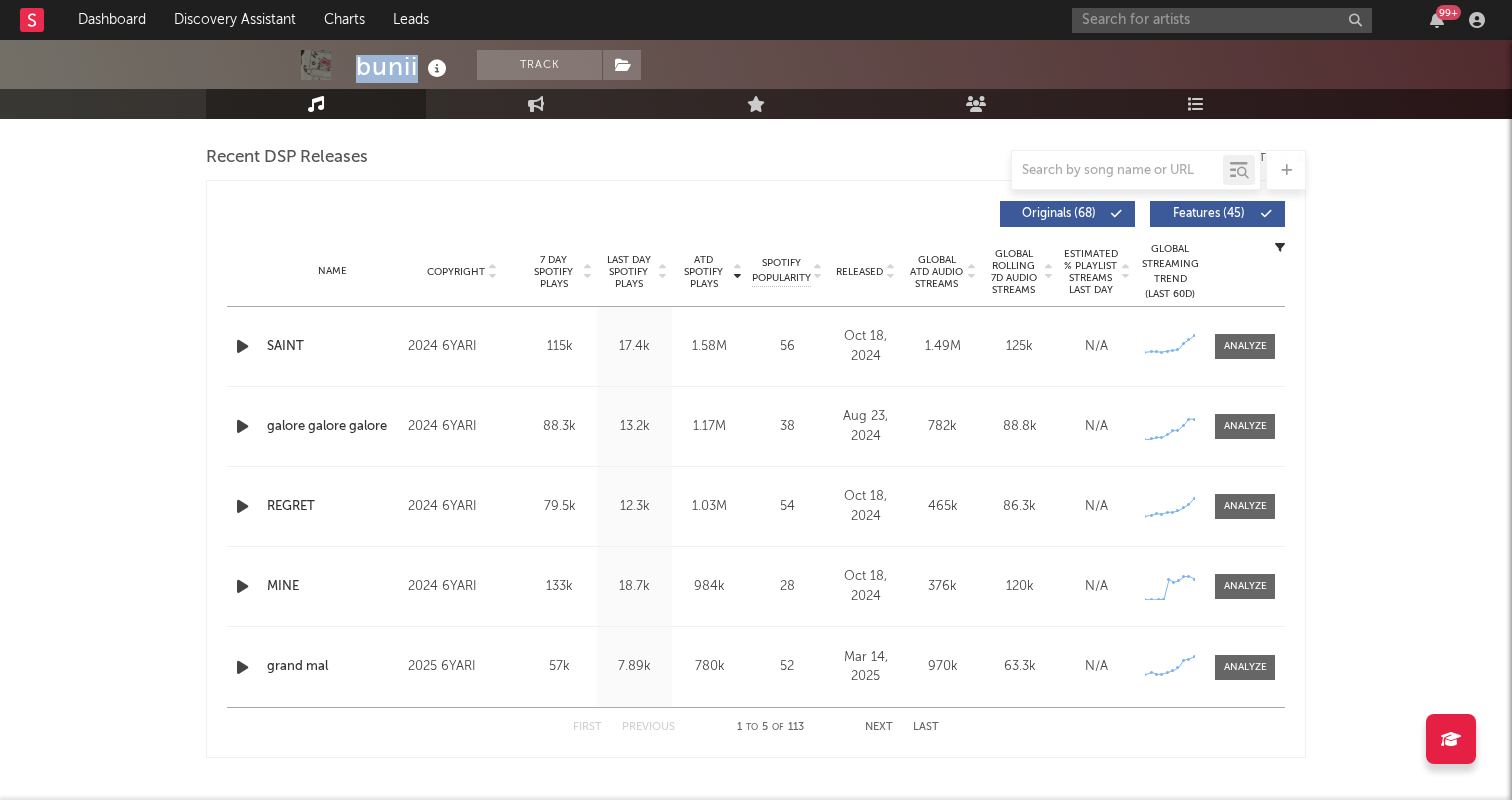 click on "7 Day Spotify Plays" at bounding box center (553, 272) 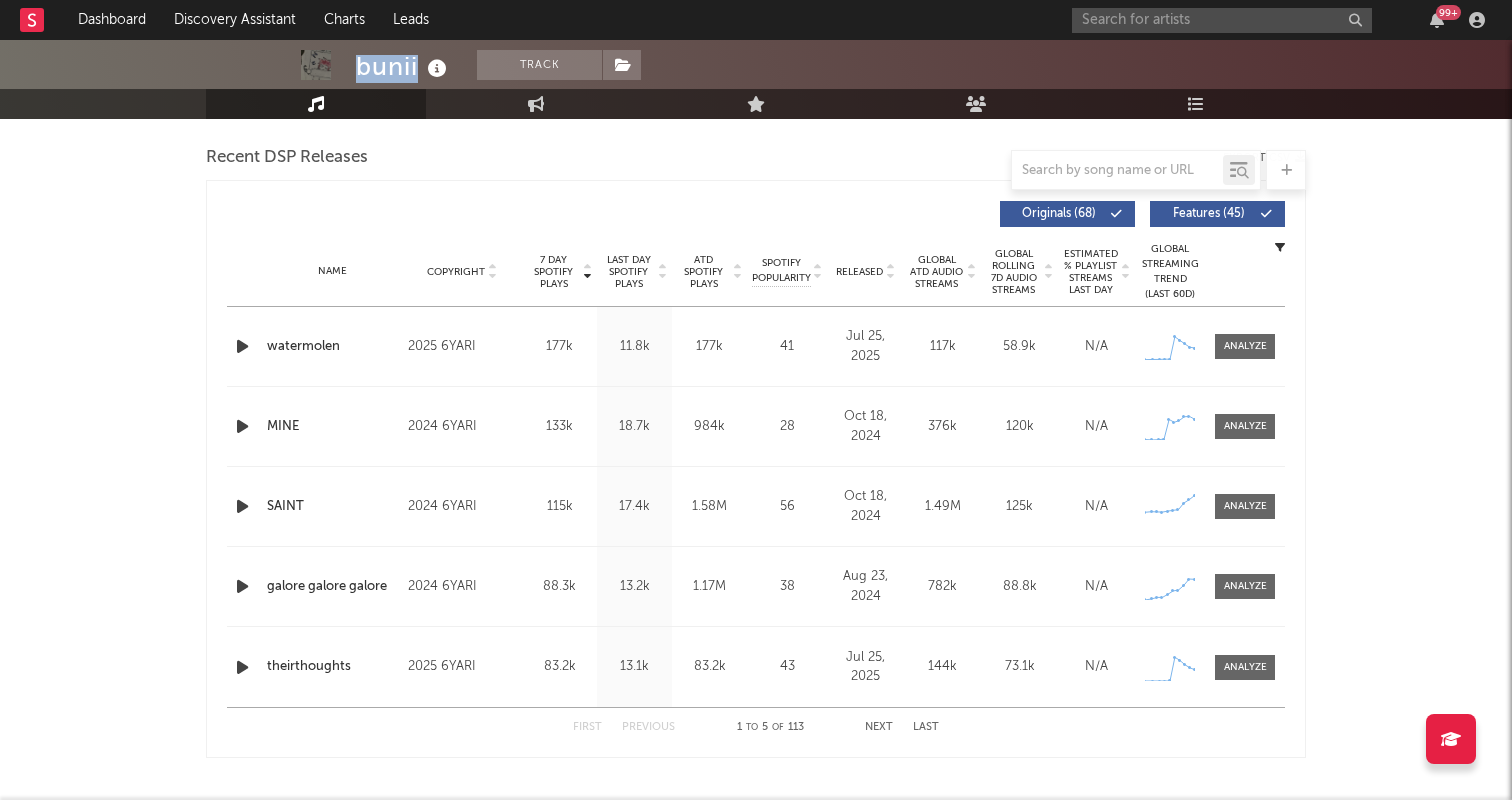 click on "7 Day Spotify Plays" at bounding box center [553, 272] 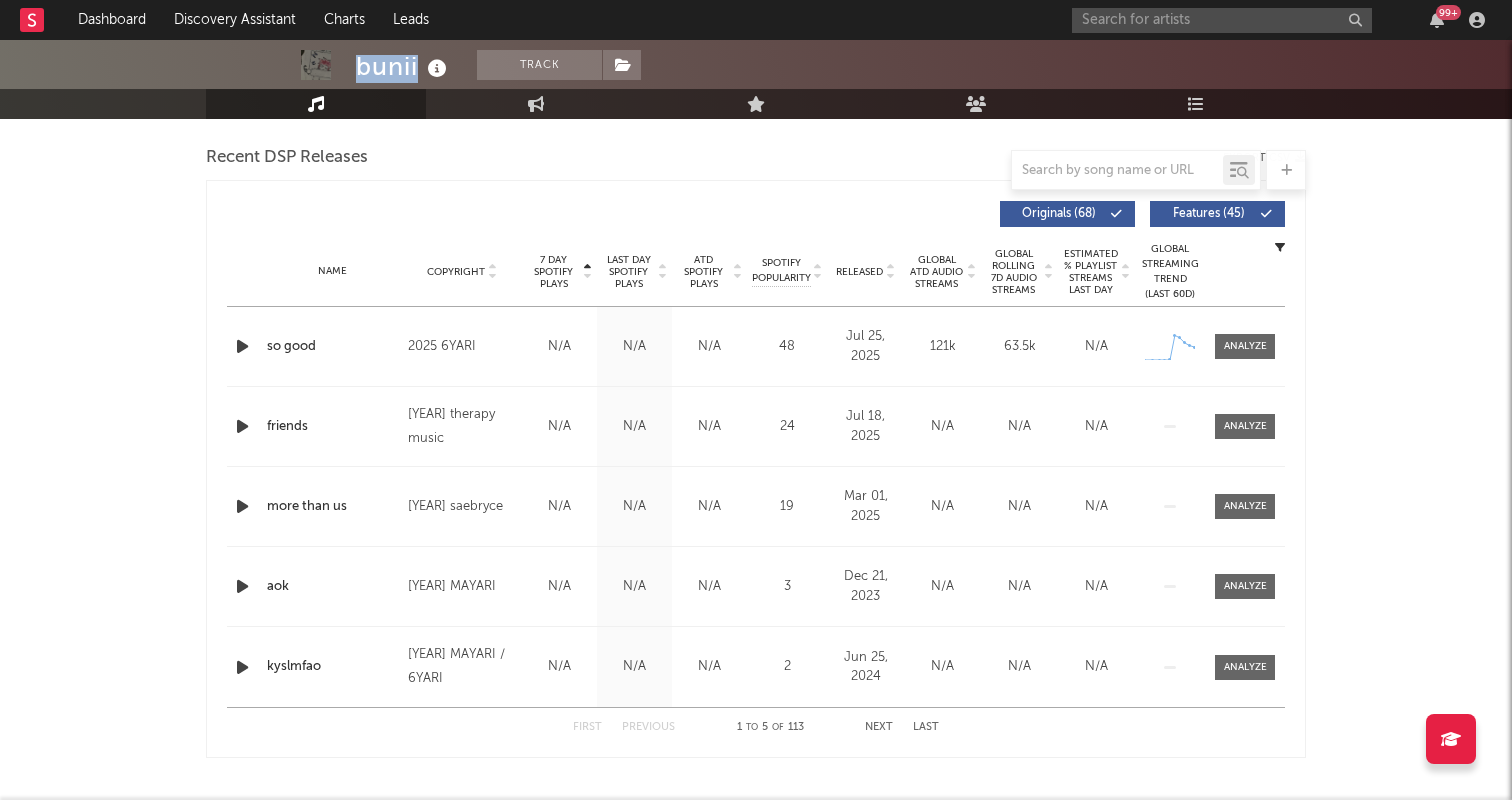 click on "7 Day Spotify Plays" at bounding box center [553, 272] 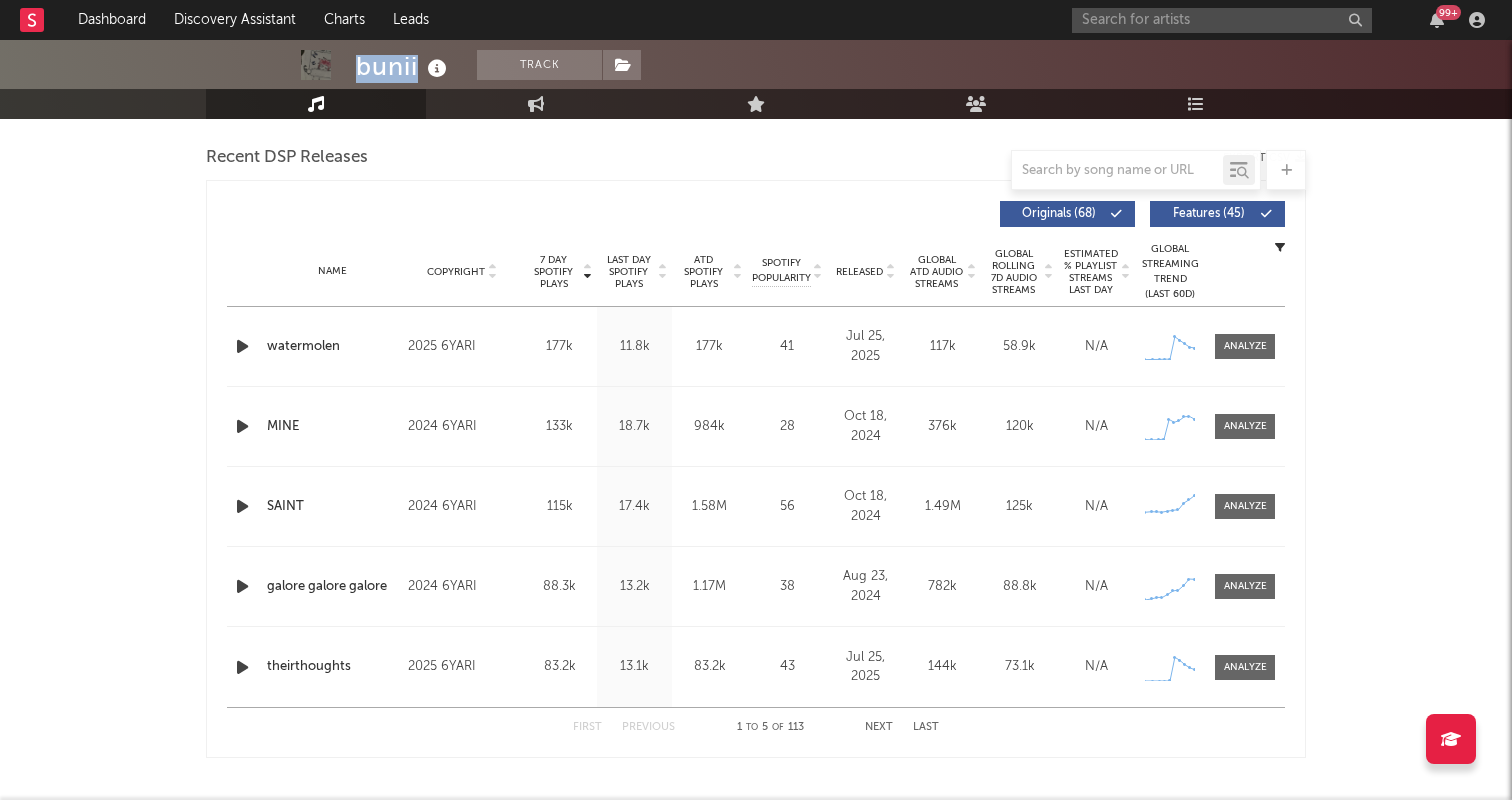 click at bounding box center (242, 346) 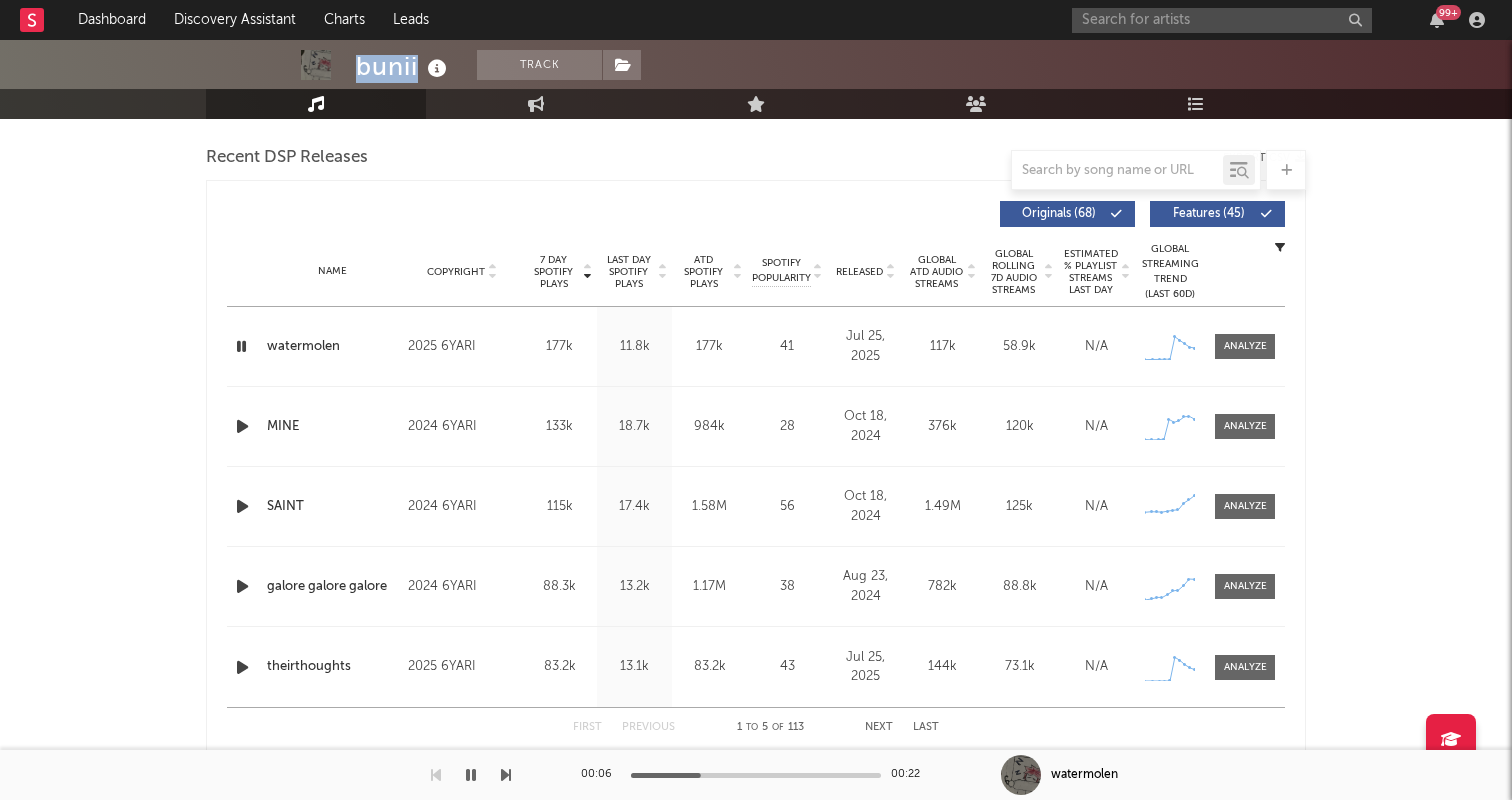 click at bounding box center (241, 346) 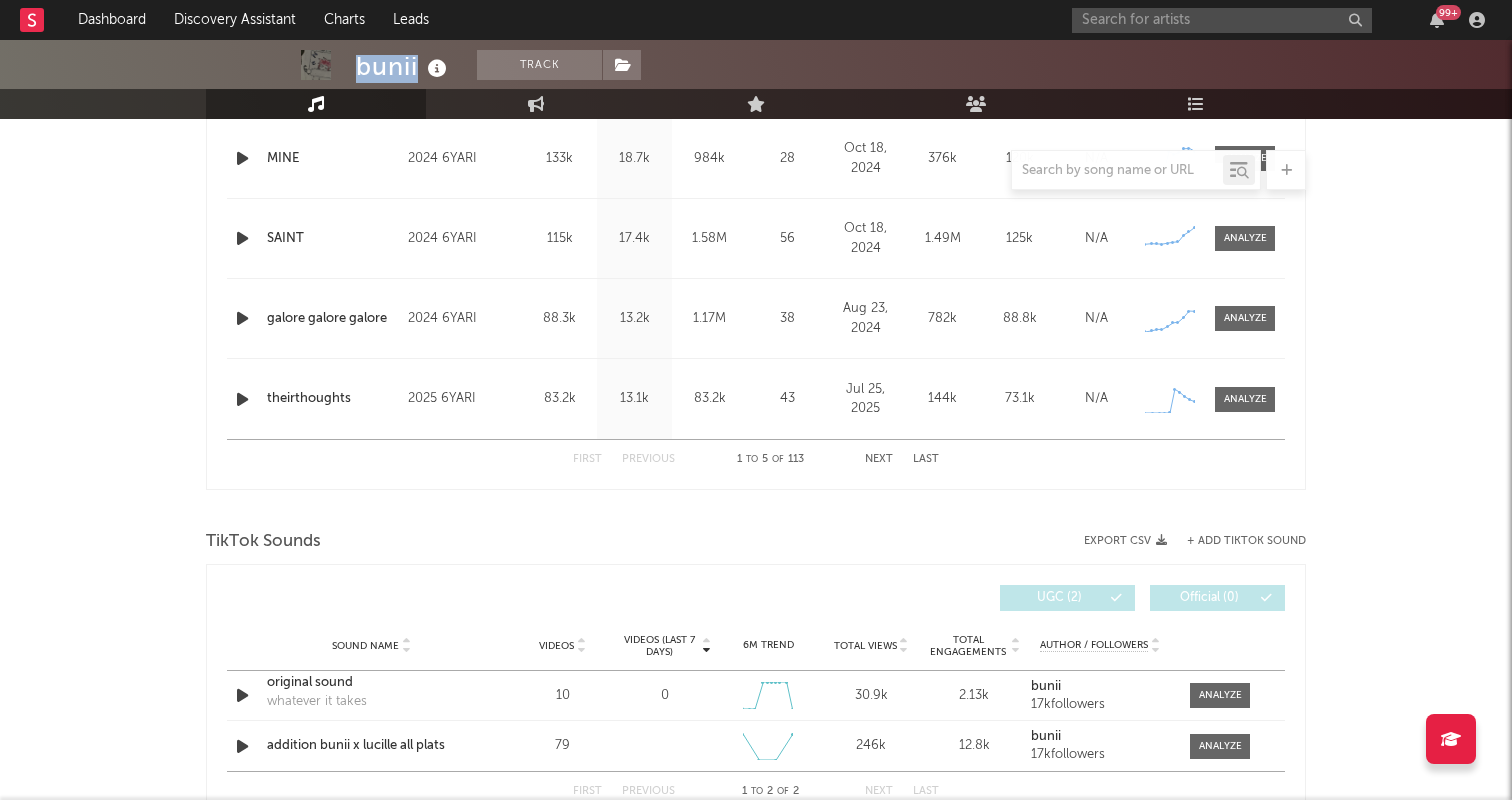 scroll, scrollTop: 0, scrollLeft: 0, axis: both 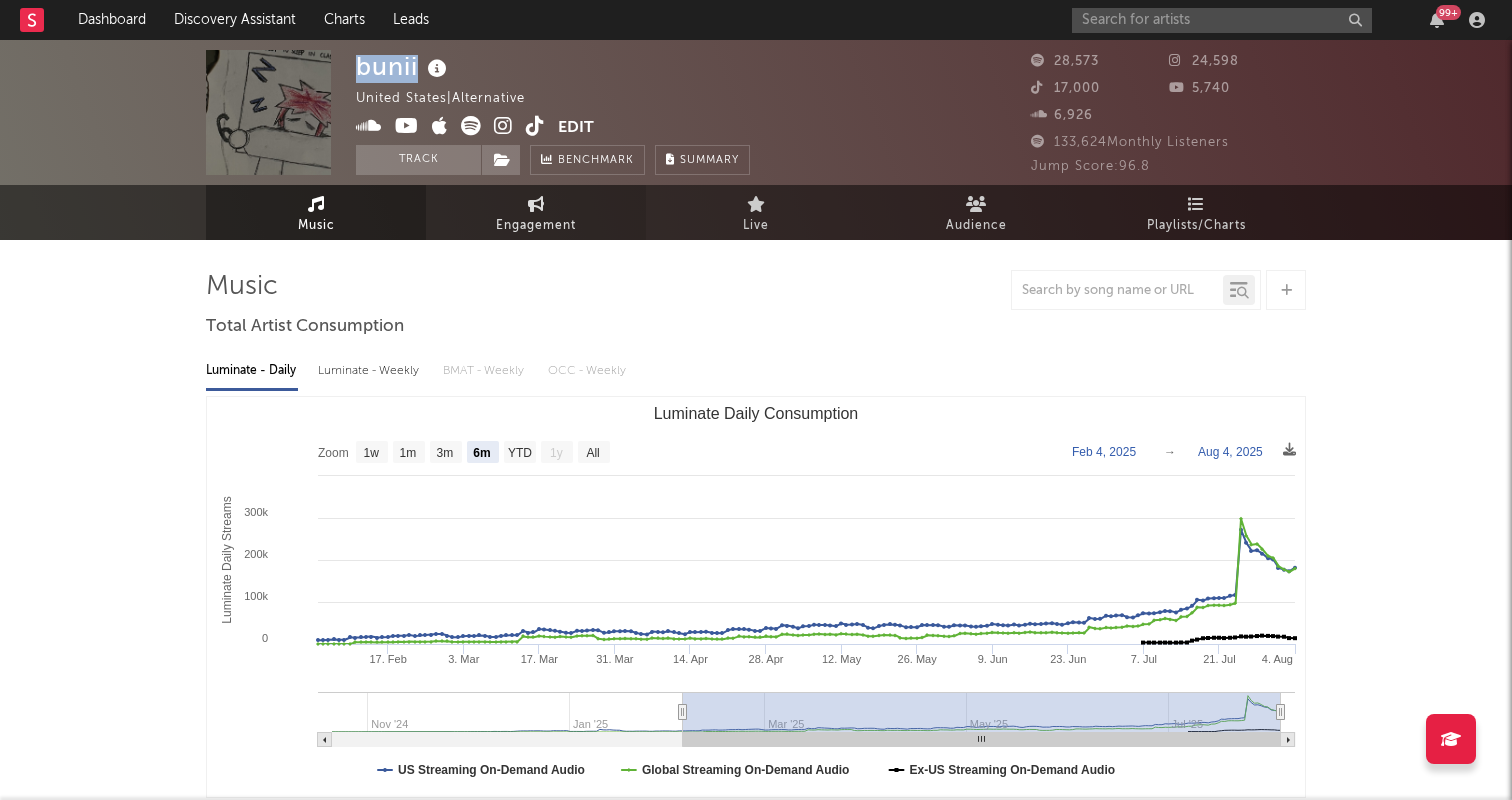 click at bounding box center [536, 204] 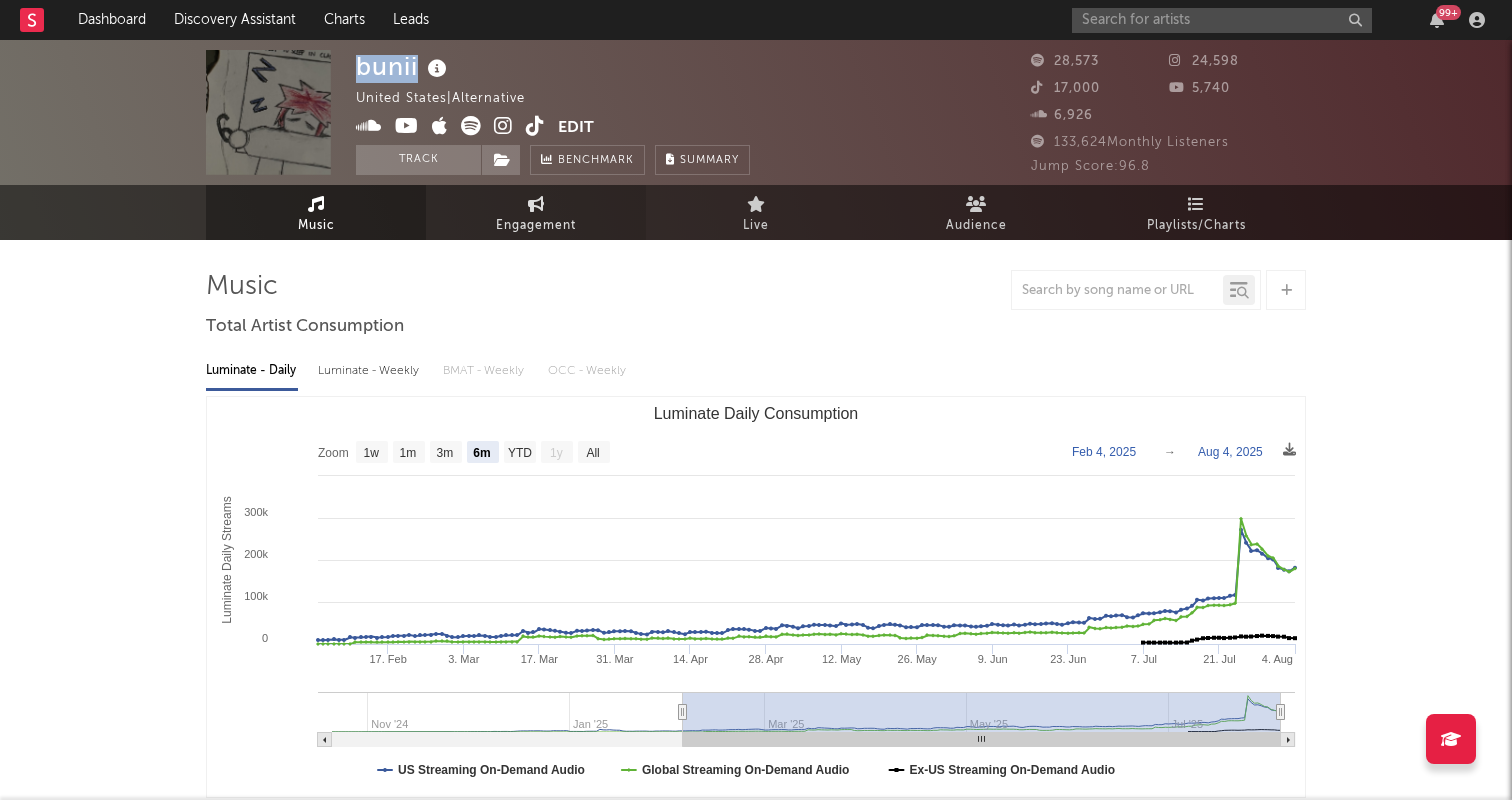 select on "1w" 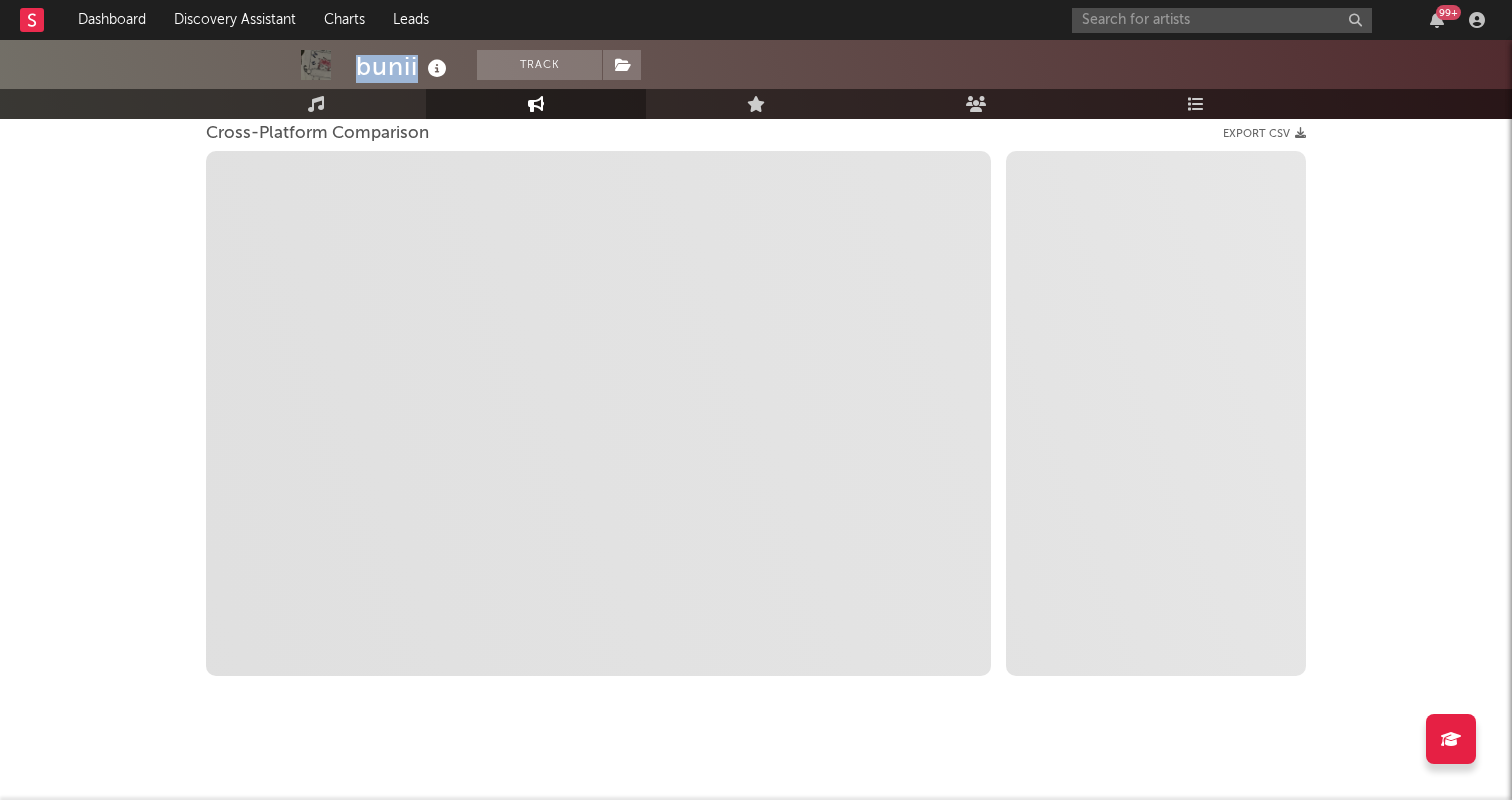 scroll, scrollTop: 290, scrollLeft: 0, axis: vertical 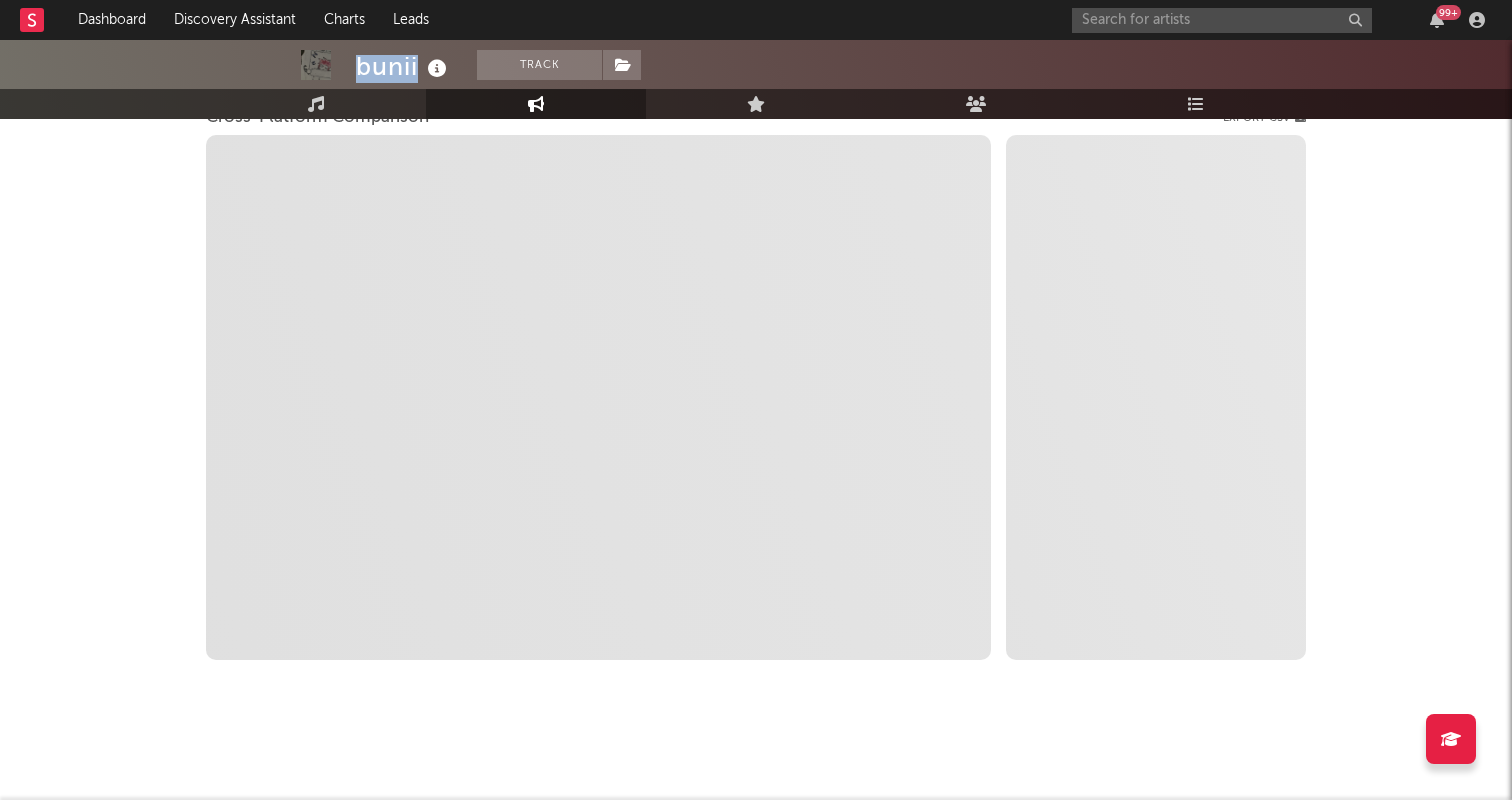 select on "1m" 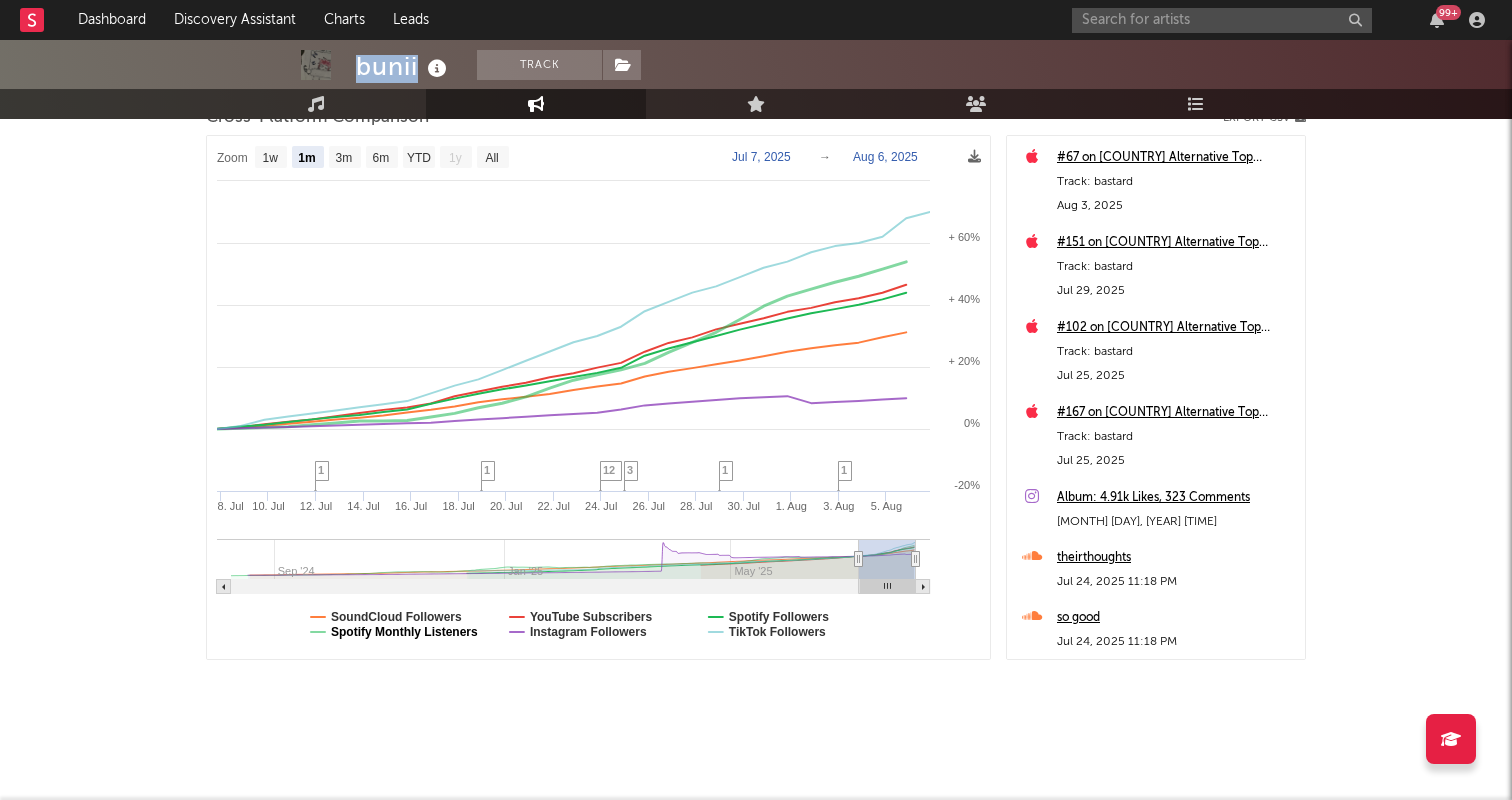 click on "Spotify Monthly Listeners" 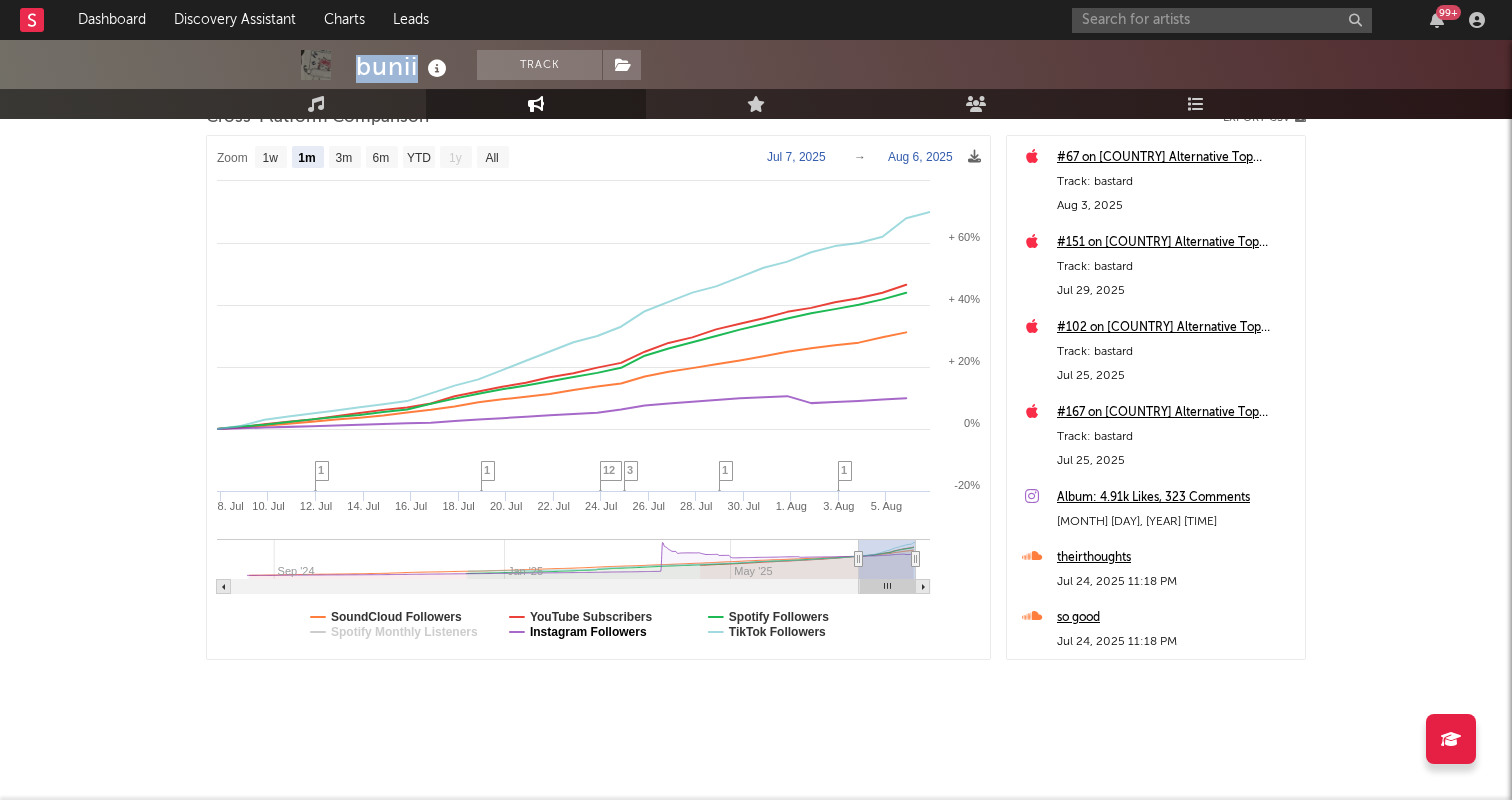 select on "1m" 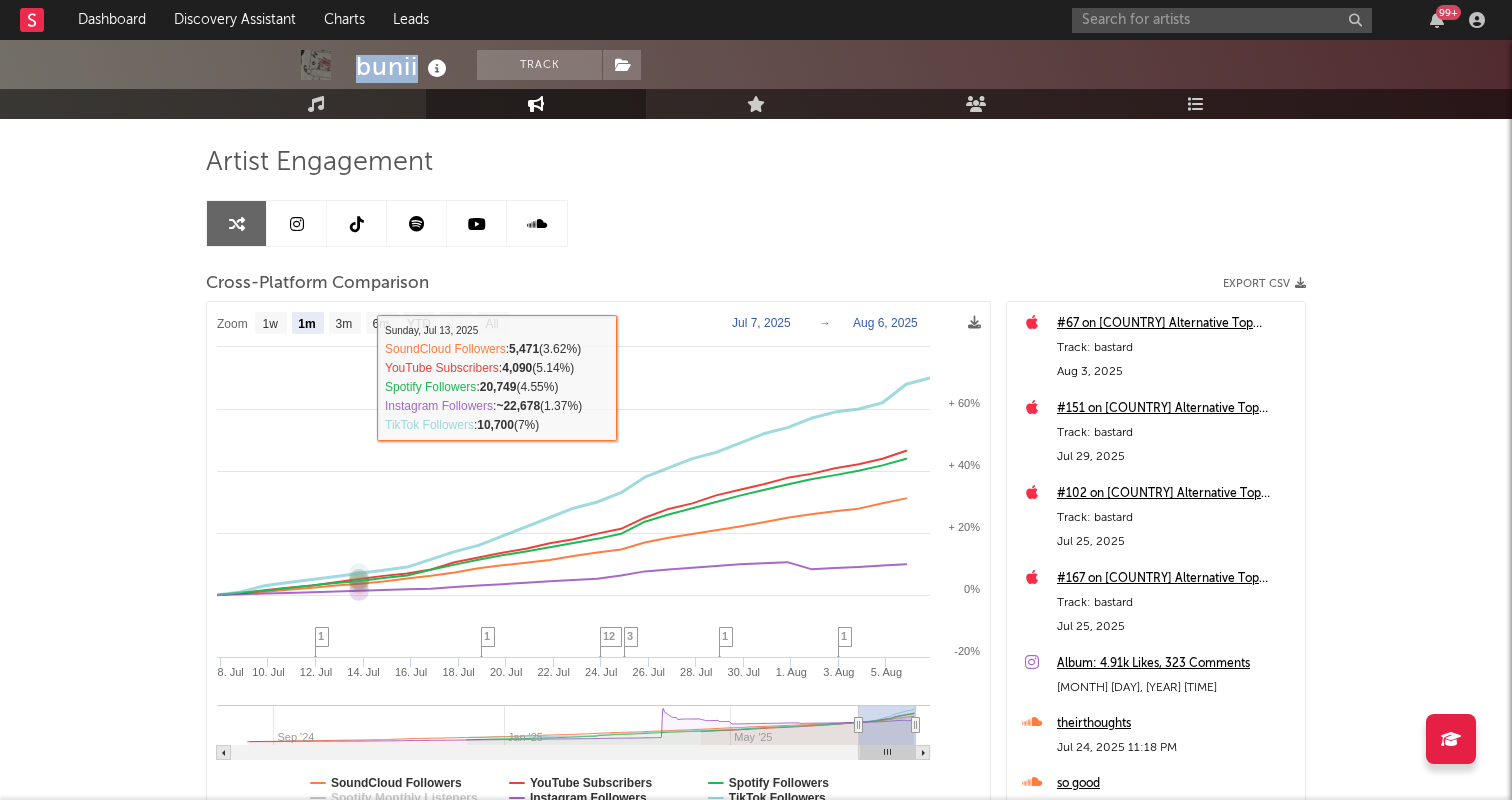 scroll, scrollTop: 0, scrollLeft: 0, axis: both 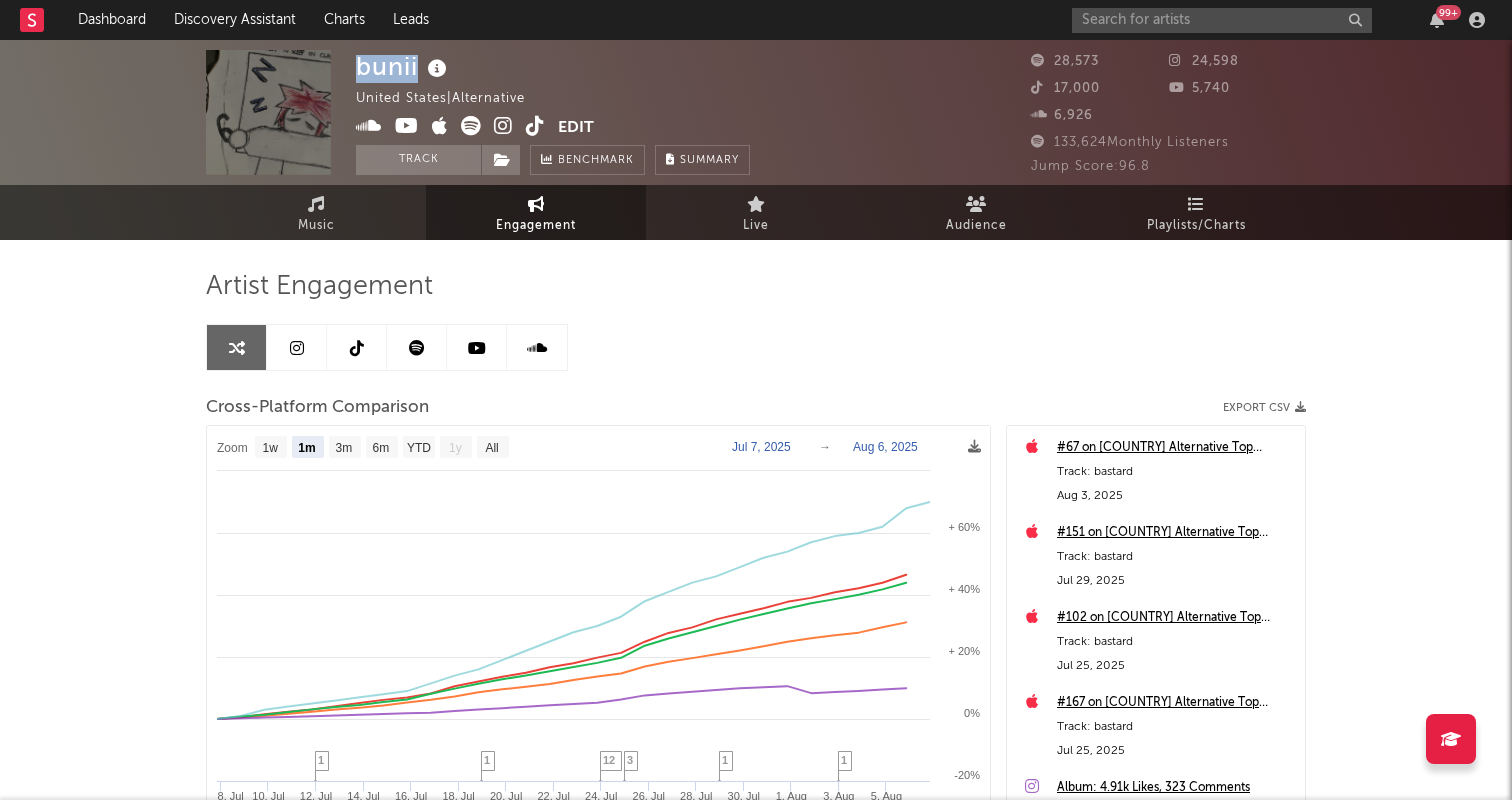 click at bounding box center [297, 348] 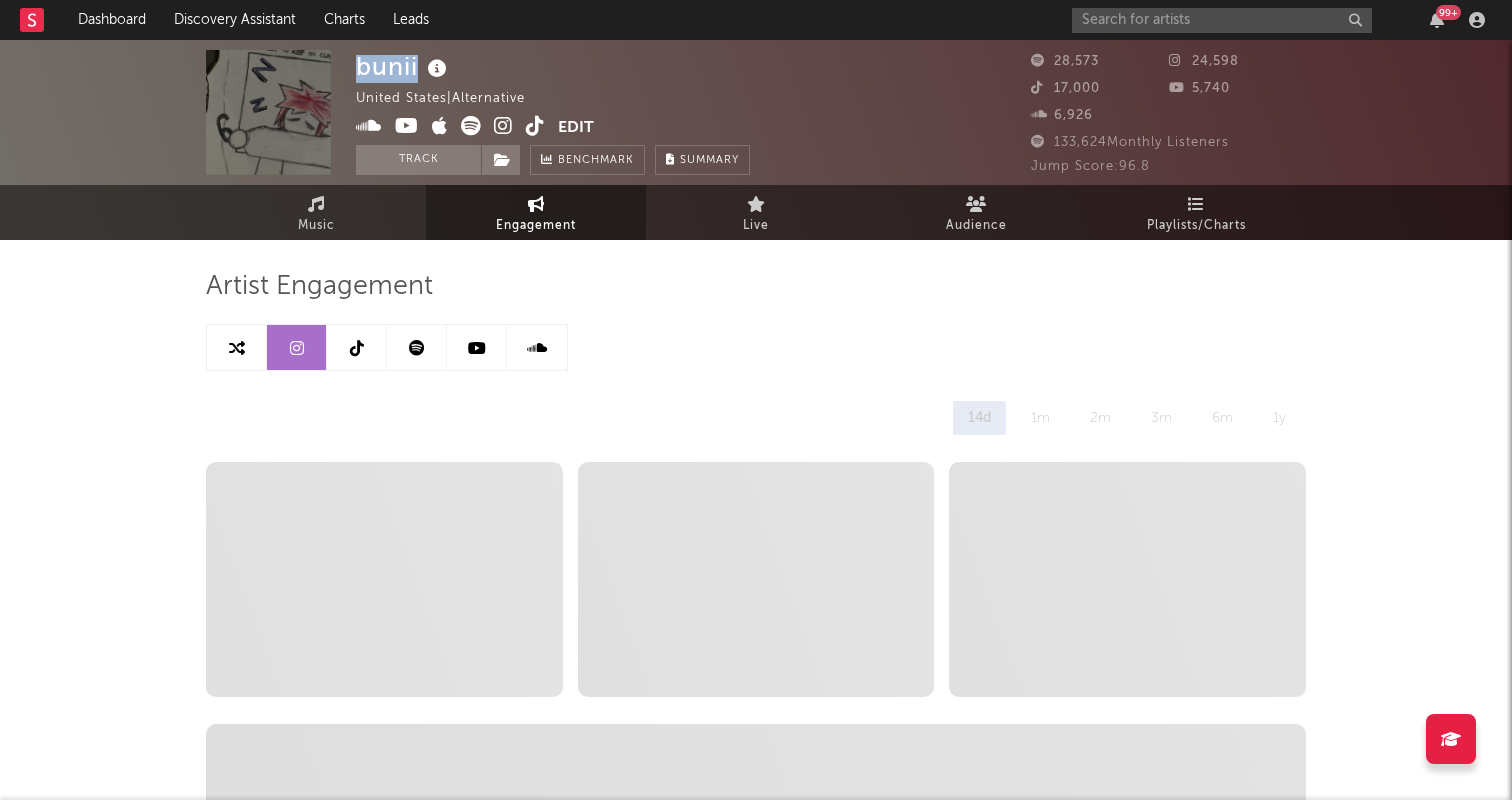 select on "6m" 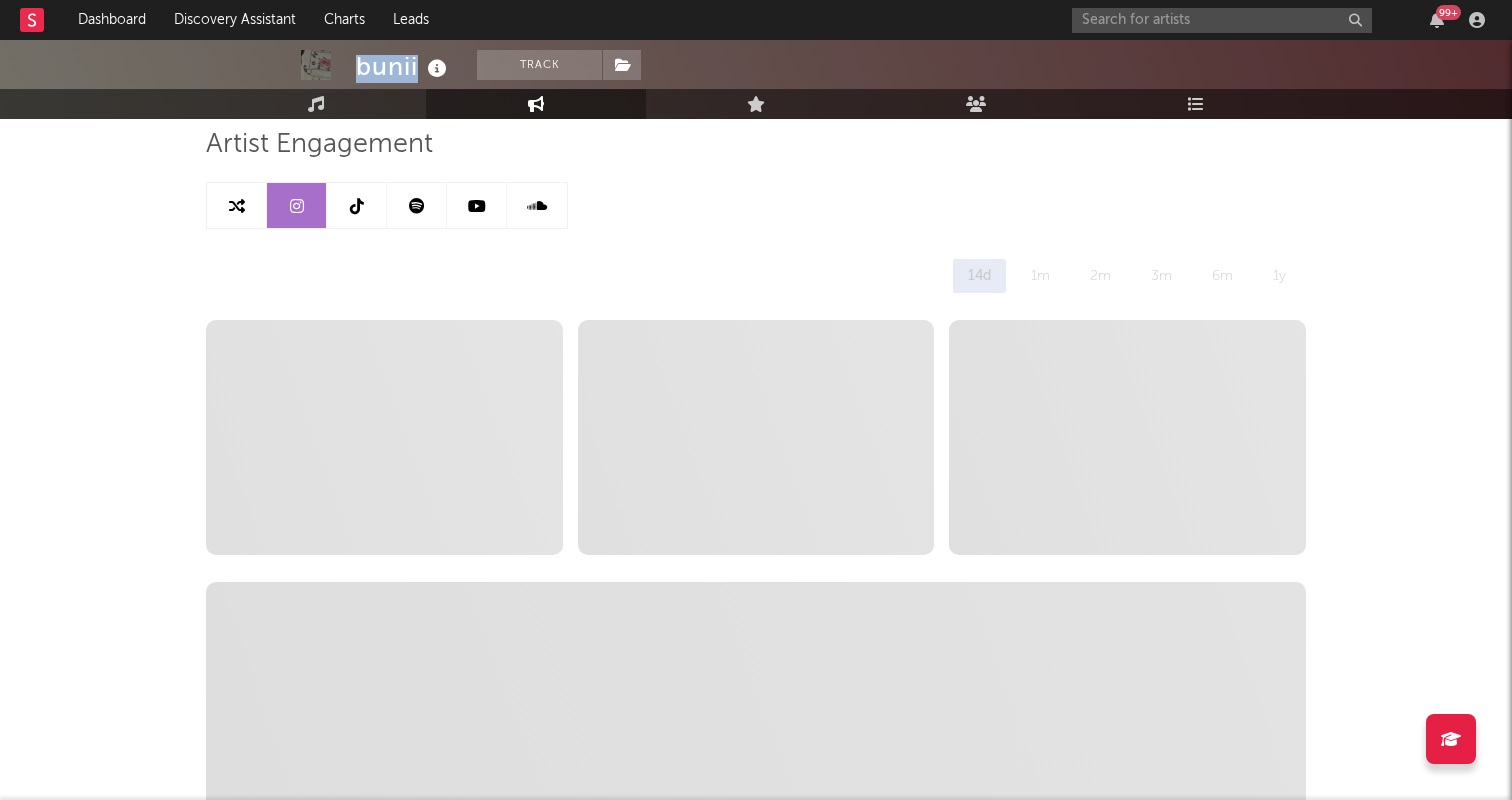 scroll, scrollTop: 167, scrollLeft: 0, axis: vertical 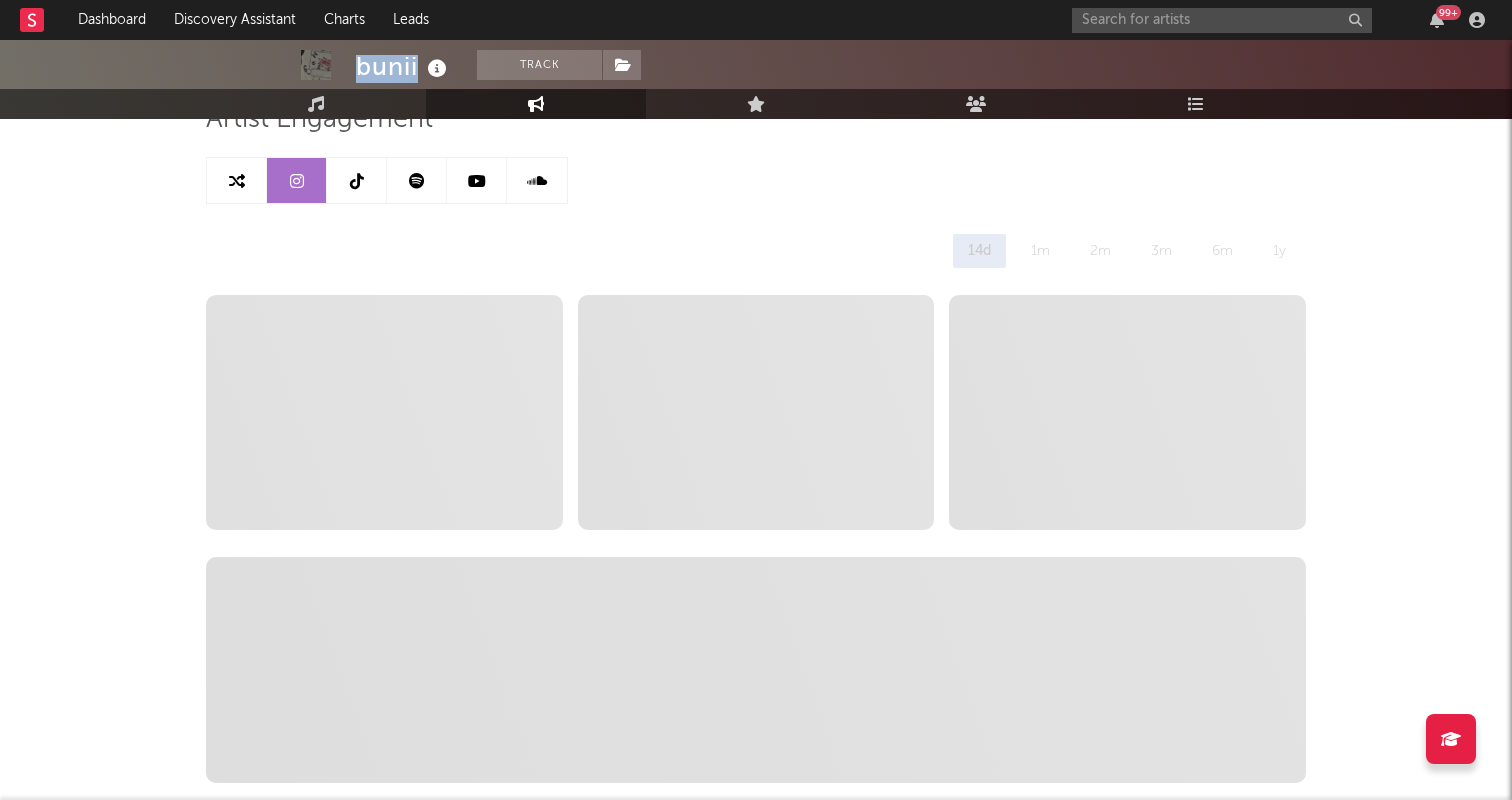 click at bounding box center (237, 181) 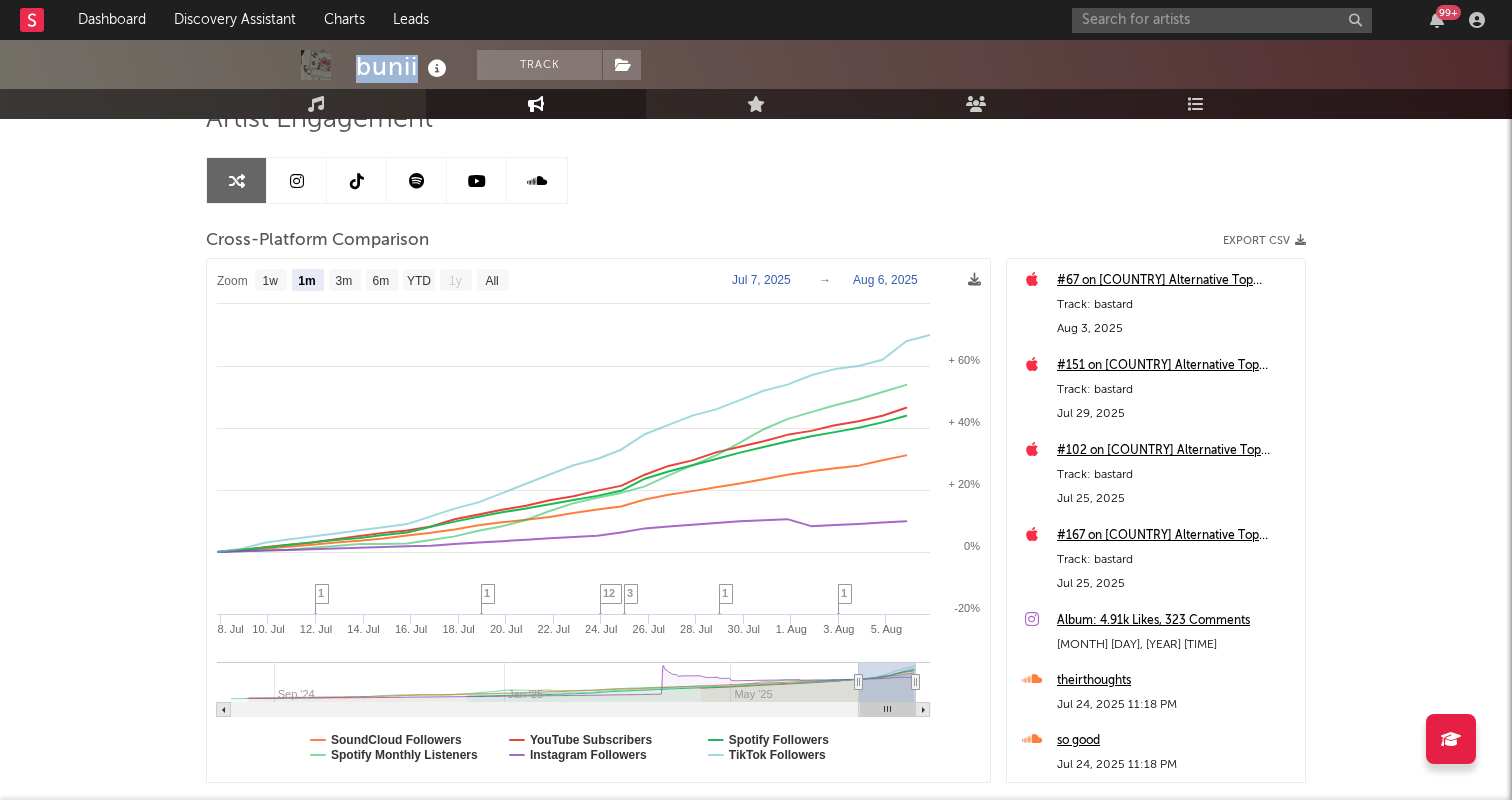 scroll, scrollTop: 0, scrollLeft: 0, axis: both 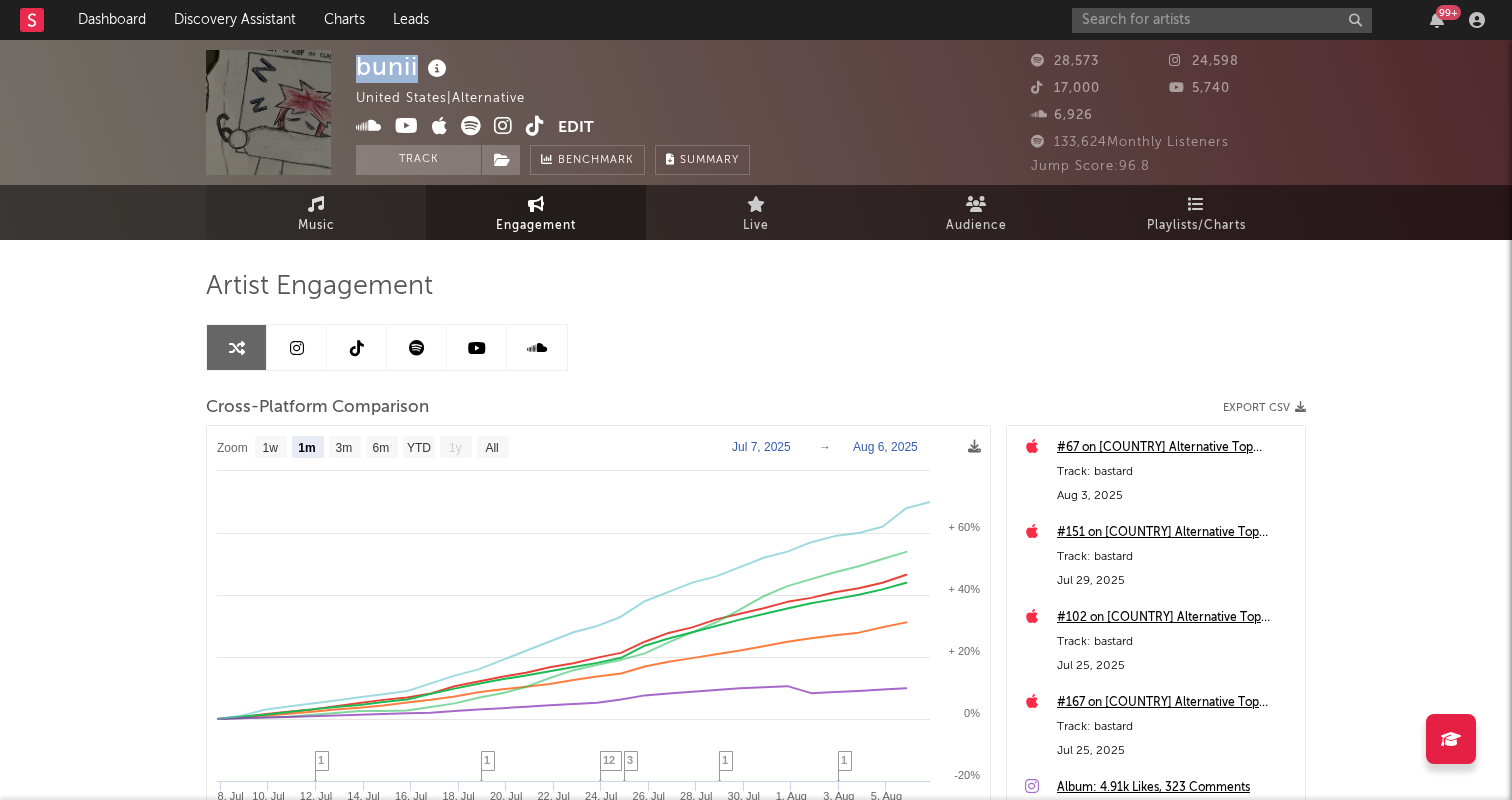 click on "Music" at bounding box center [316, 226] 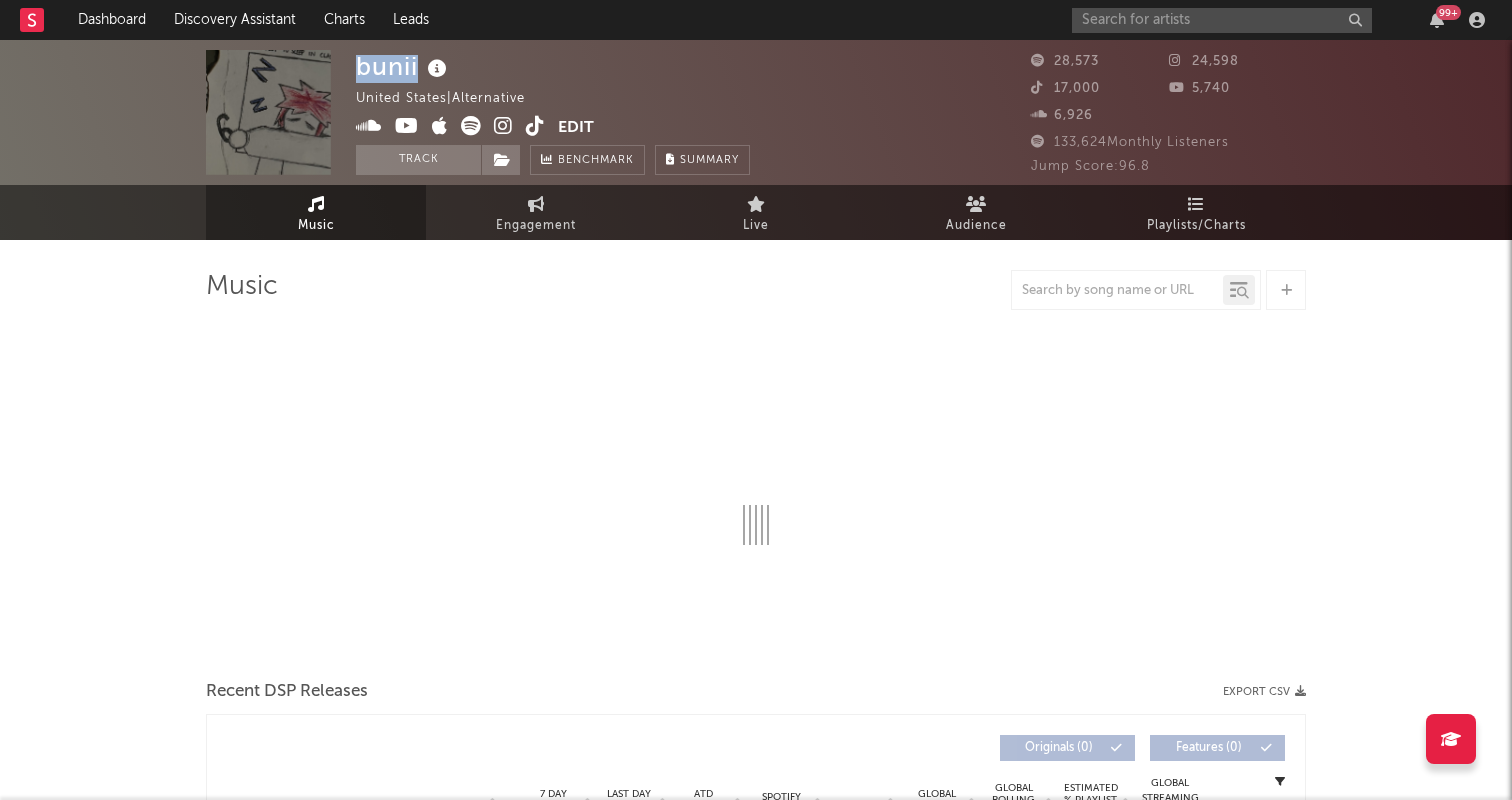 select on "6m" 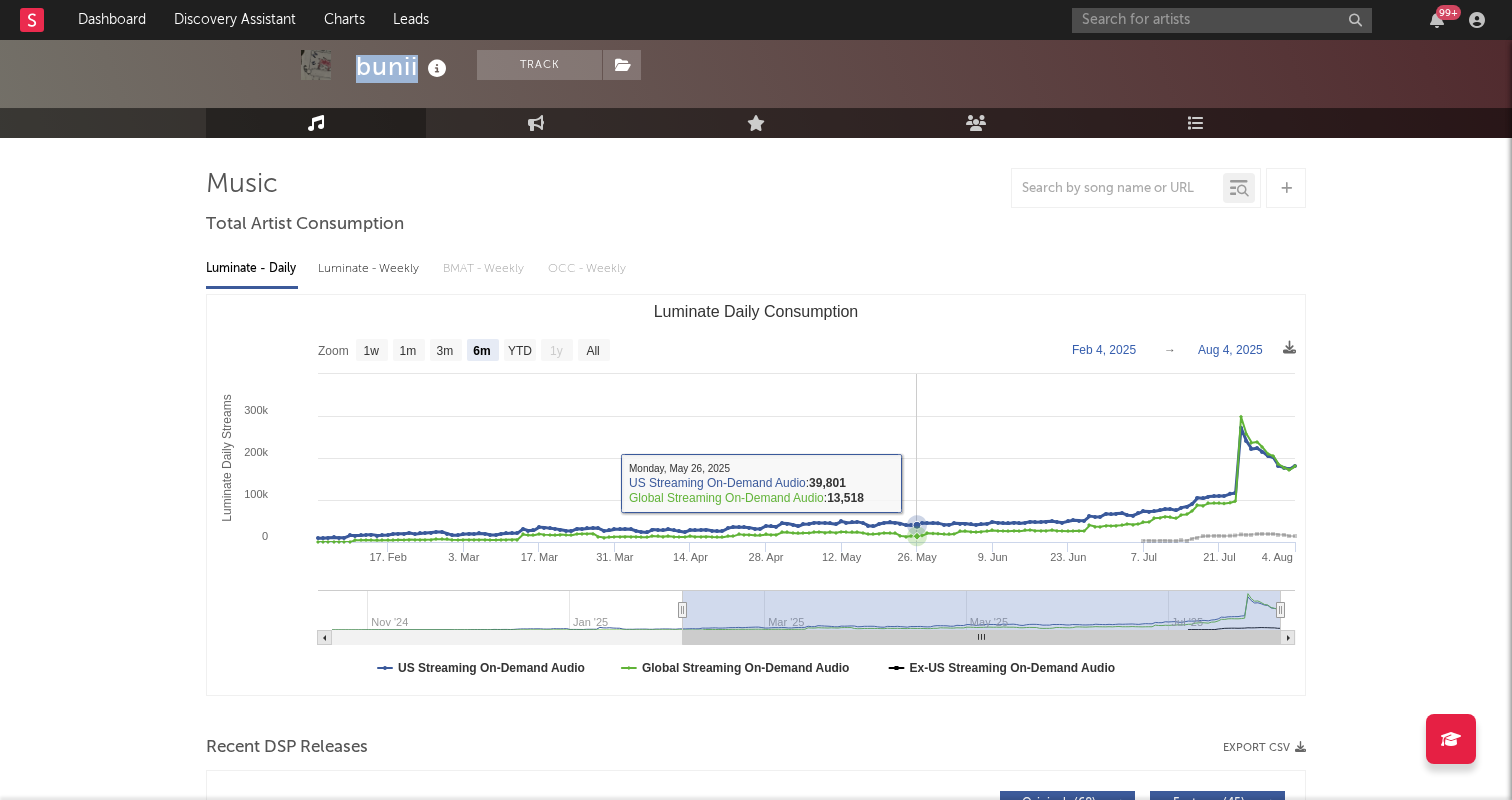 scroll, scrollTop: 90, scrollLeft: 0, axis: vertical 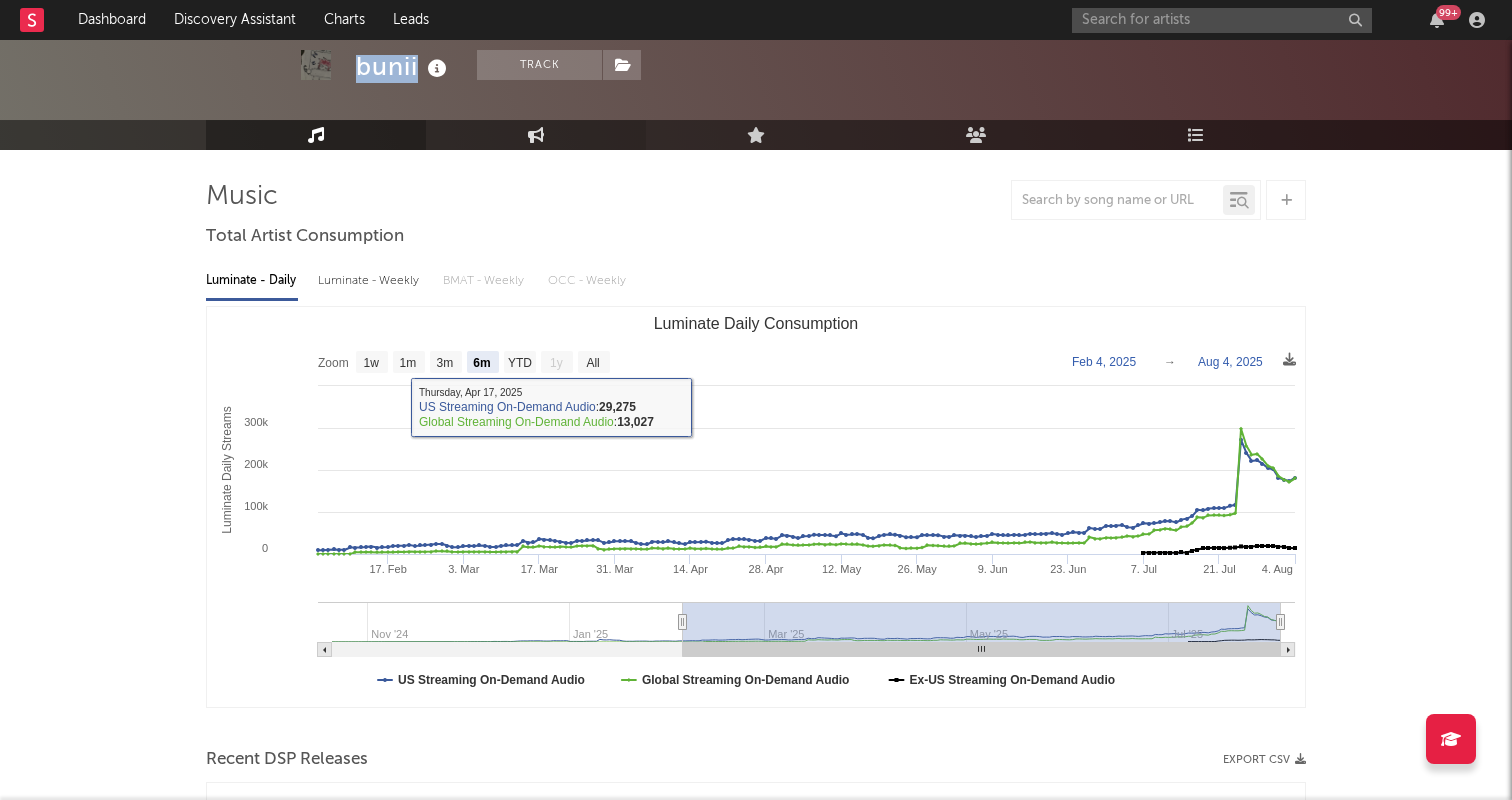 click on "Engagement" at bounding box center [536, 135] 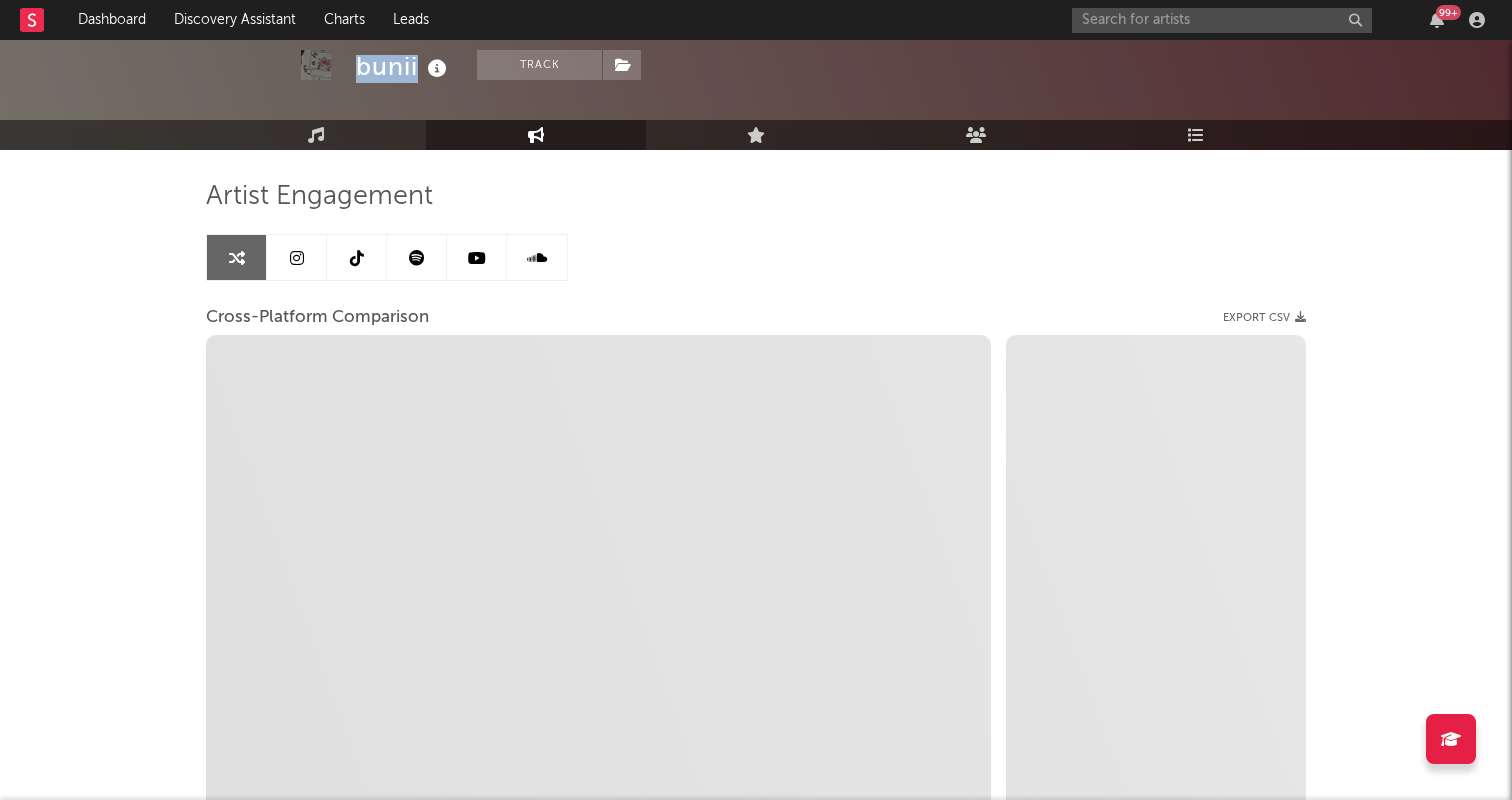 select on "1w" 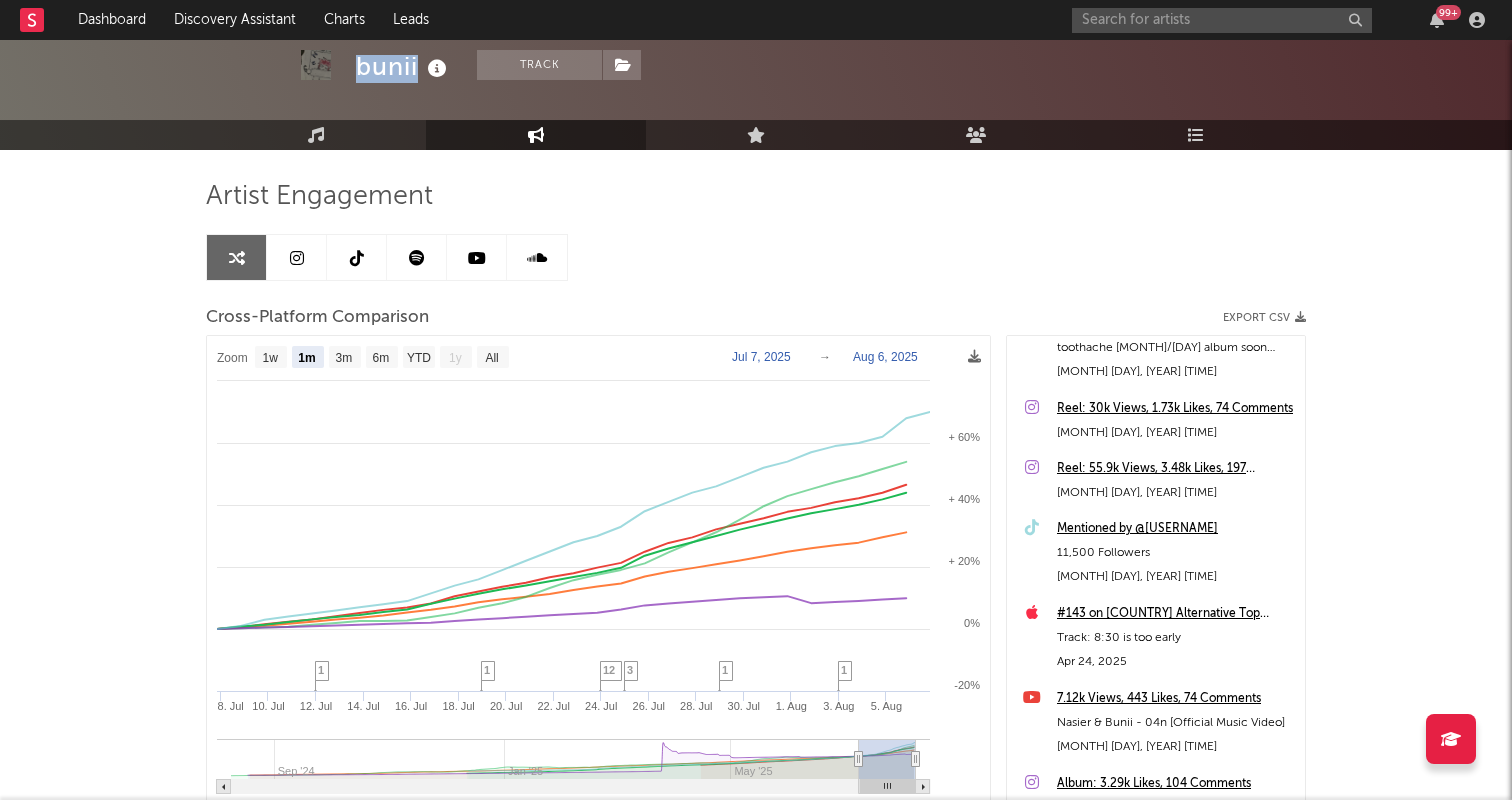 scroll, scrollTop: 1429, scrollLeft: 0, axis: vertical 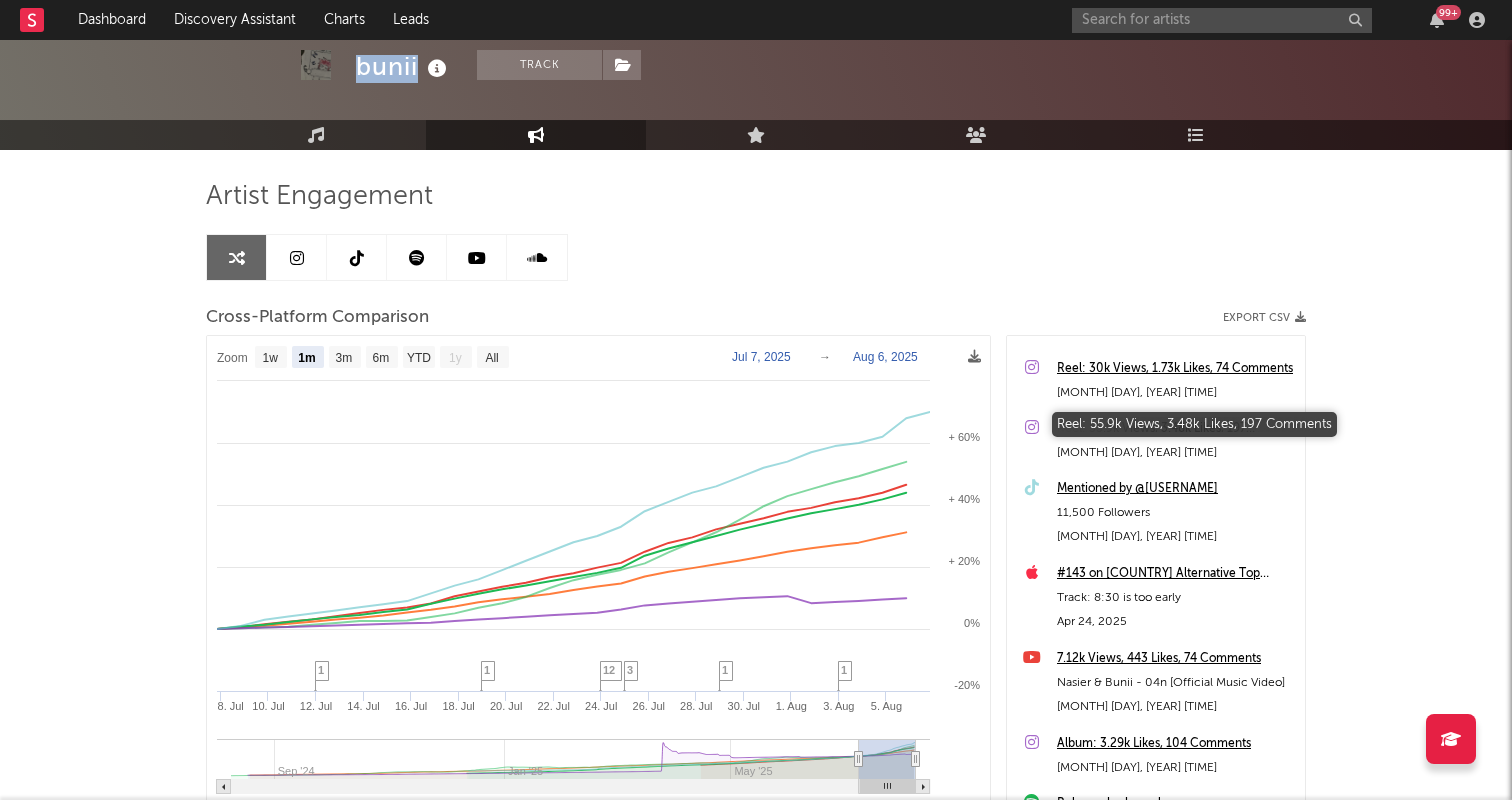click on "Reel: 55.9k Views, 3.48k Likes, 197 Comments" at bounding box center (1176, 429) 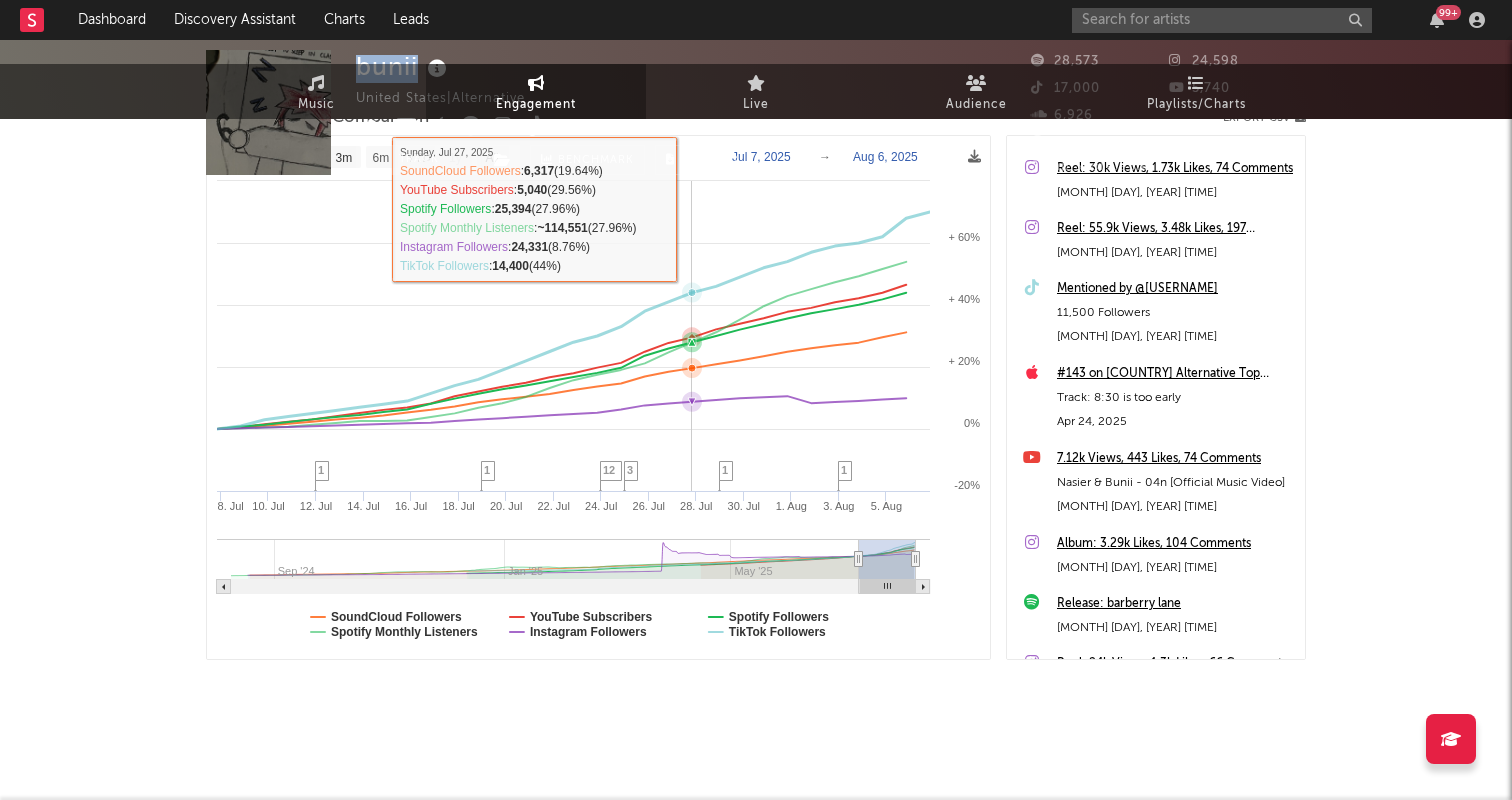 scroll, scrollTop: 0, scrollLeft: 0, axis: both 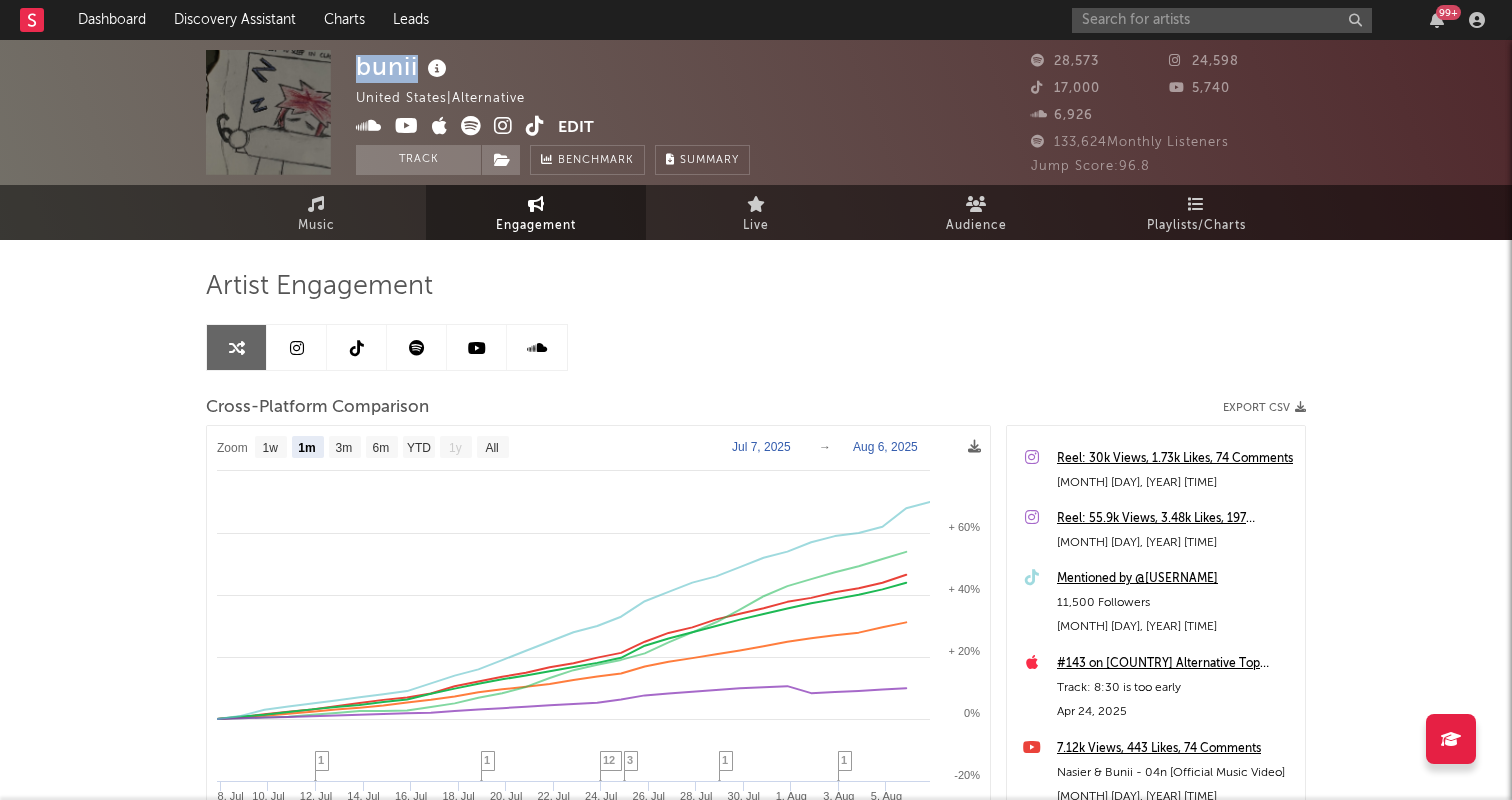 click at bounding box center (297, 348) 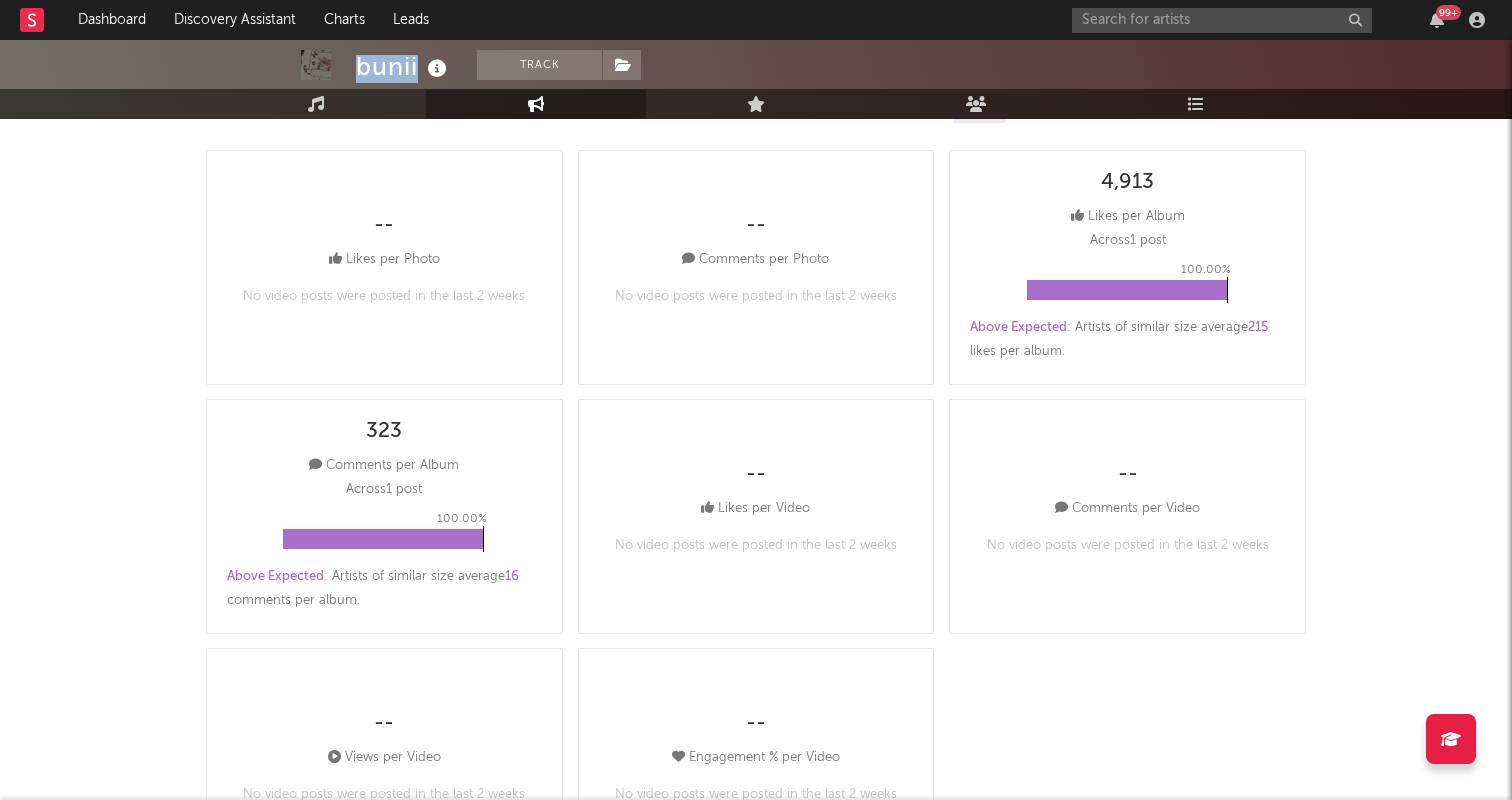 scroll, scrollTop: 0, scrollLeft: 0, axis: both 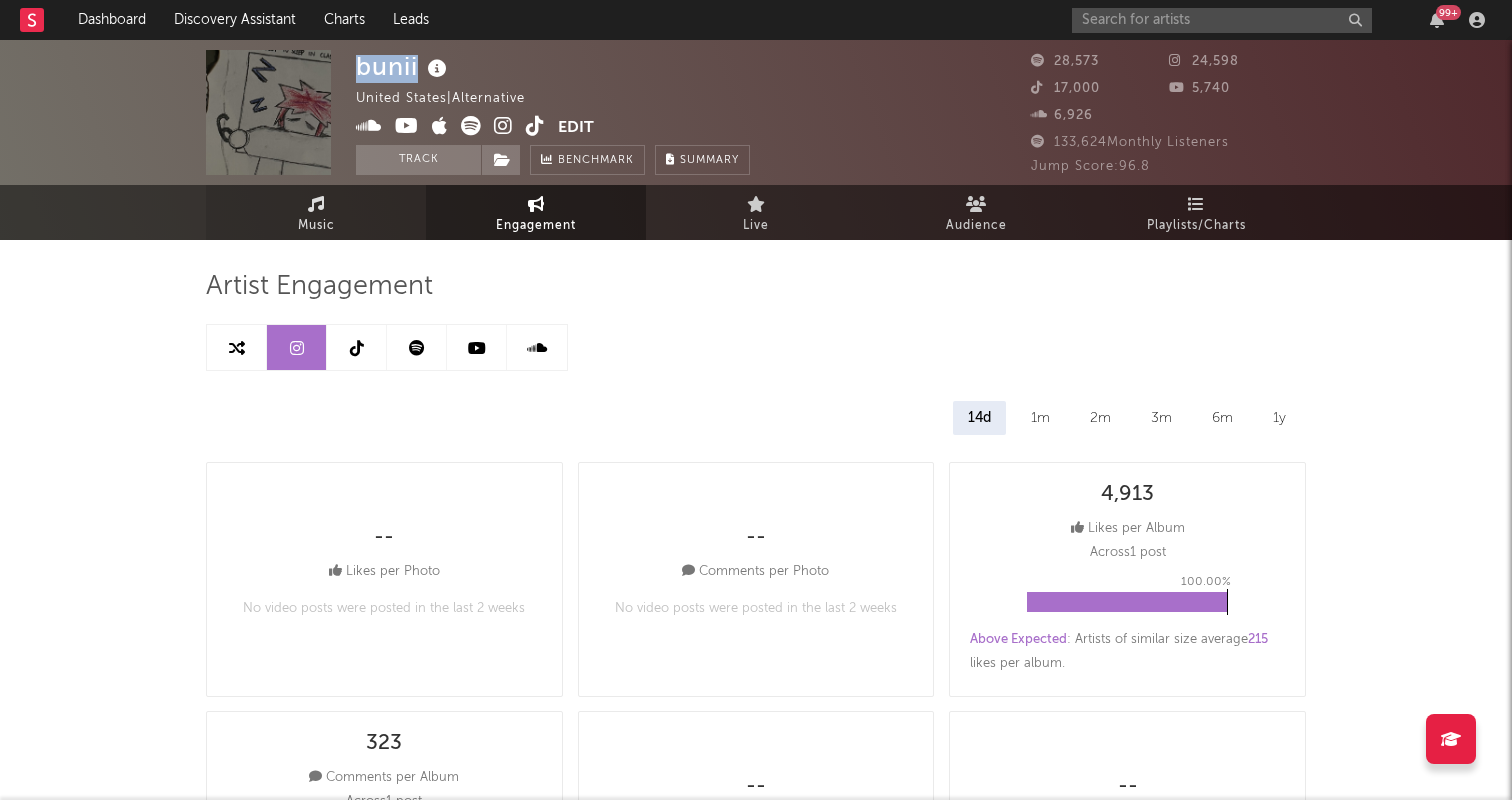 click on "Music" at bounding box center (316, 212) 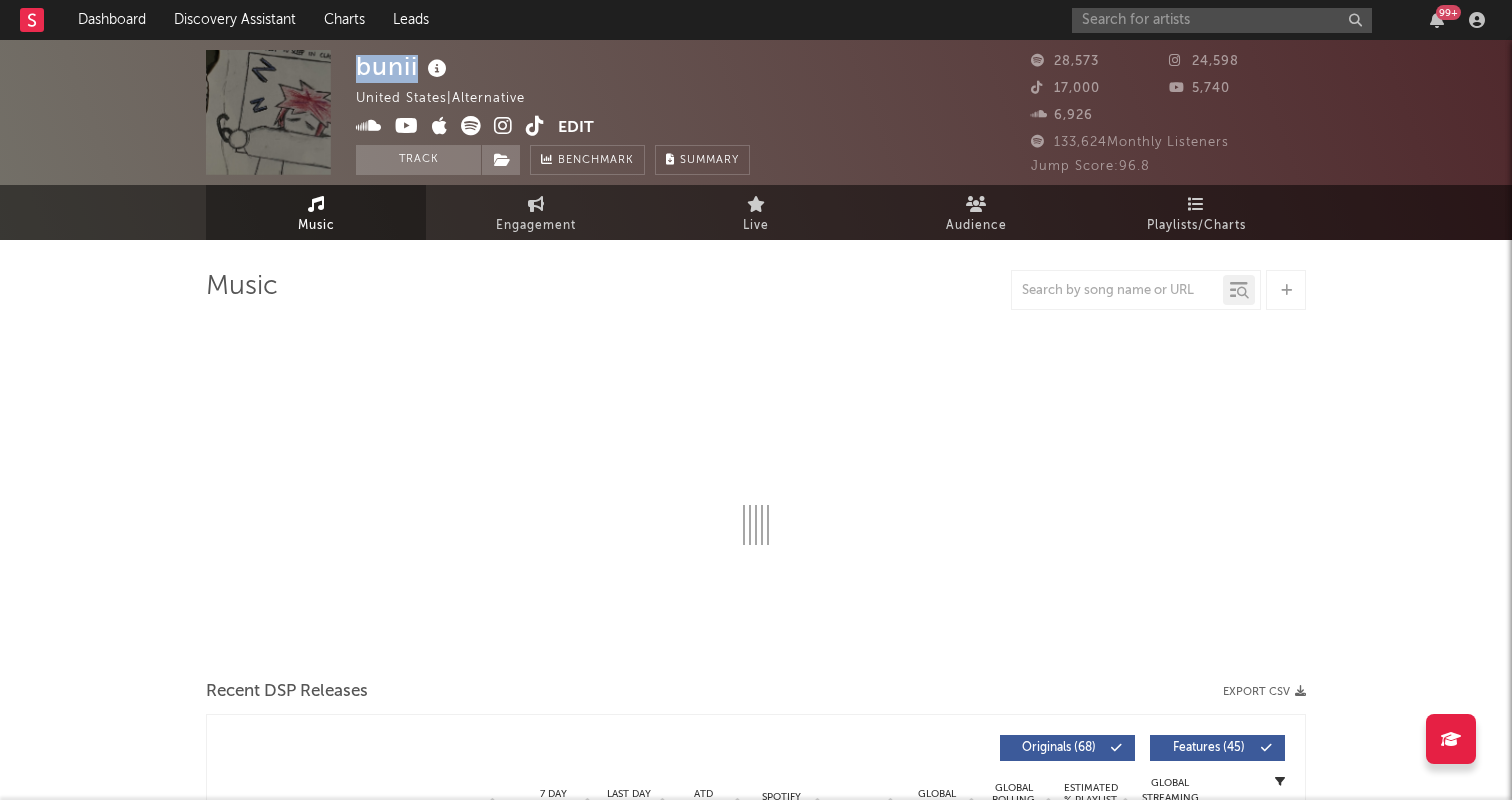 select on "6m" 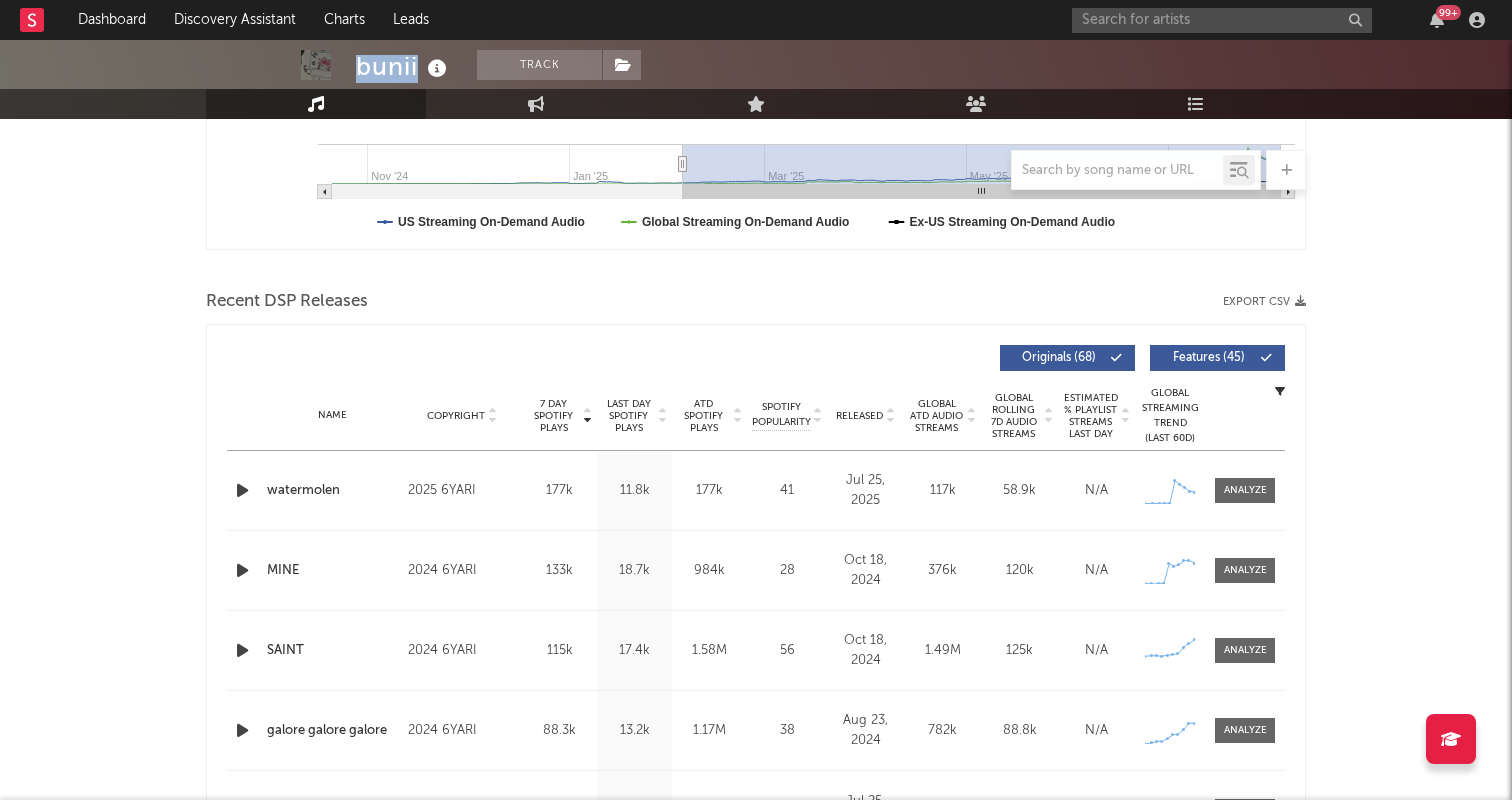 scroll, scrollTop: 520, scrollLeft: 0, axis: vertical 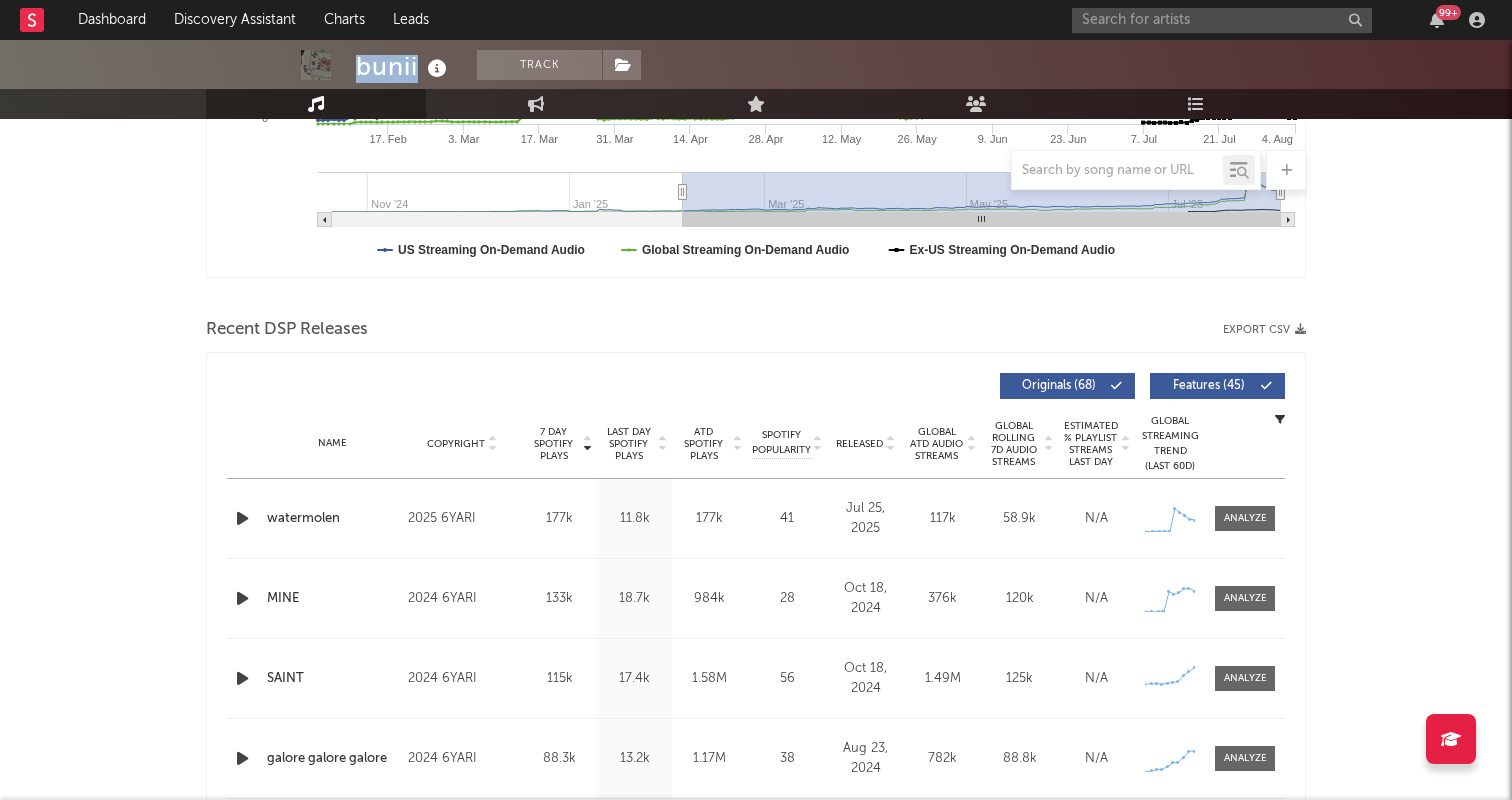 click on "7 Day Spotify Plays" at bounding box center (553, 444) 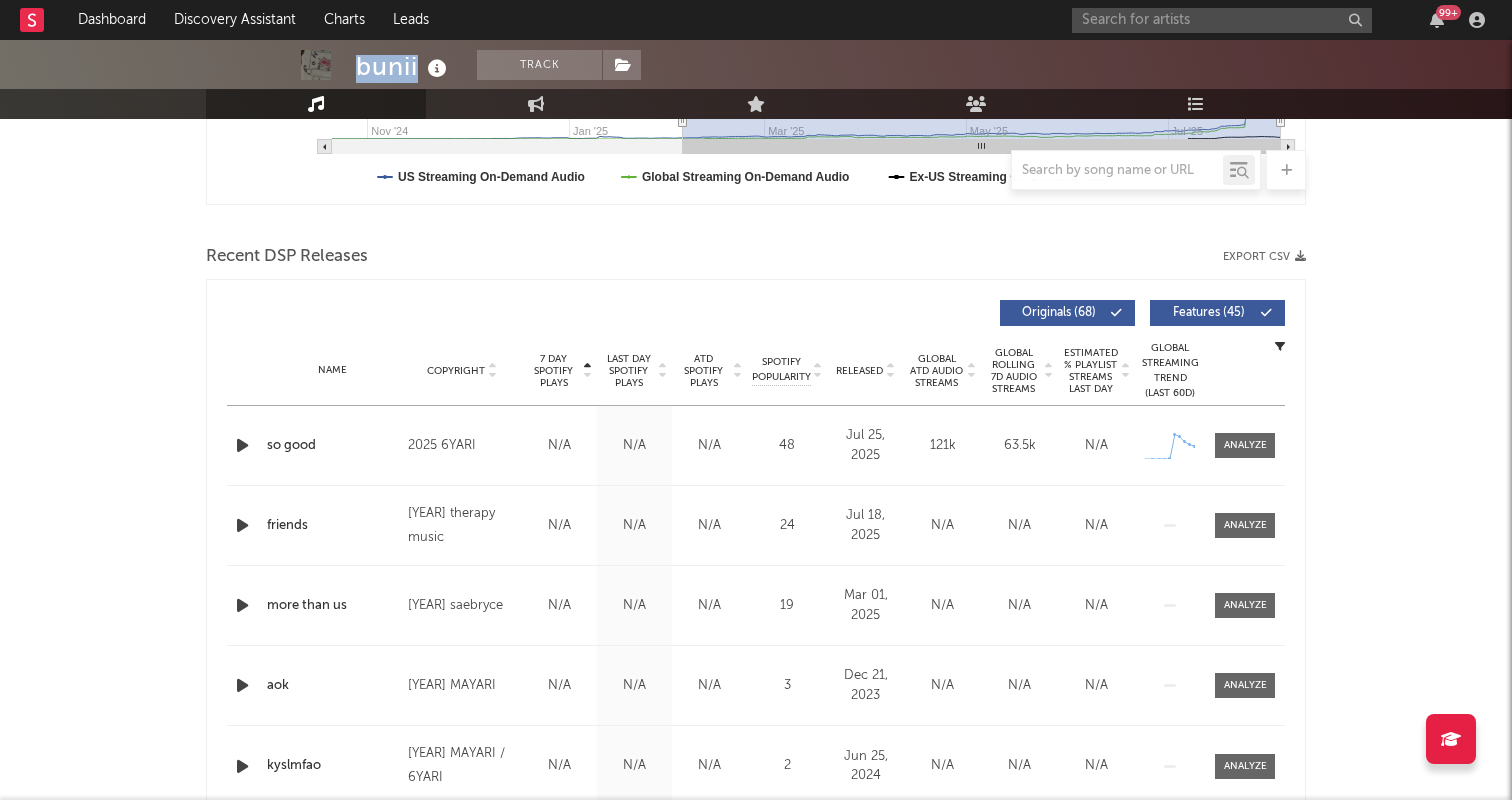 scroll, scrollTop: 599, scrollLeft: 0, axis: vertical 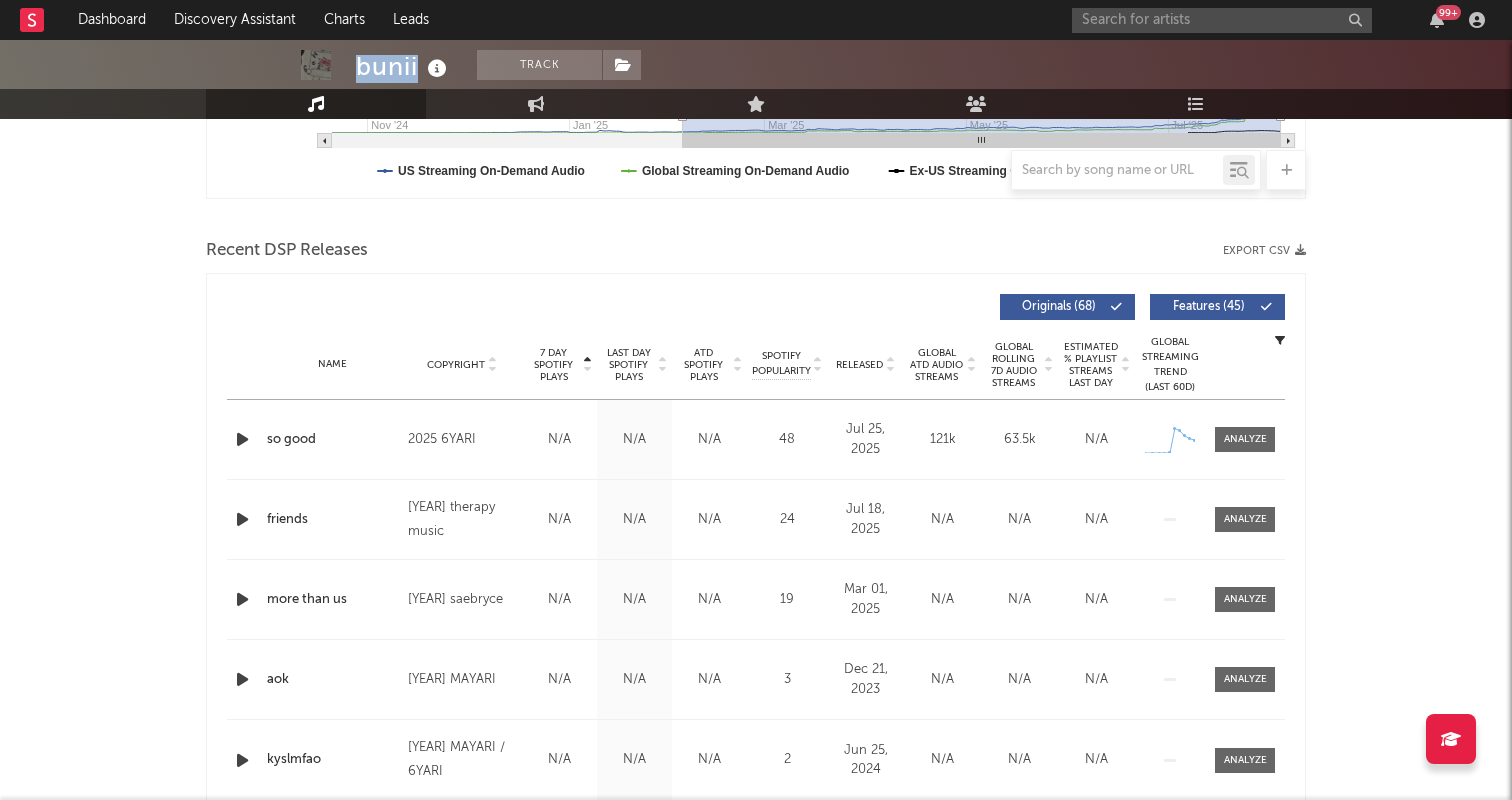 click on "Last Day Spotify Plays" at bounding box center [628, 365] 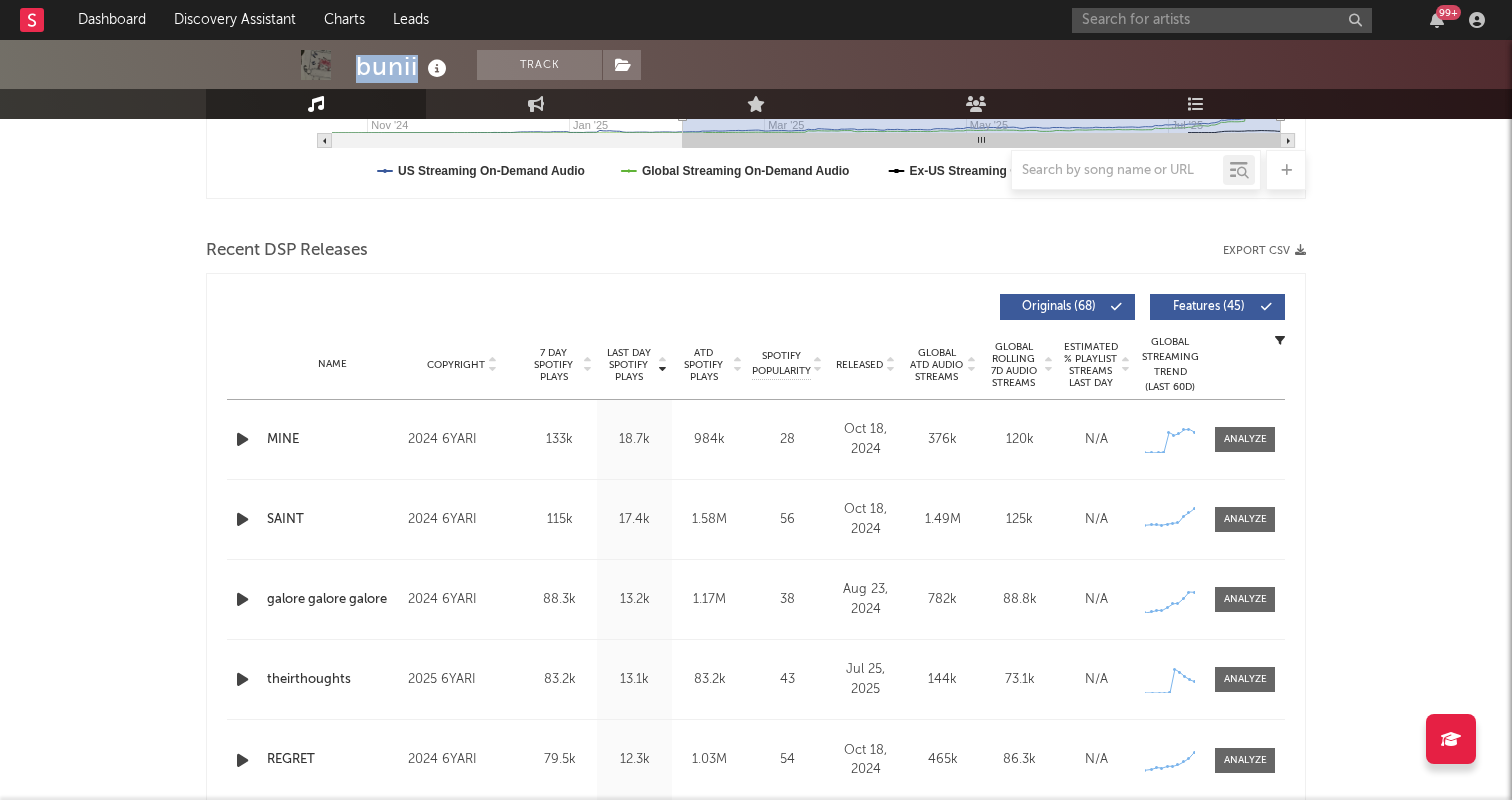 click on "ATD Spotify Plays" at bounding box center (703, 365) 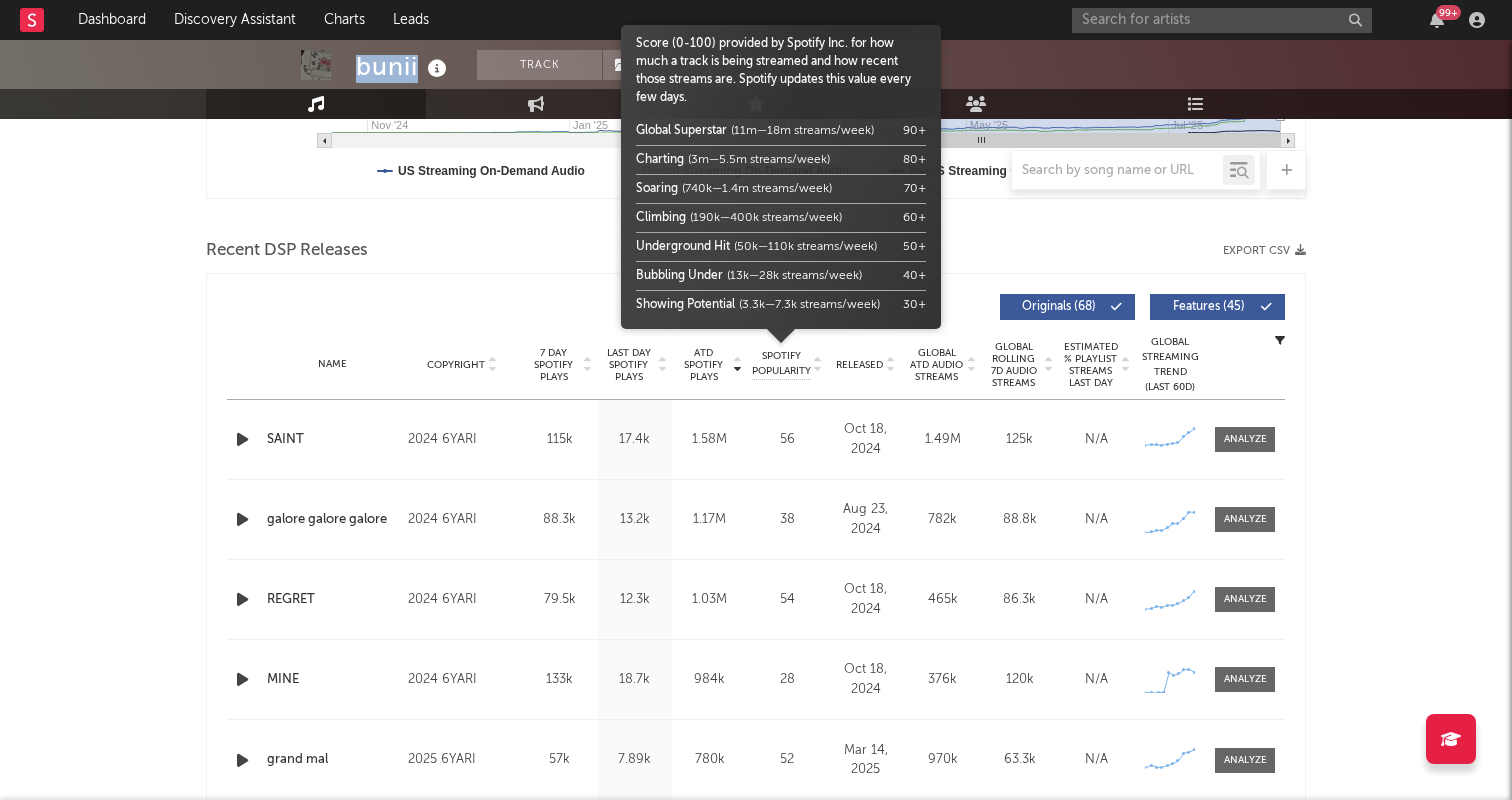 click on "Spotify Popularity" at bounding box center (781, 364) 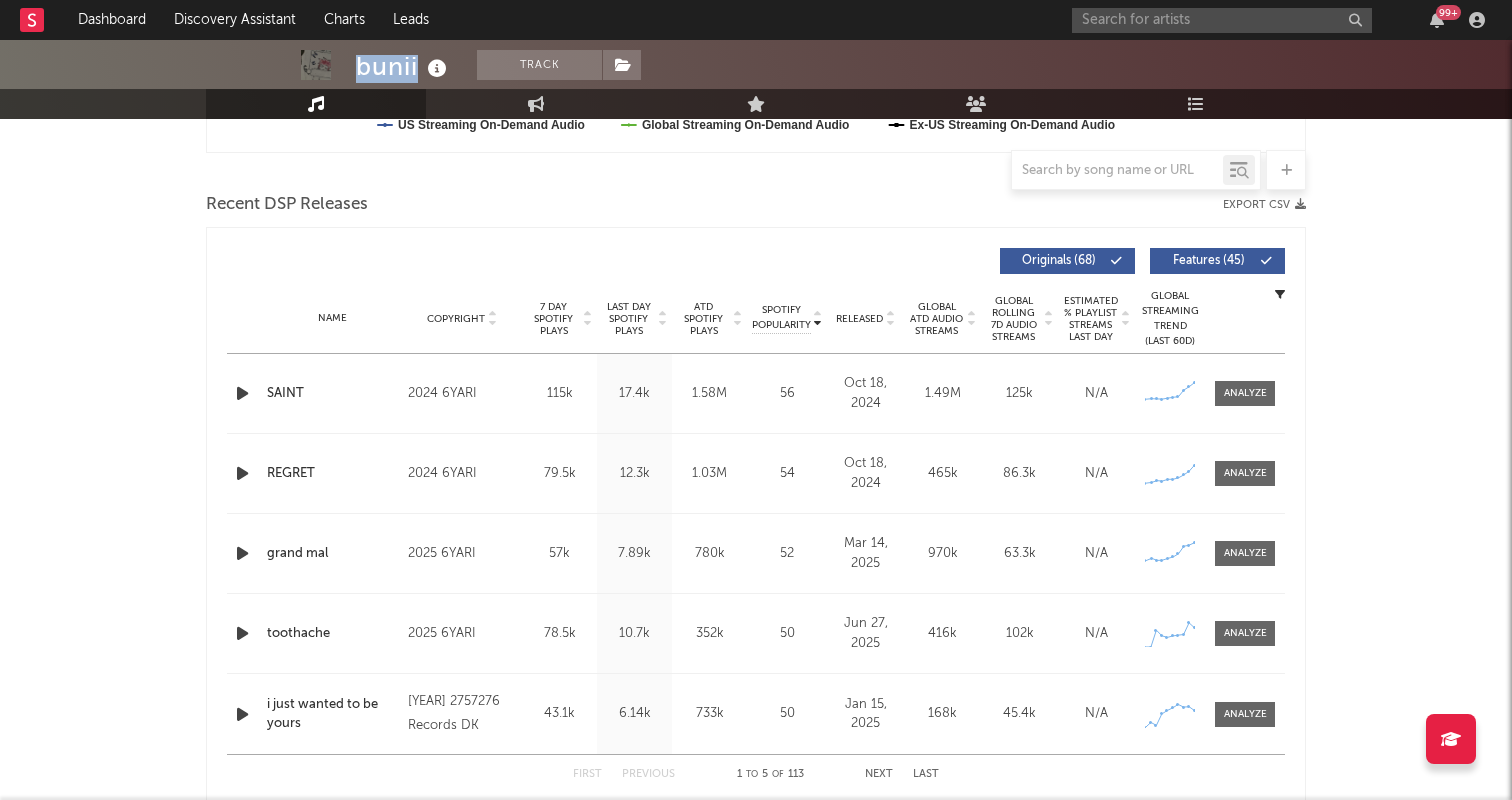 scroll, scrollTop: 642, scrollLeft: 0, axis: vertical 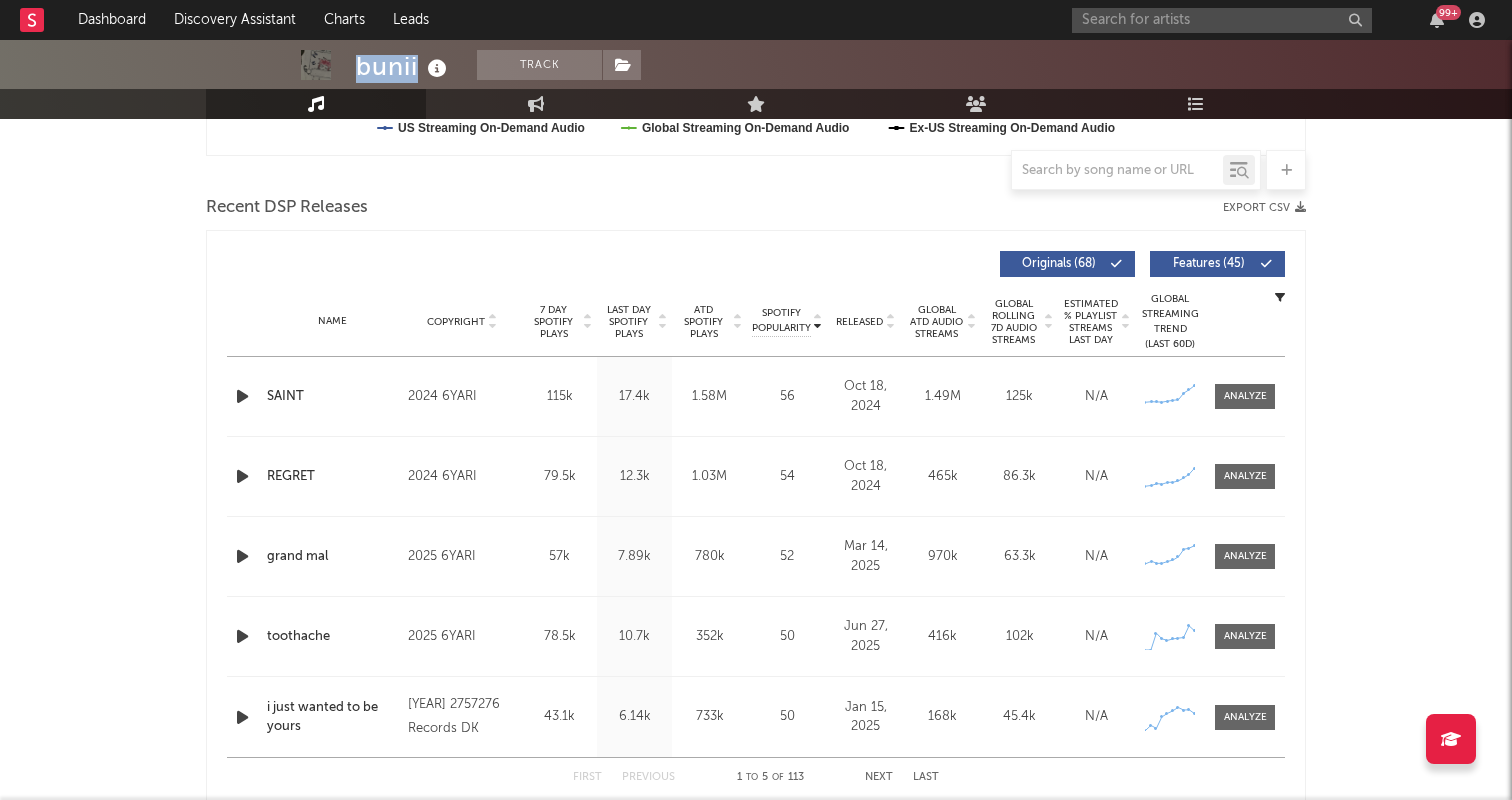 click on "ATD Spotify Plays" at bounding box center (703, 322) 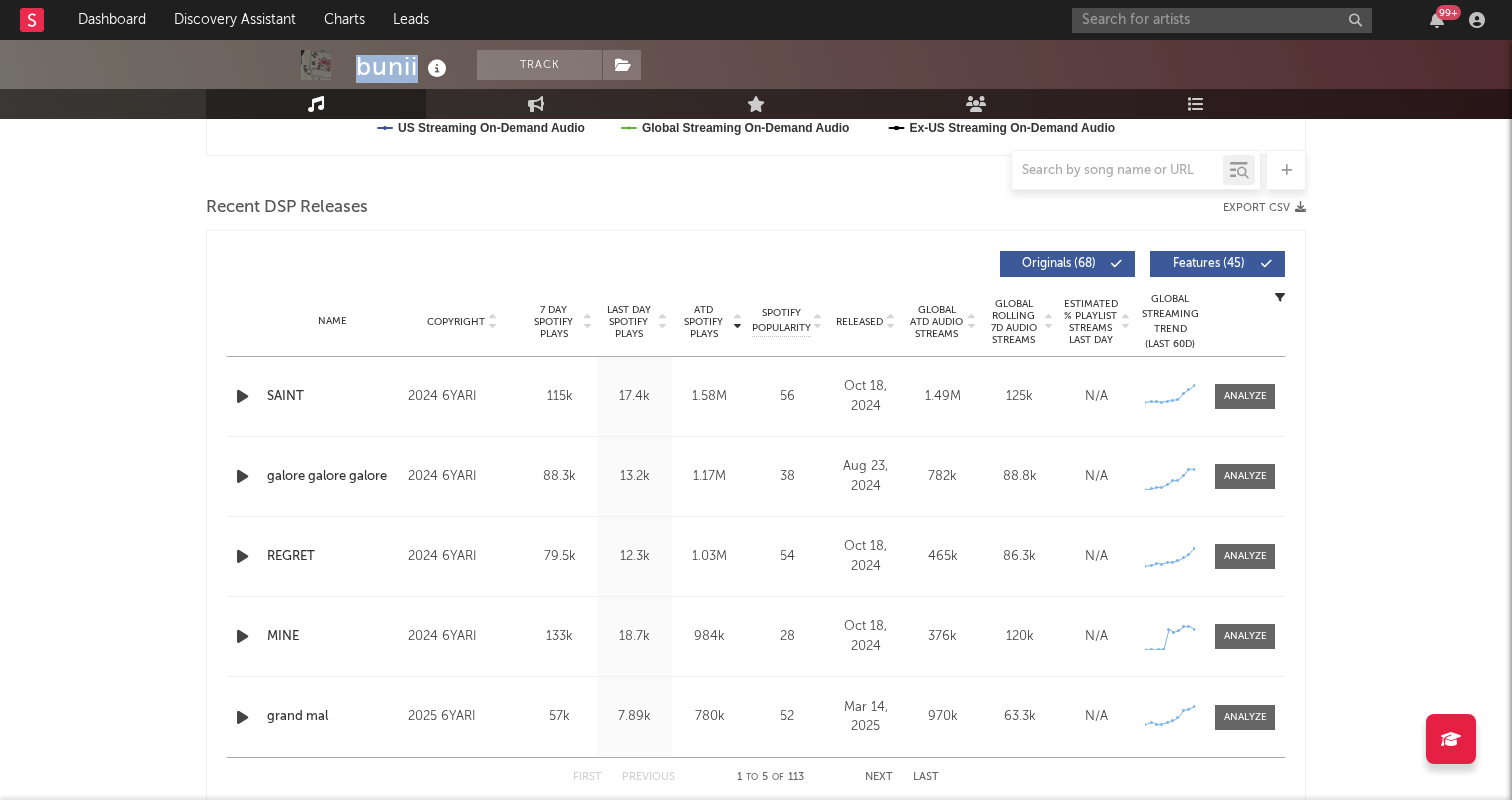 click at bounding box center (242, 396) 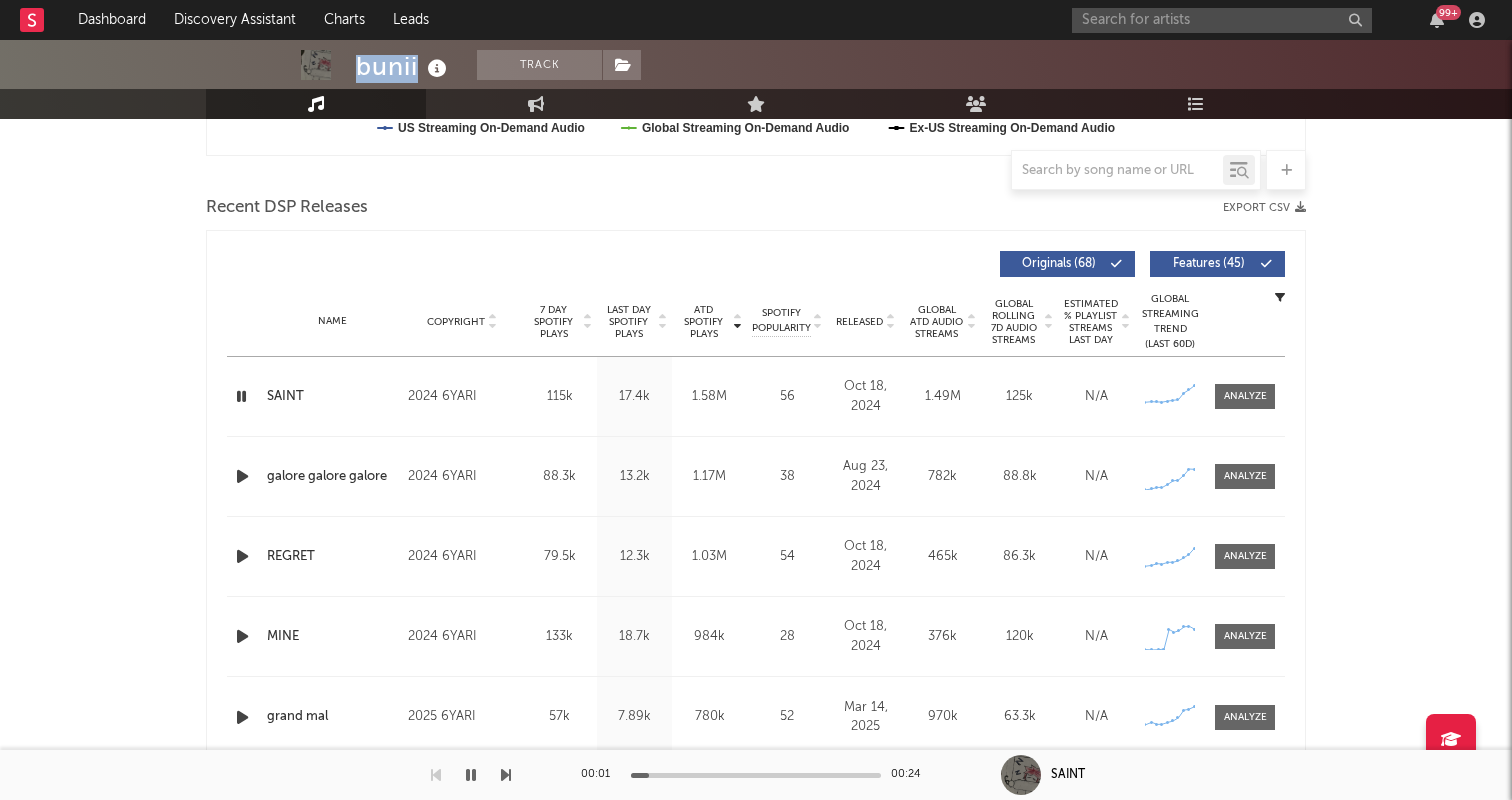 click at bounding box center [241, 396] 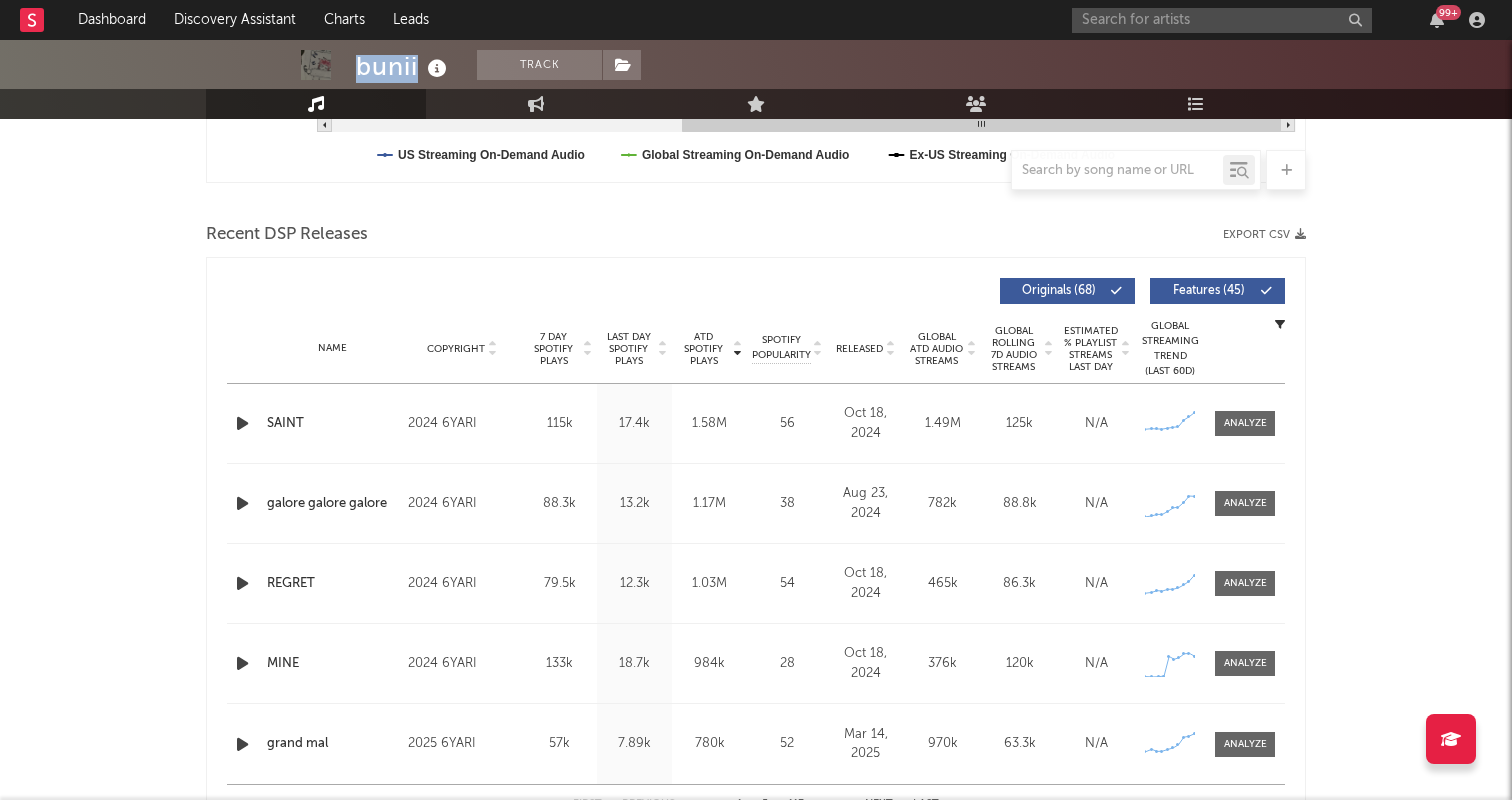 scroll, scrollTop: 599, scrollLeft: 0, axis: vertical 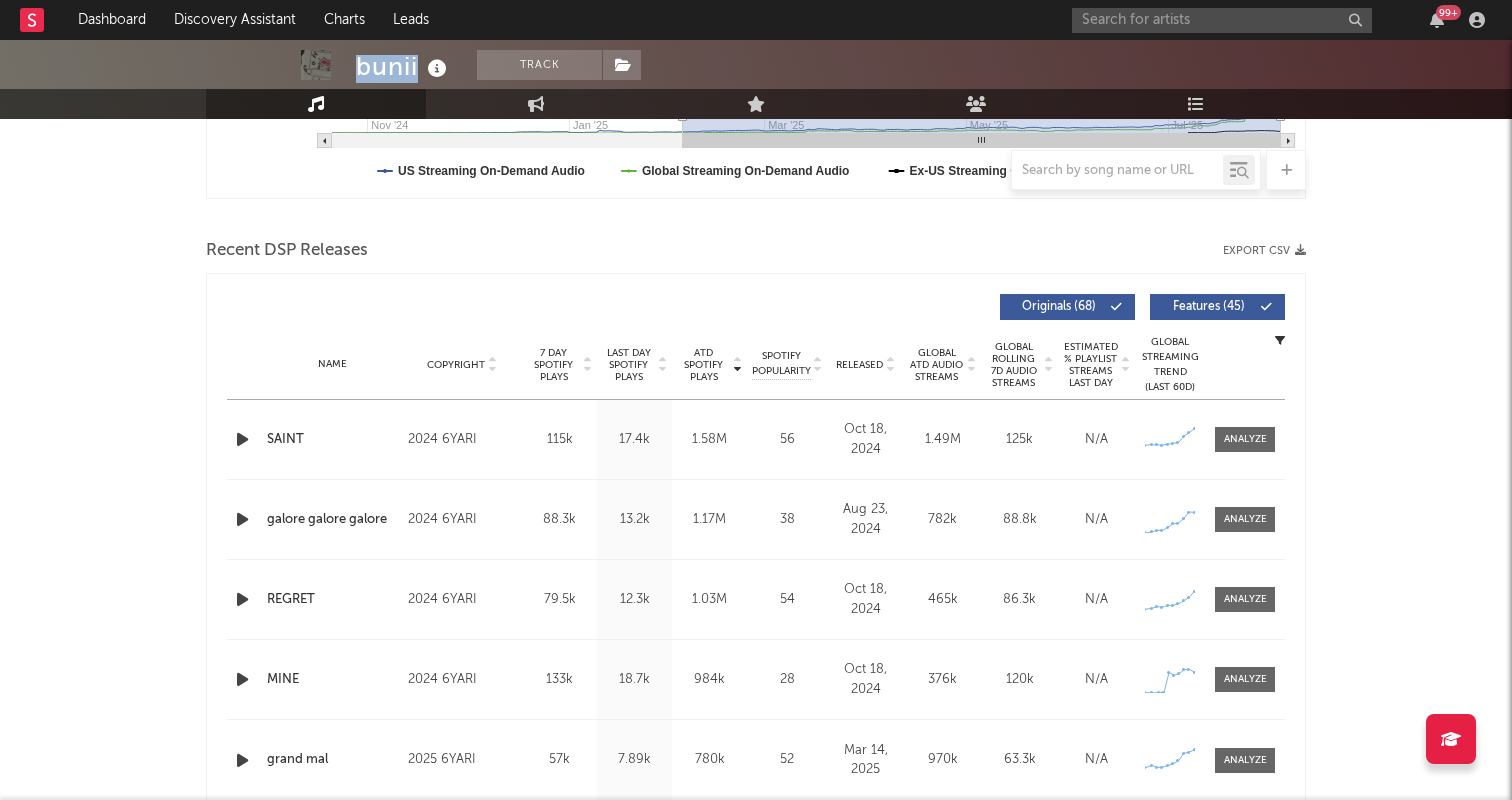 click on "ATD Spotify Plays" at bounding box center (703, 365) 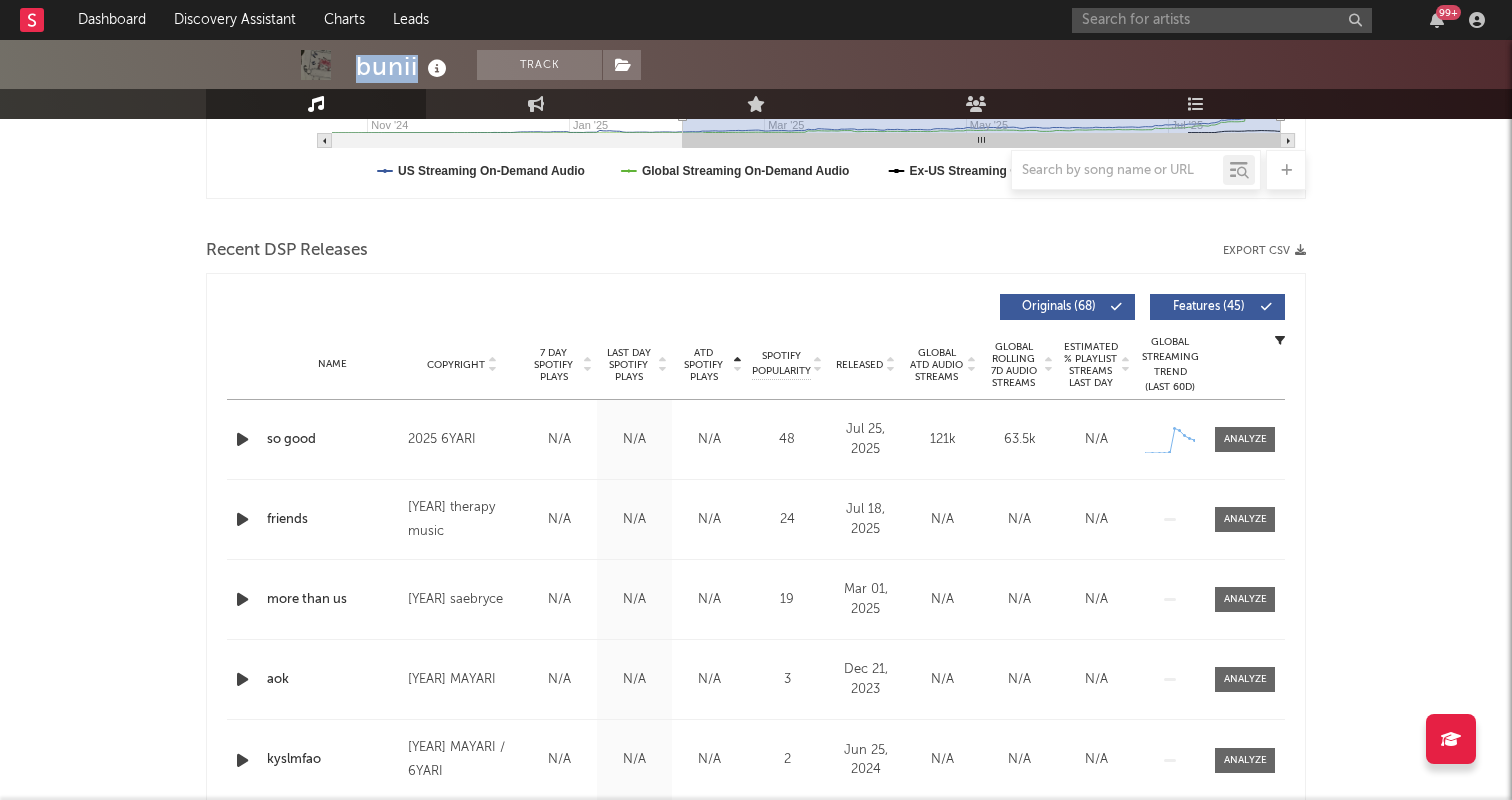 click on "ATD Spotify Plays" at bounding box center [703, 365] 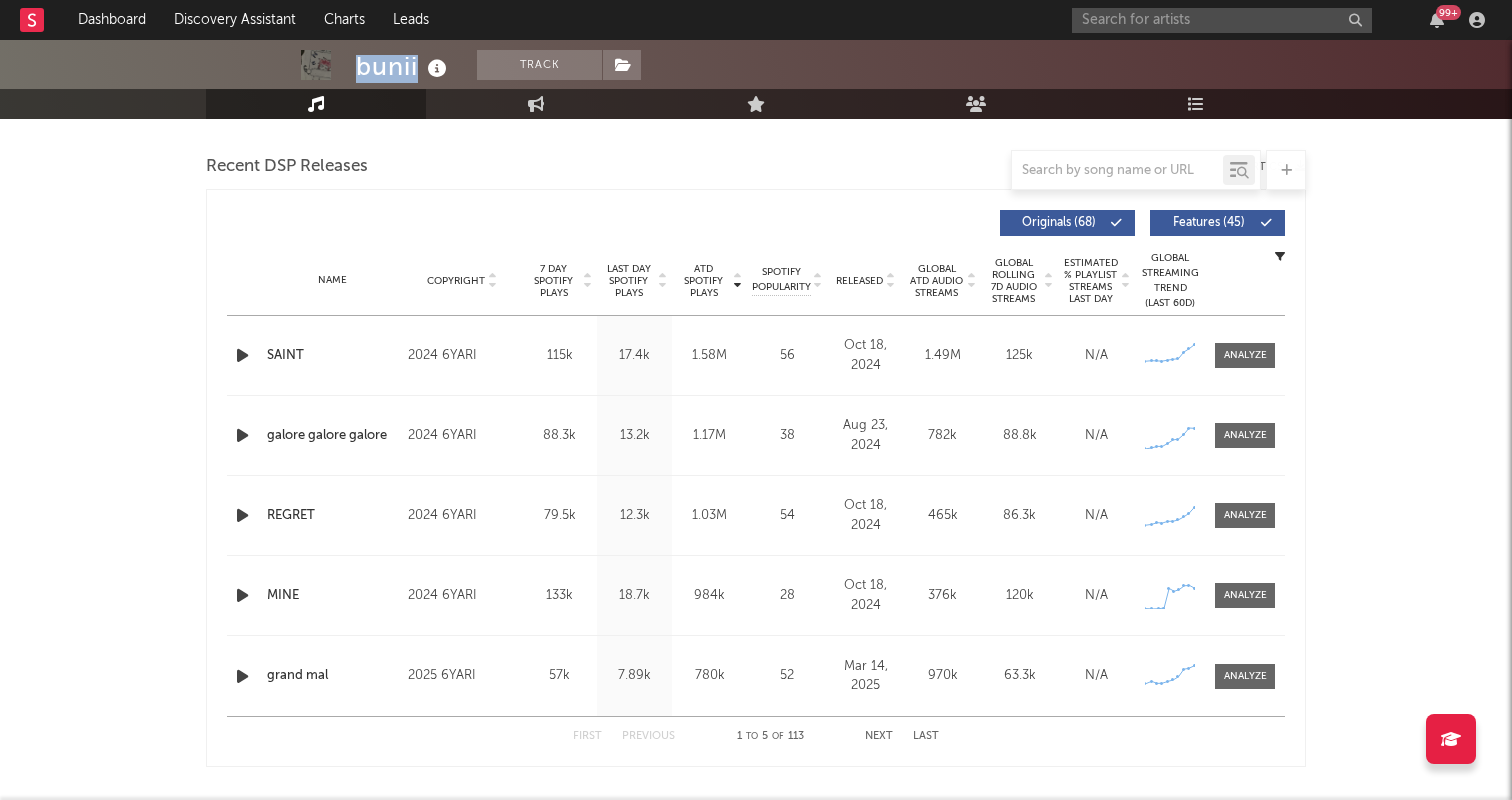 scroll, scrollTop: 139, scrollLeft: 0, axis: vertical 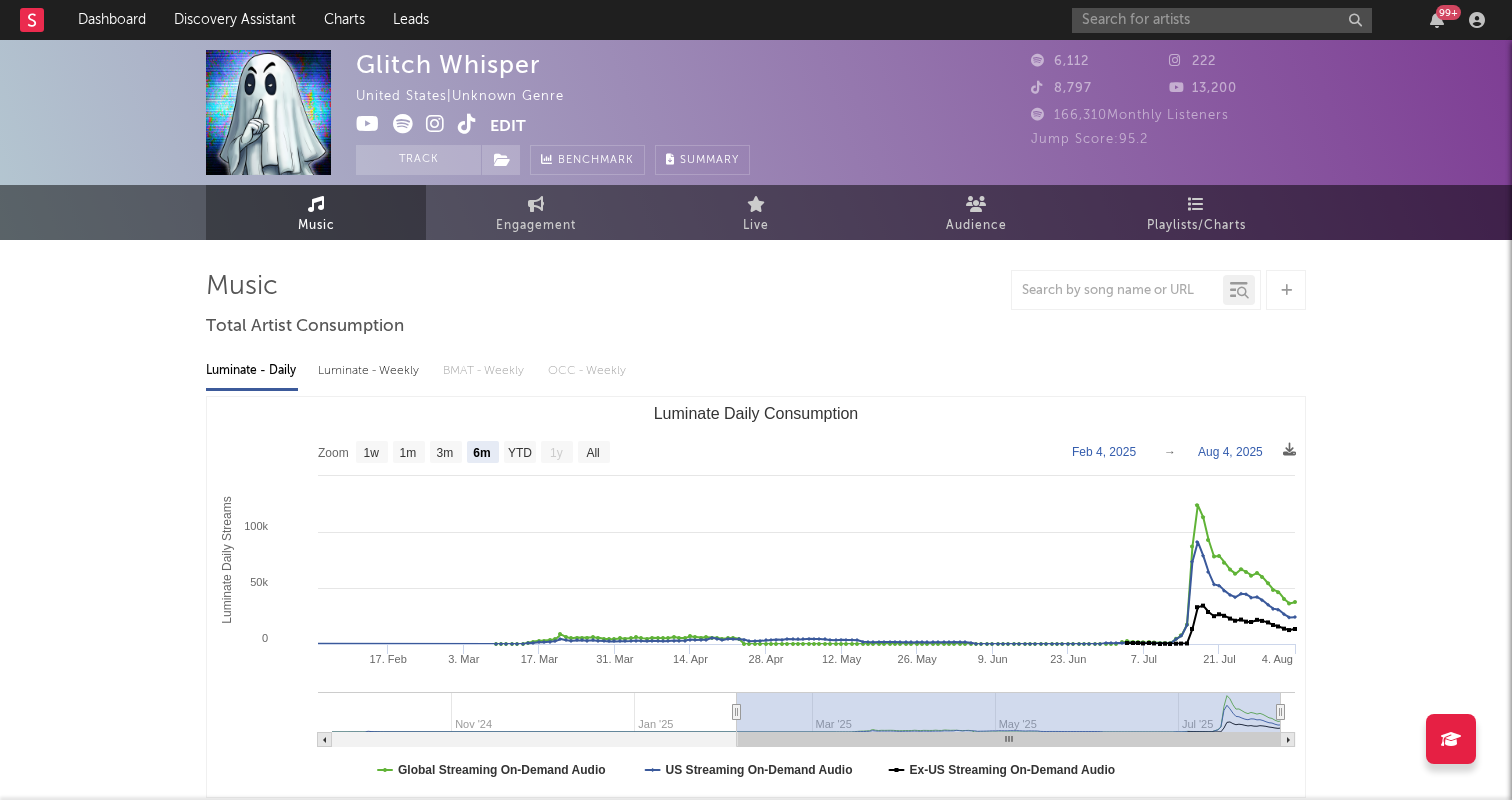 select on "6m" 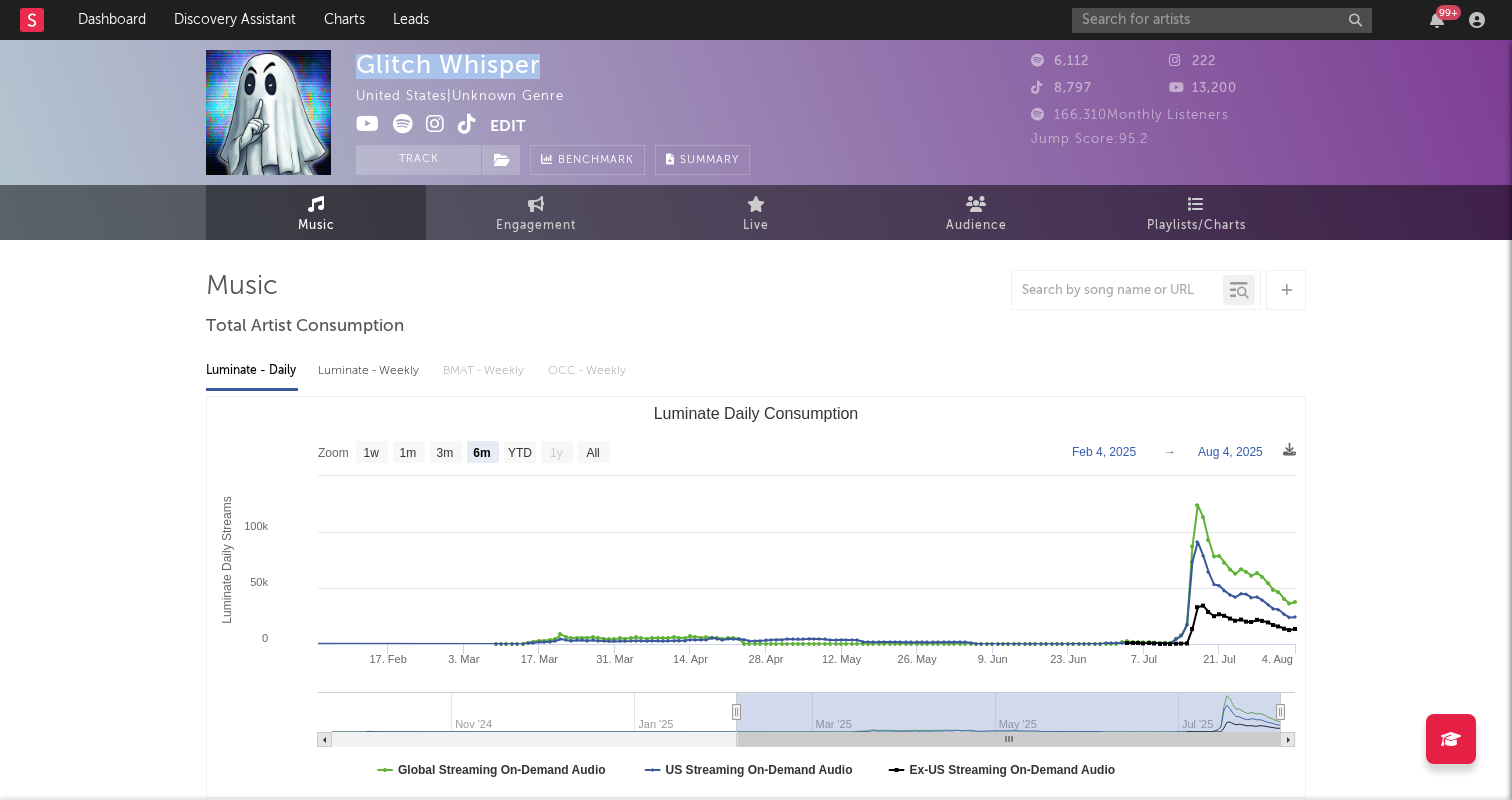 drag, startPoint x: 365, startPoint y: 64, endPoint x: 580, endPoint y: 64, distance: 215 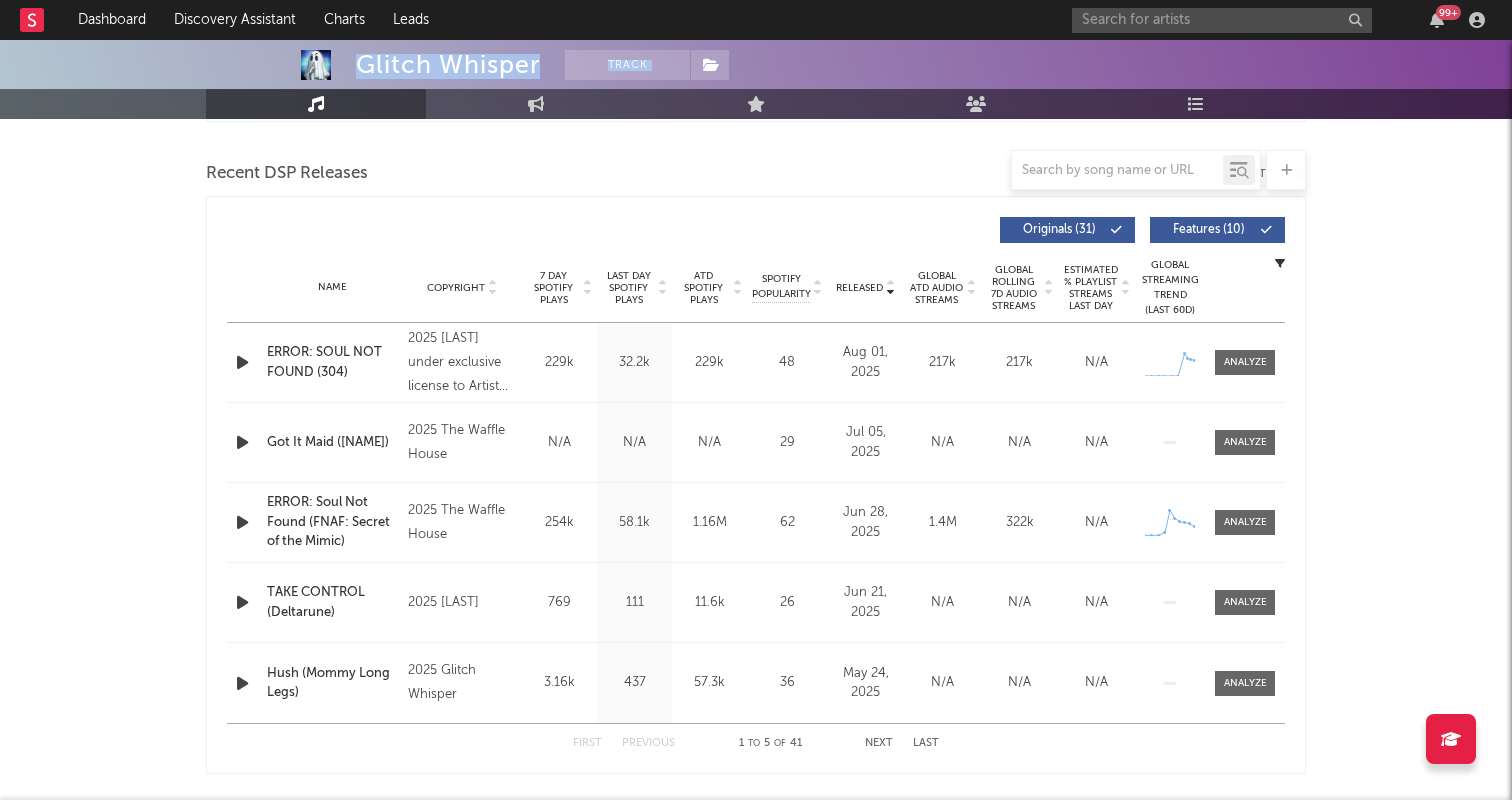scroll, scrollTop: 689, scrollLeft: 0, axis: vertical 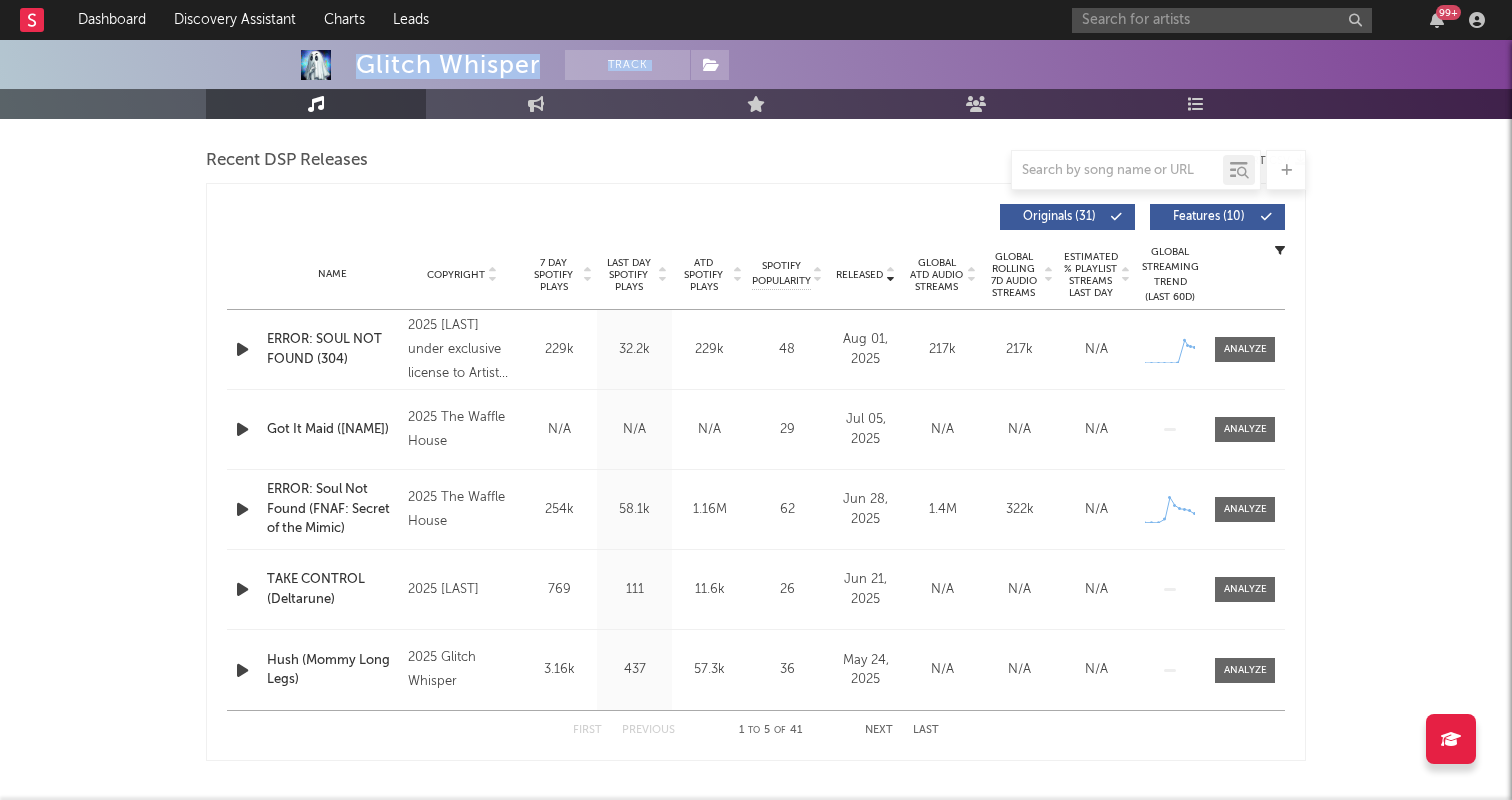 click on "ATD Spotify Plays" at bounding box center [703, 275] 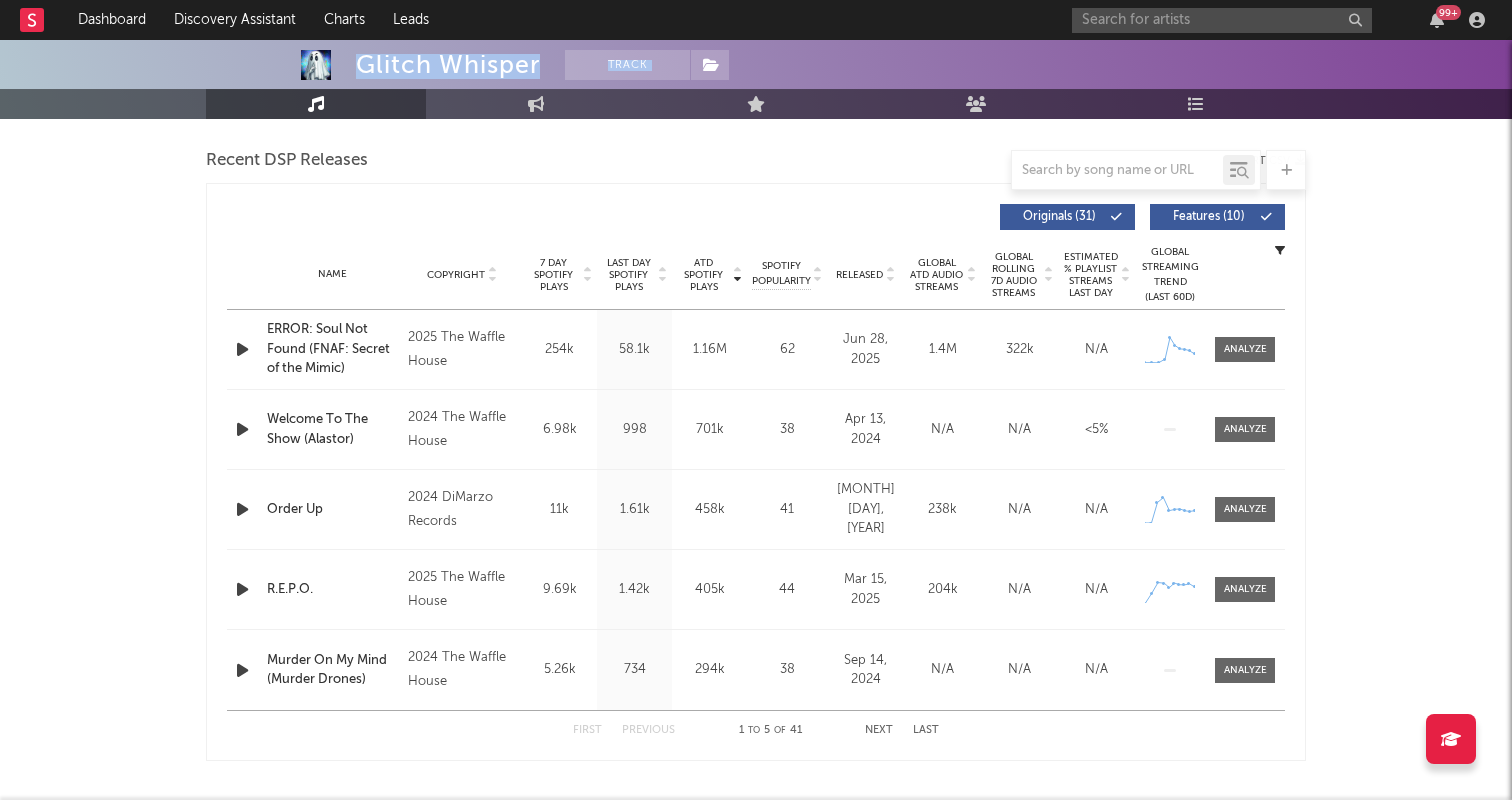 click on "ATD Spotify Plays" at bounding box center (703, 275) 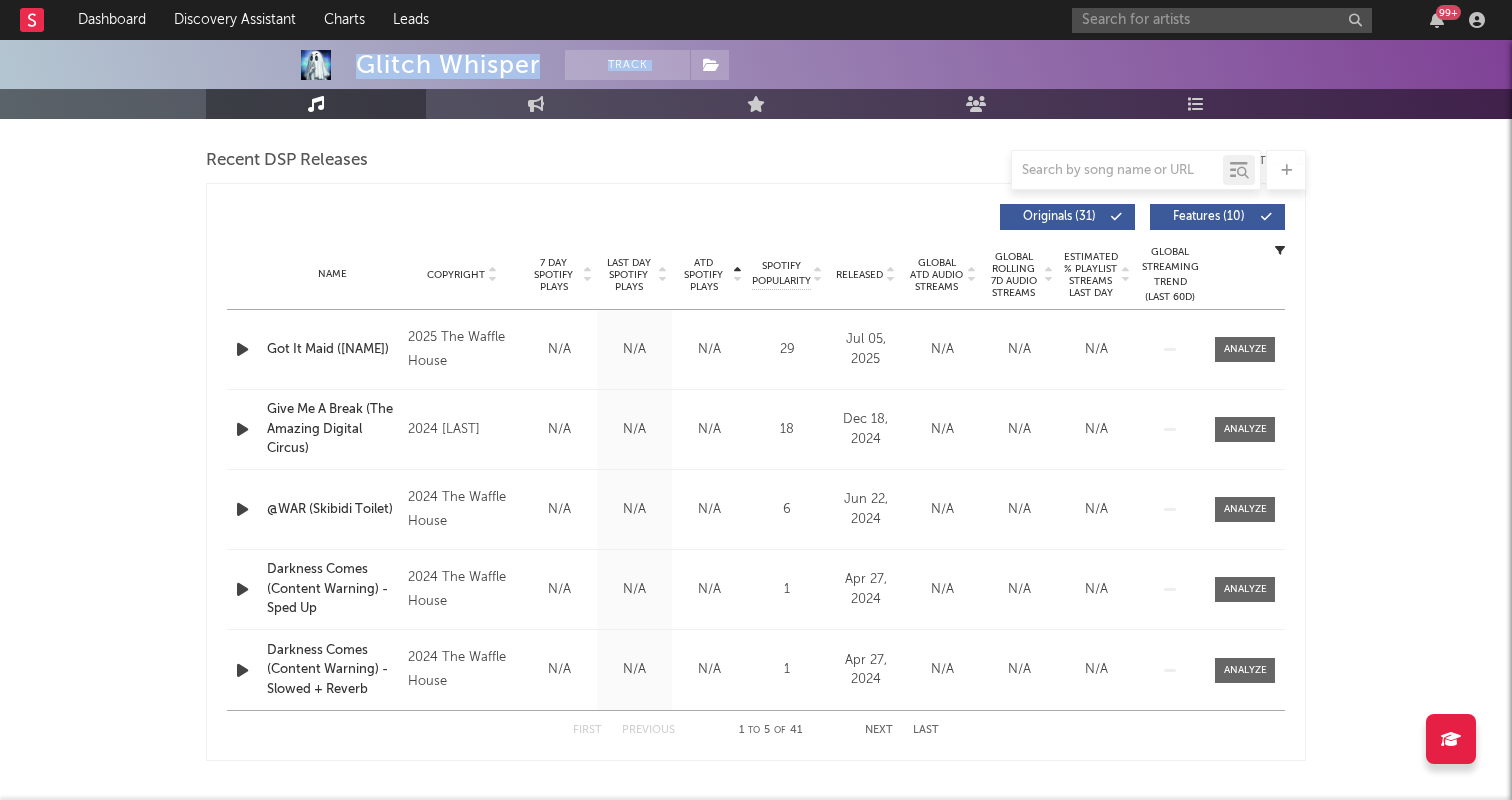 click on "ATD Spotify Plays" at bounding box center (703, 275) 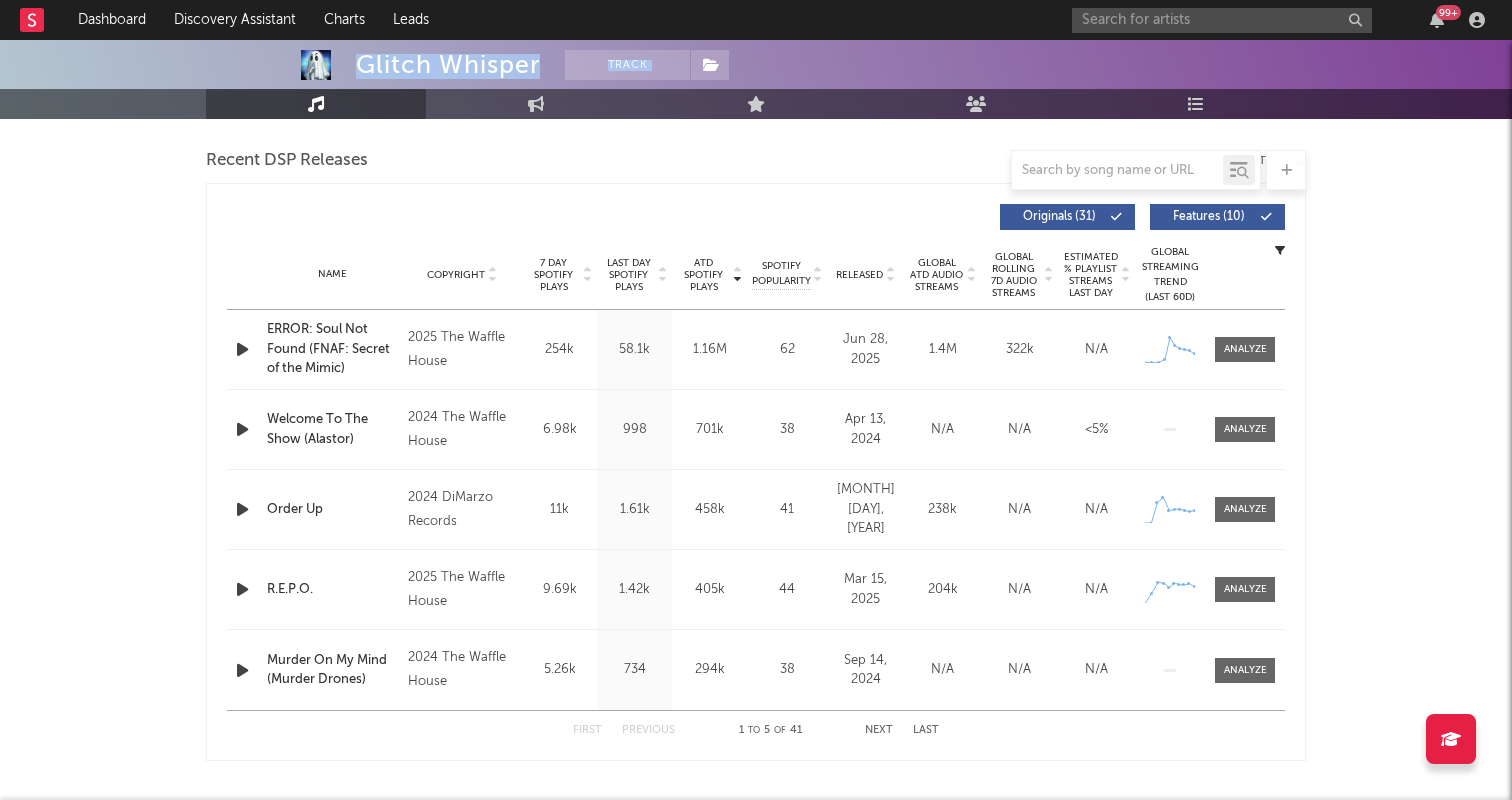 click on "7 Day Spotify Plays" at bounding box center [553, 275] 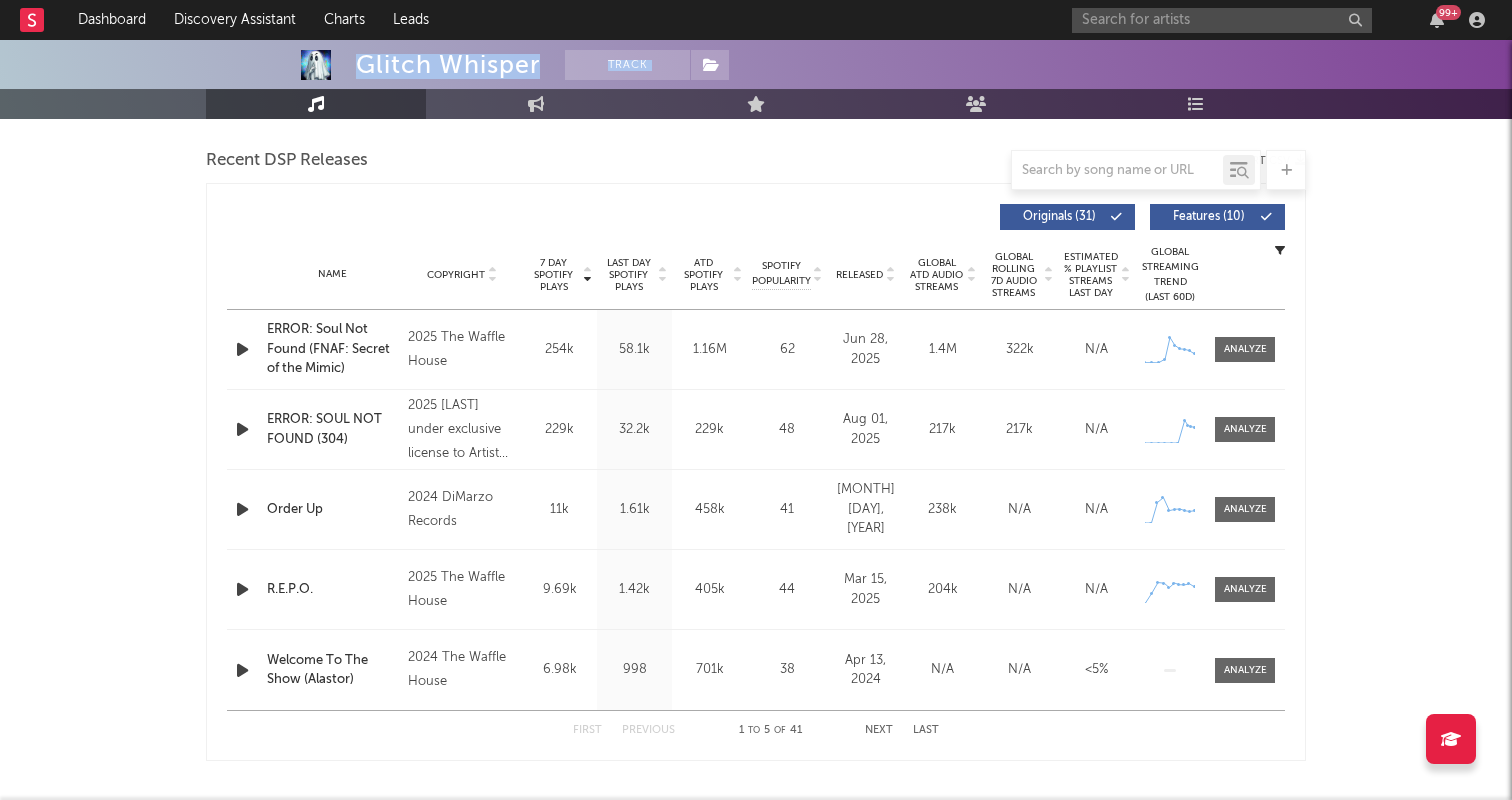 click on "ATD Spotify Plays" at bounding box center (703, 275) 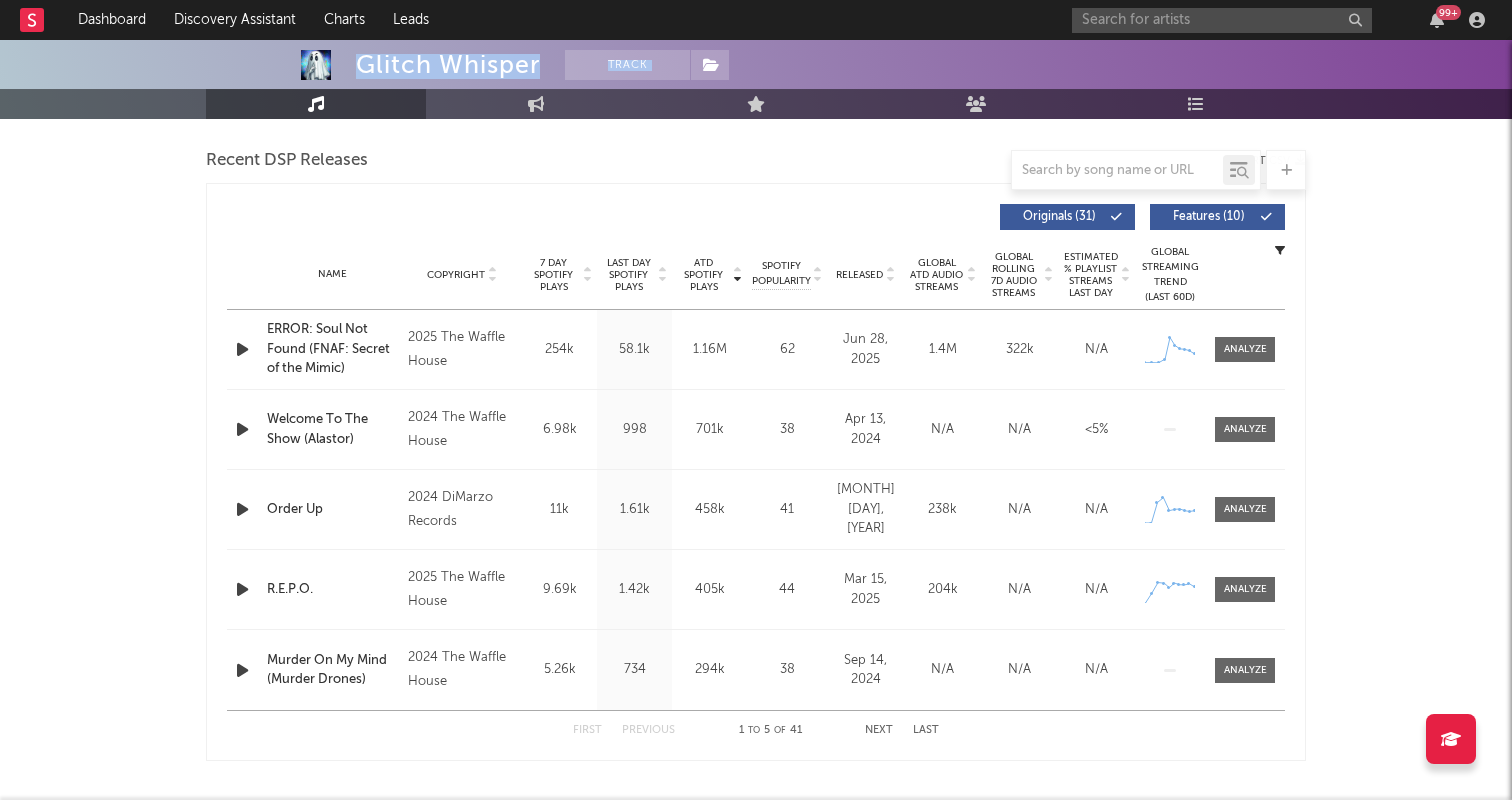click on "ATD Spotify Plays" at bounding box center [703, 275] 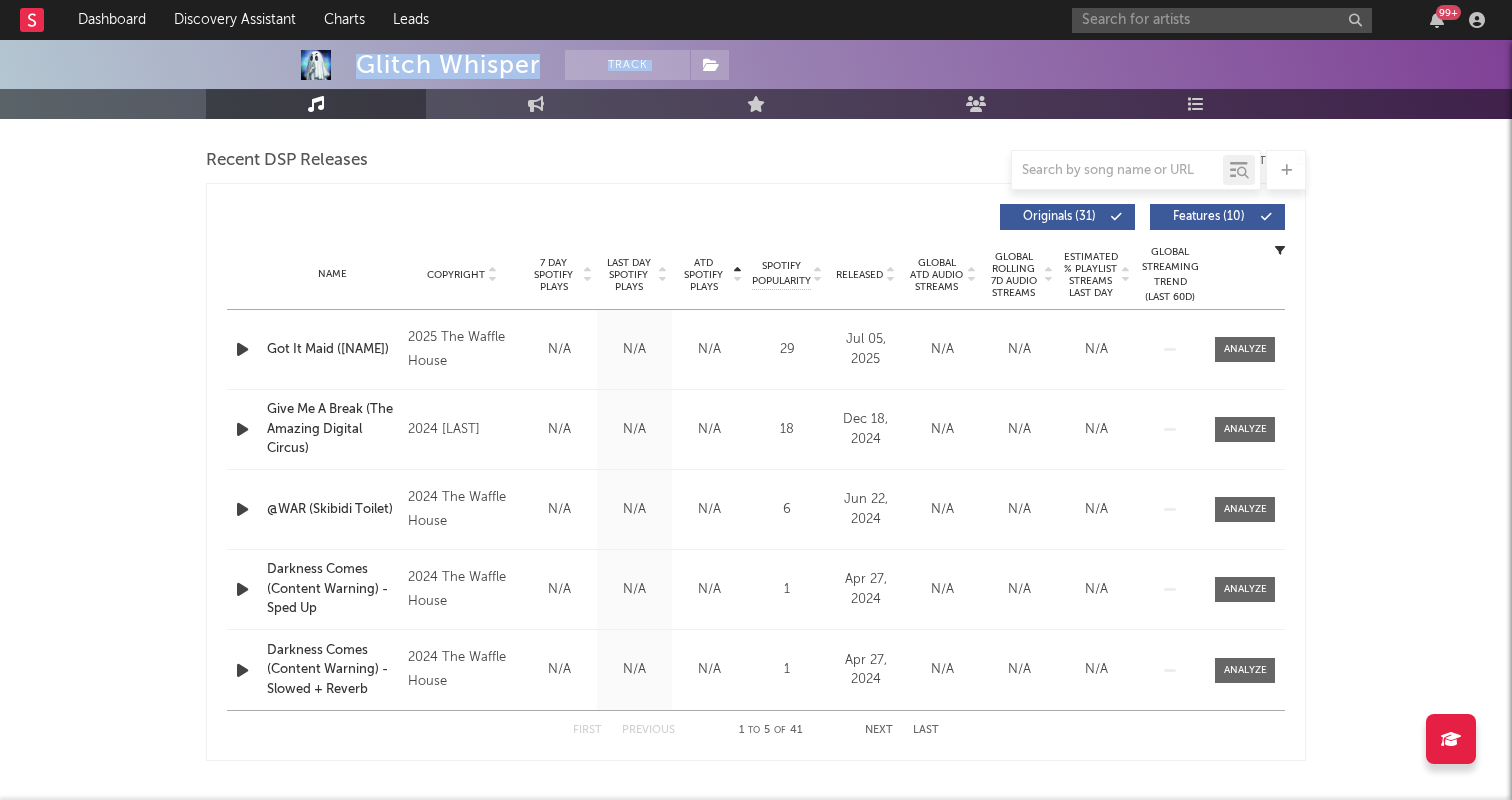 click on "ATD Spotify Plays" at bounding box center [703, 275] 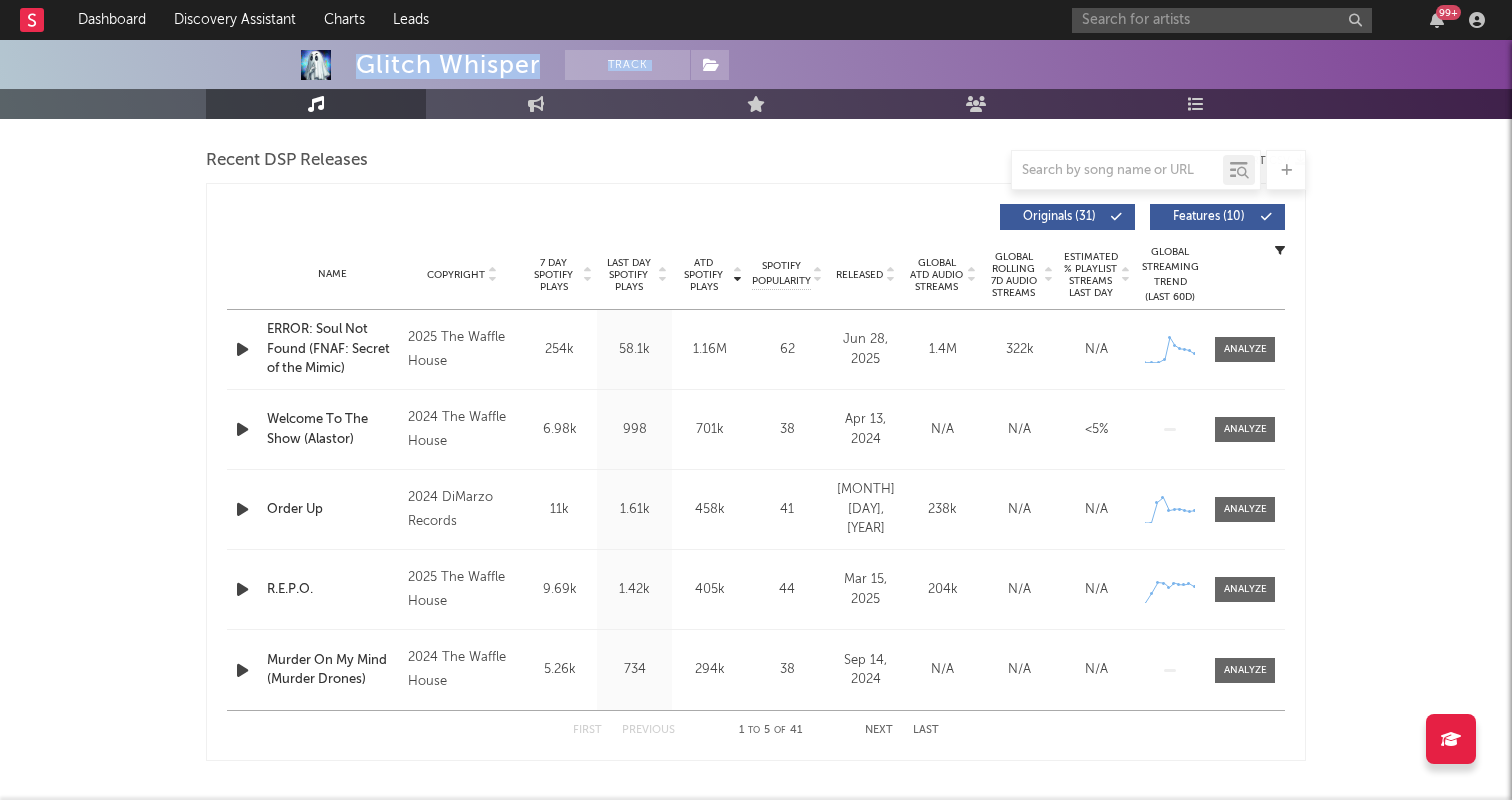 click on "7 Day Spotify Plays" at bounding box center [553, 275] 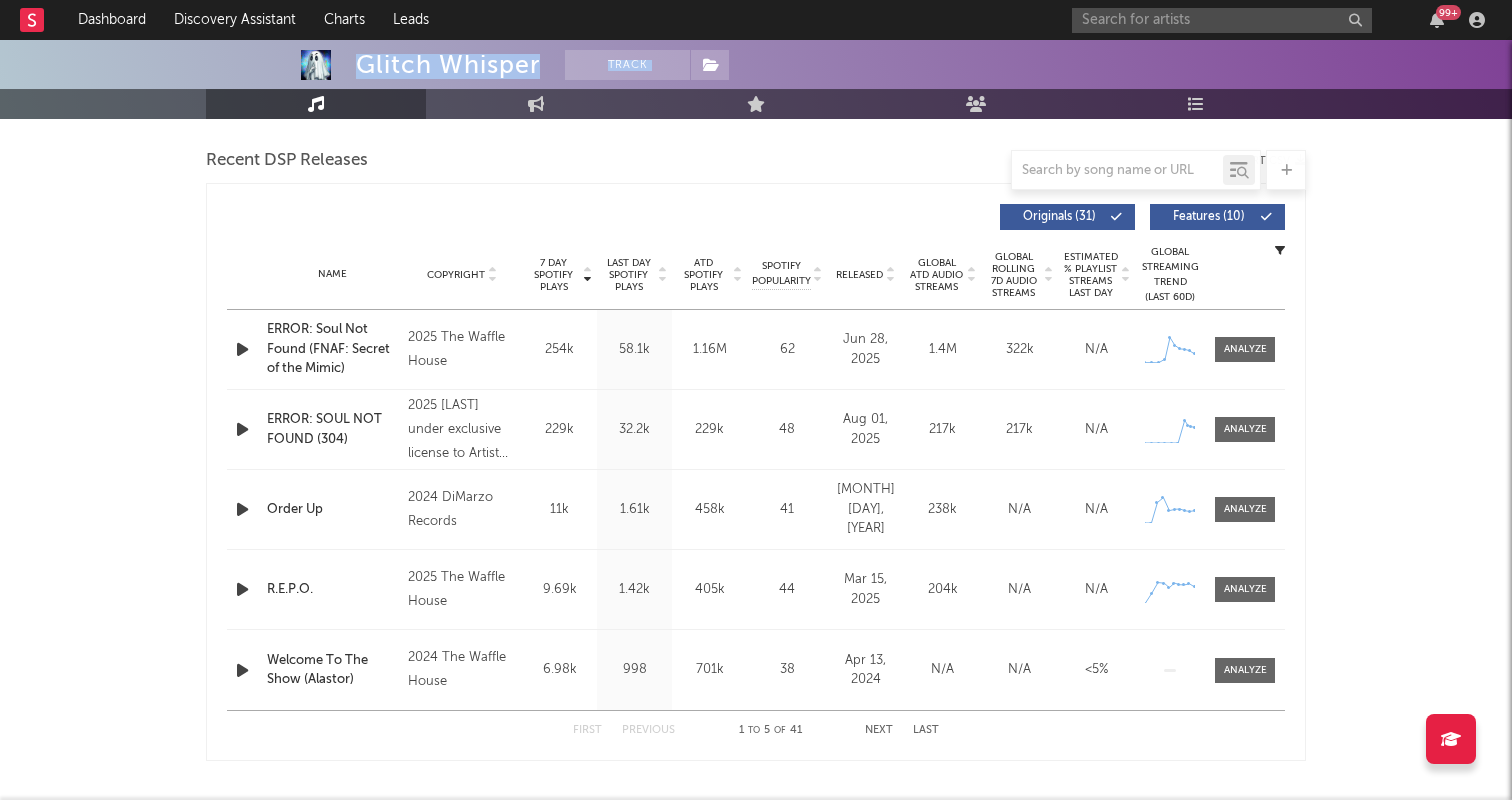 click on "ATD Spotify Plays" at bounding box center [703, 275] 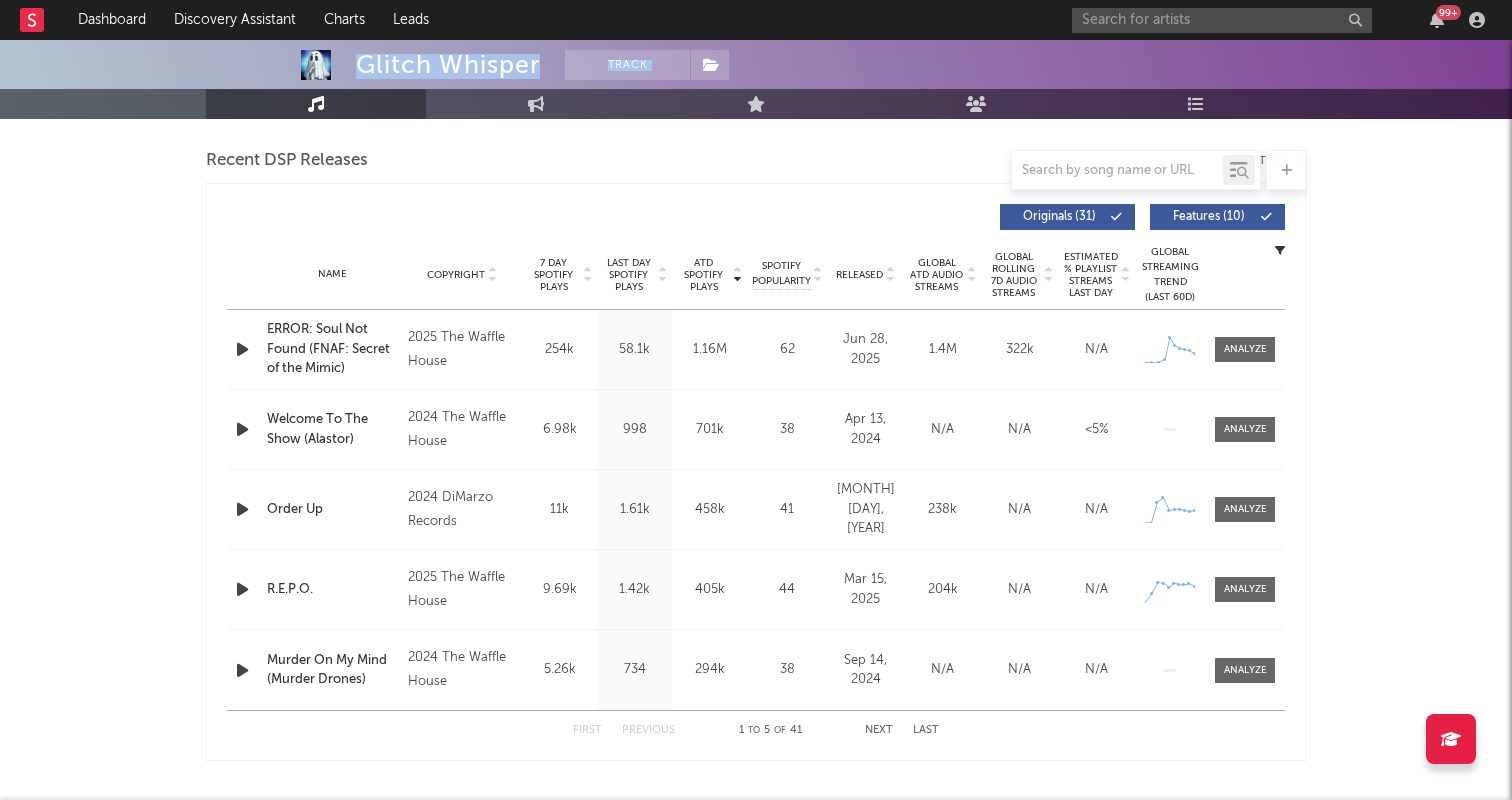 click on "7 Day Spotify Plays" at bounding box center (553, 275) 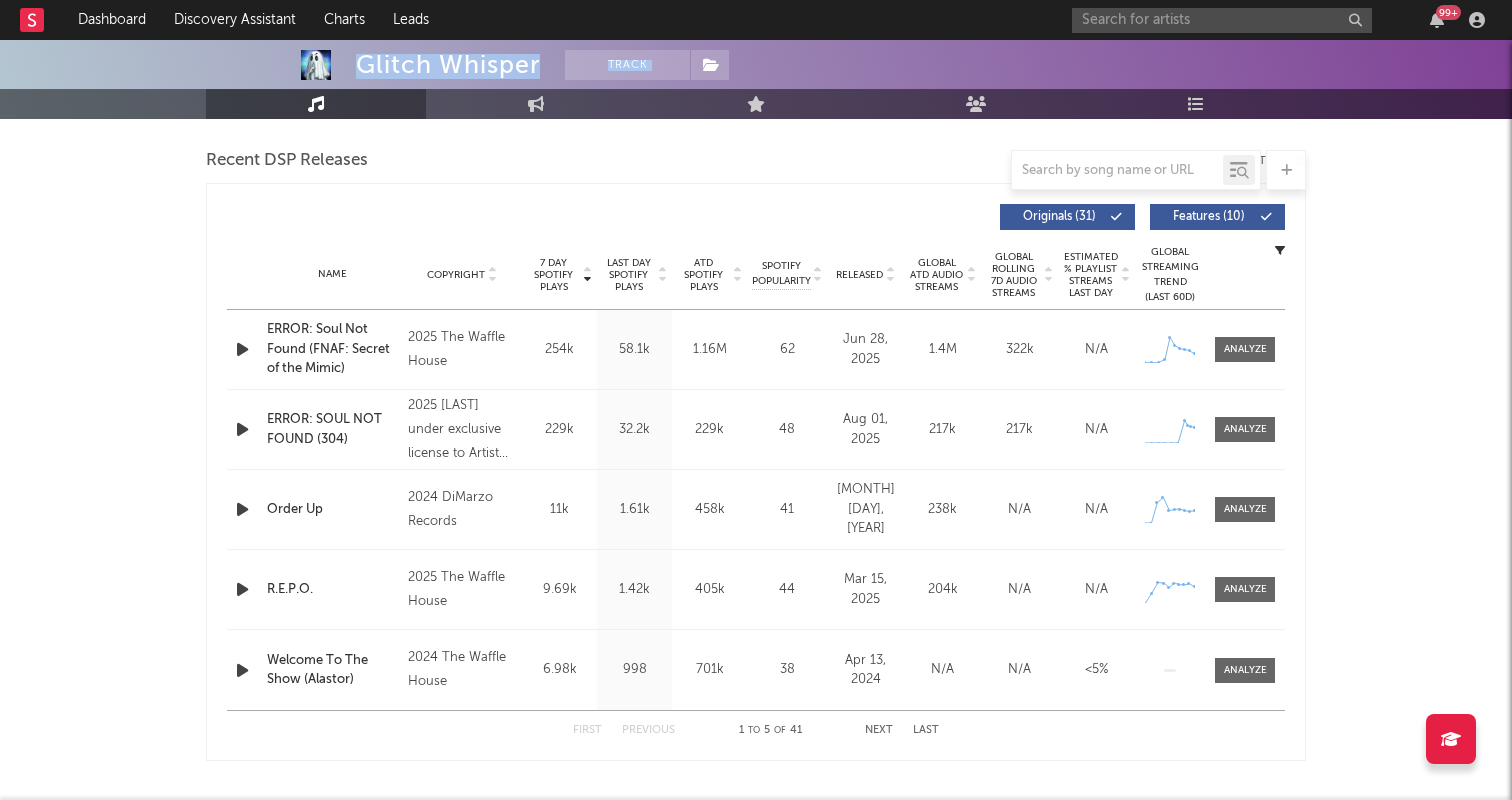 click on "ATD Spotify Plays" at bounding box center (703, 275) 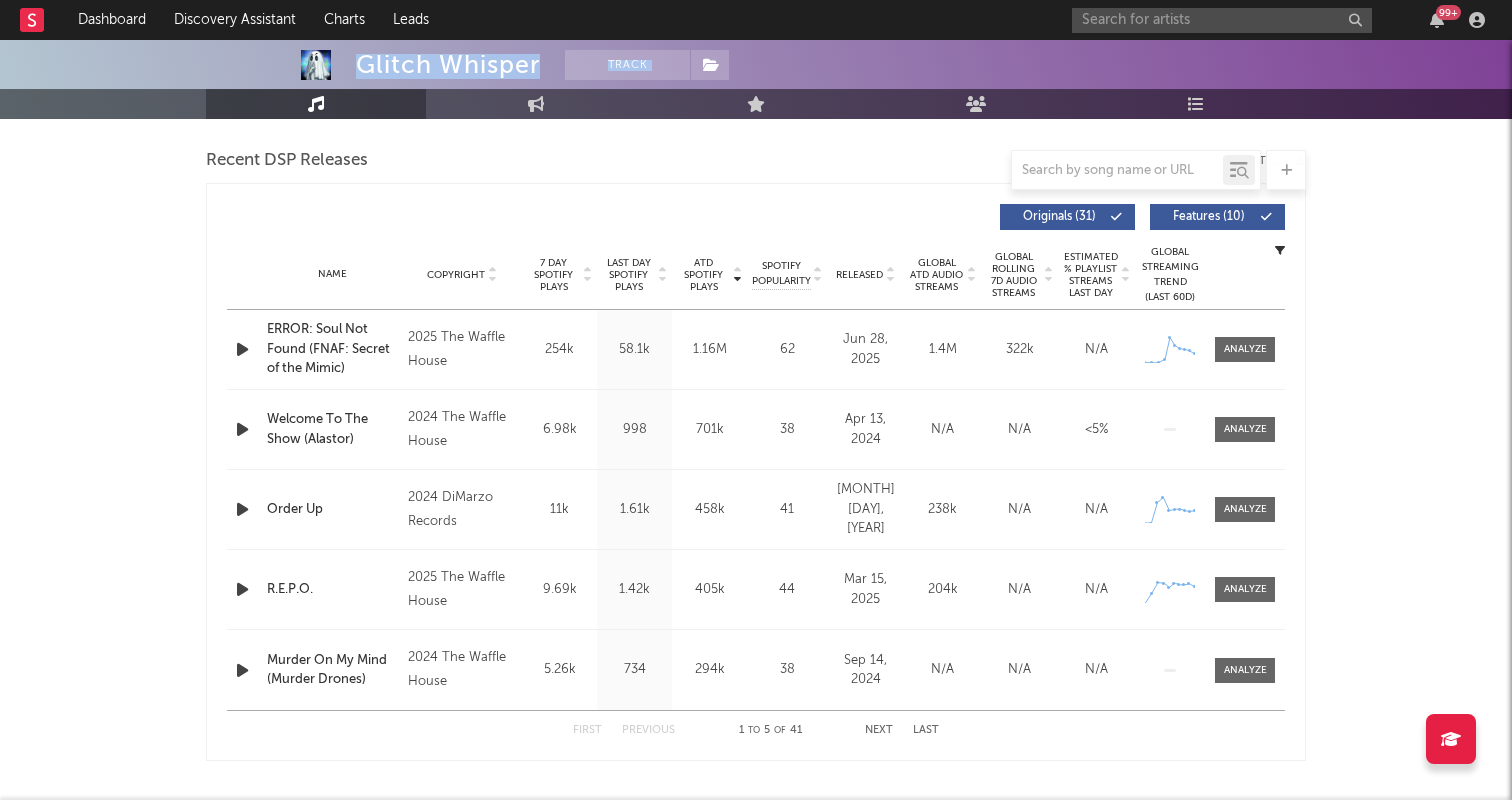 click at bounding box center [242, 509] 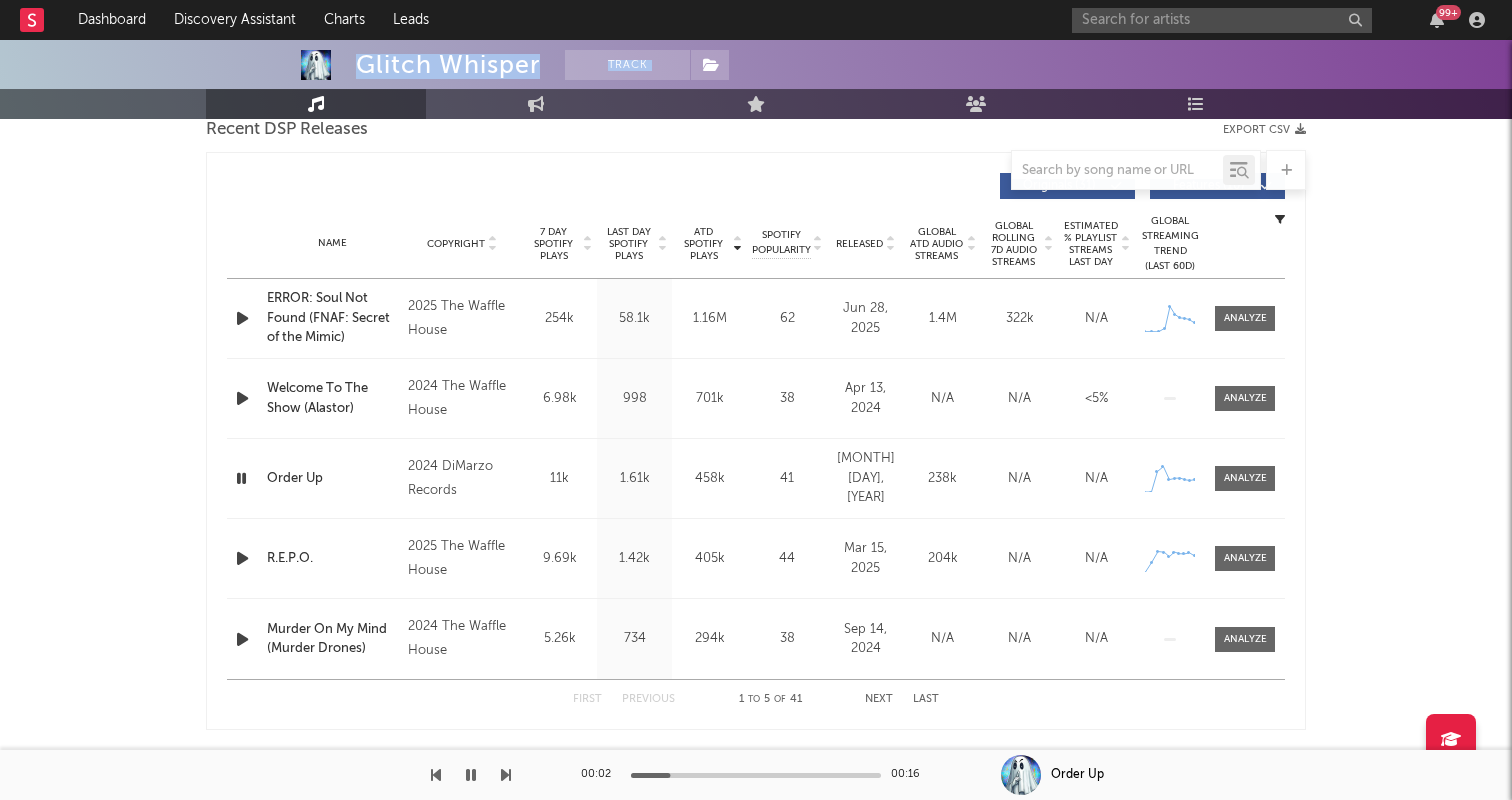 scroll, scrollTop: 721, scrollLeft: 0, axis: vertical 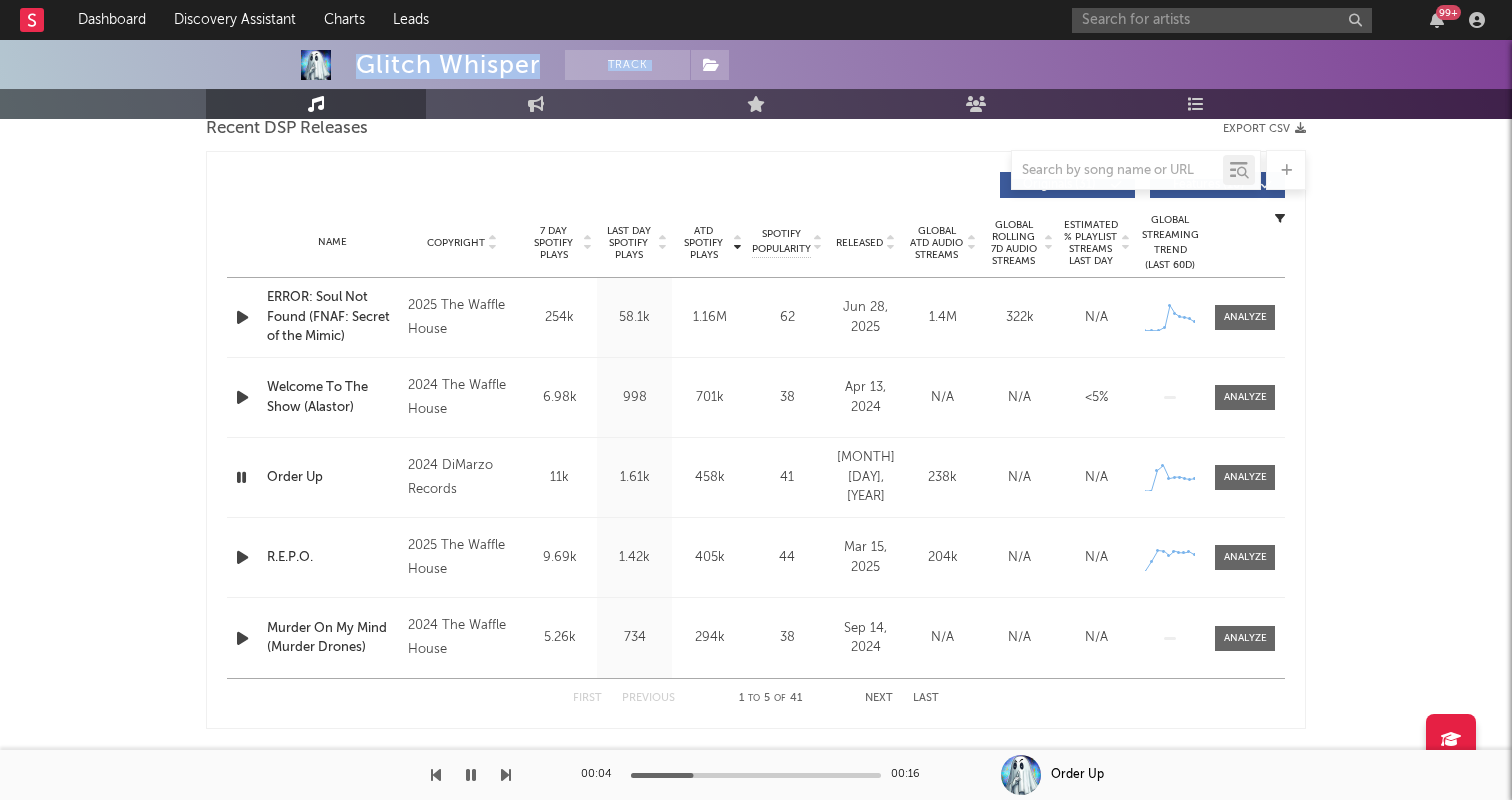 click at bounding box center [242, 317] 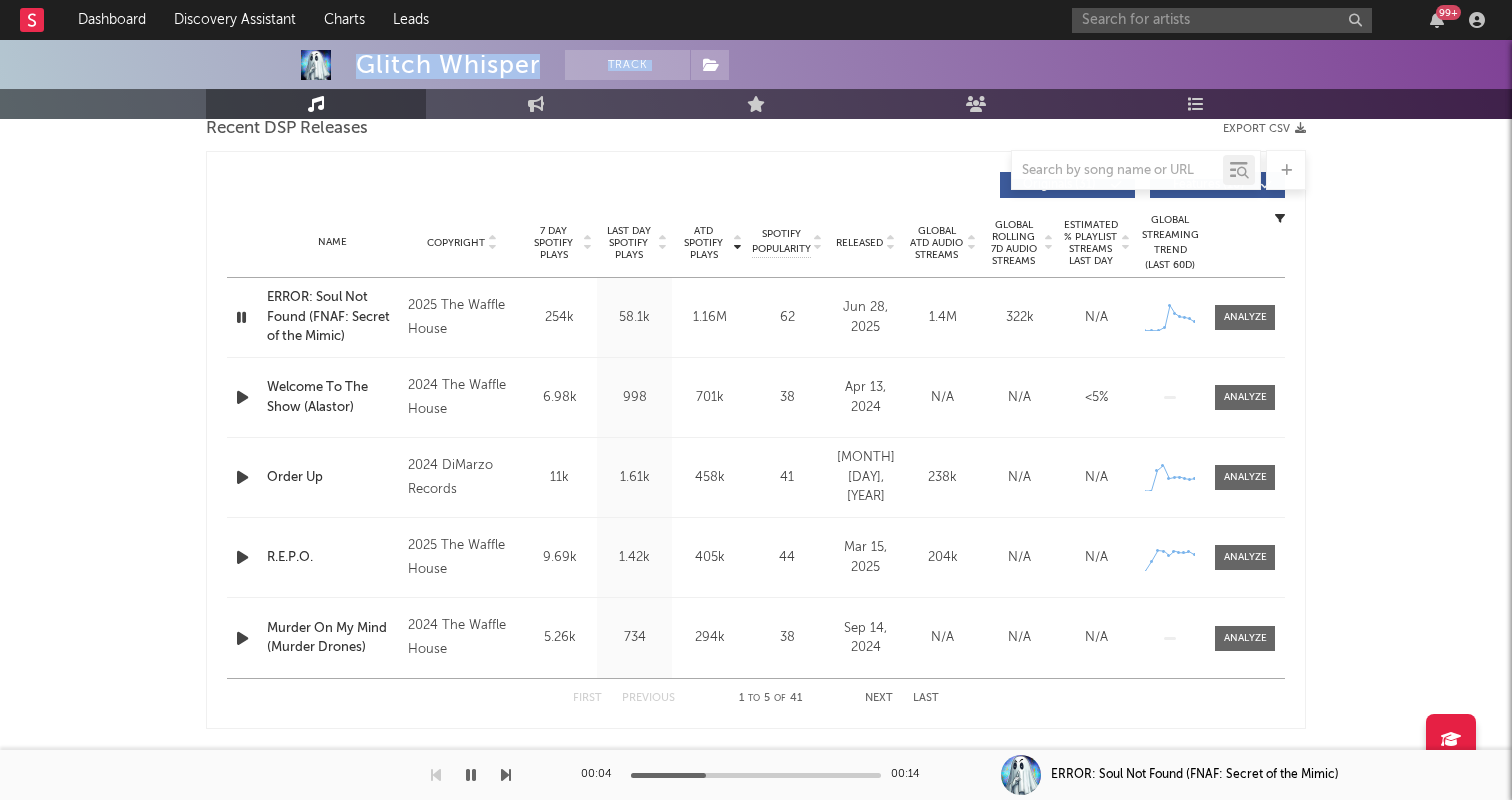 click at bounding box center [241, 317] 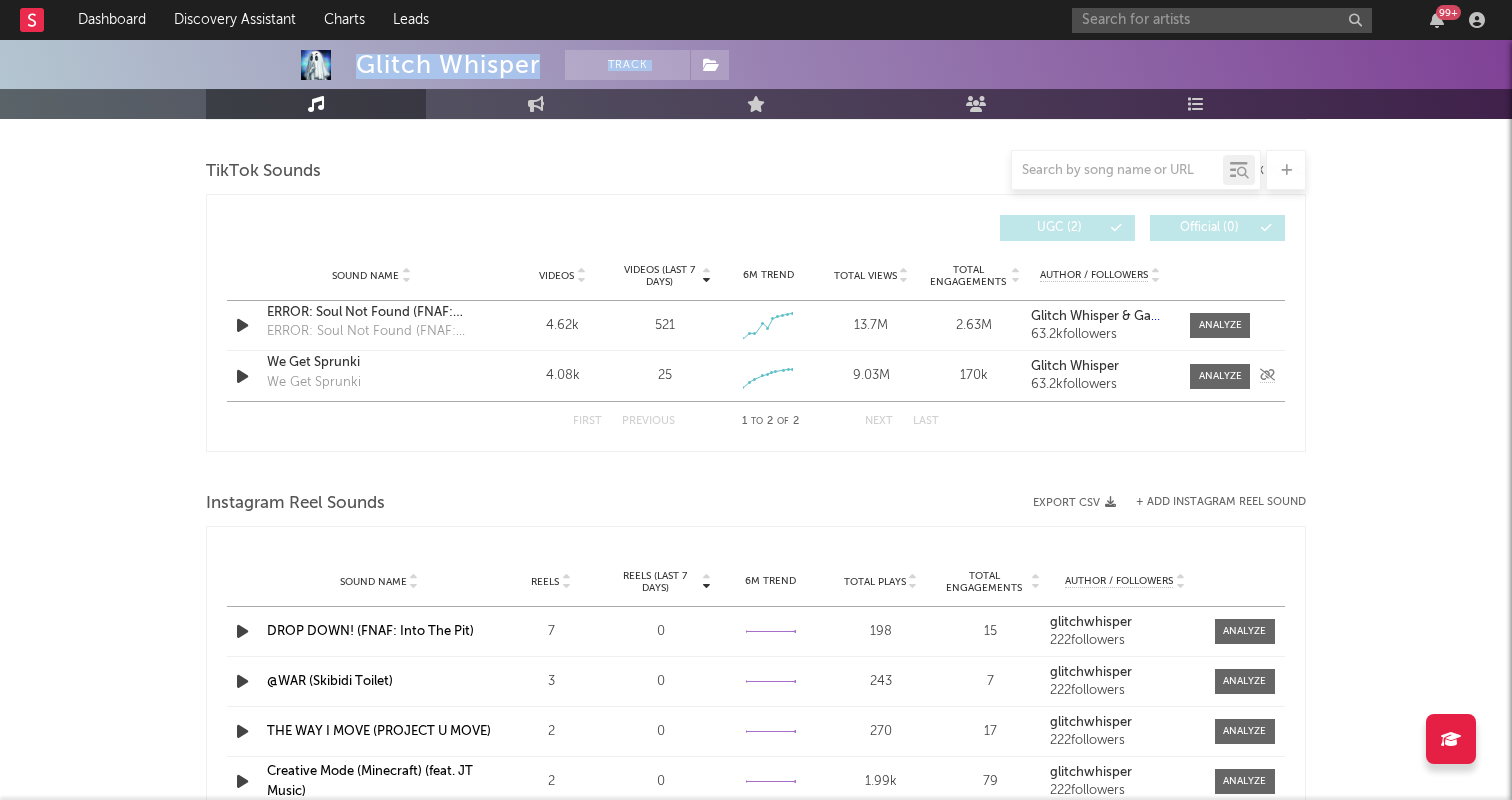 scroll, scrollTop: 1343, scrollLeft: 0, axis: vertical 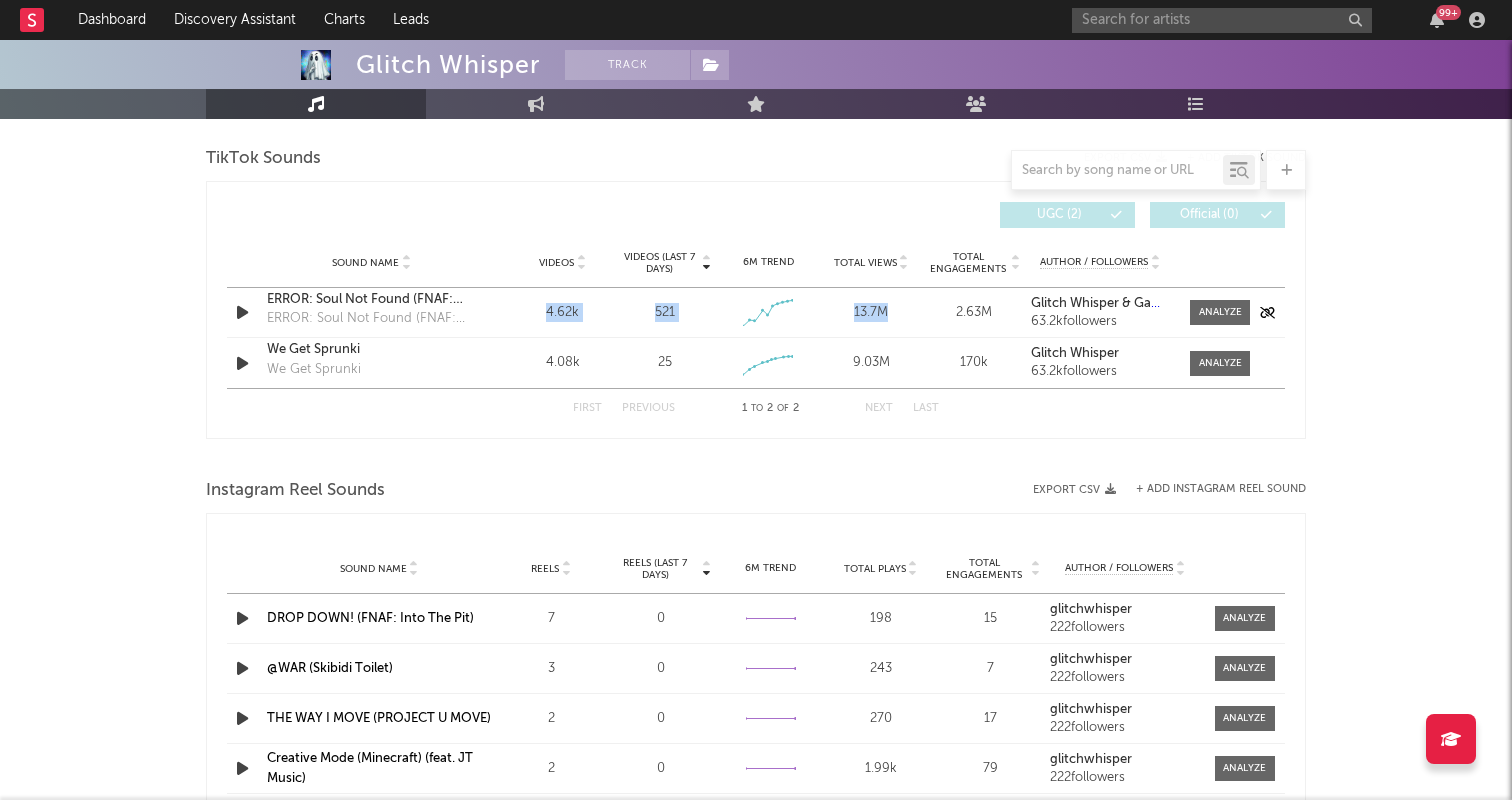 drag, startPoint x: 545, startPoint y: 307, endPoint x: 895, endPoint y: 309, distance: 350.0057 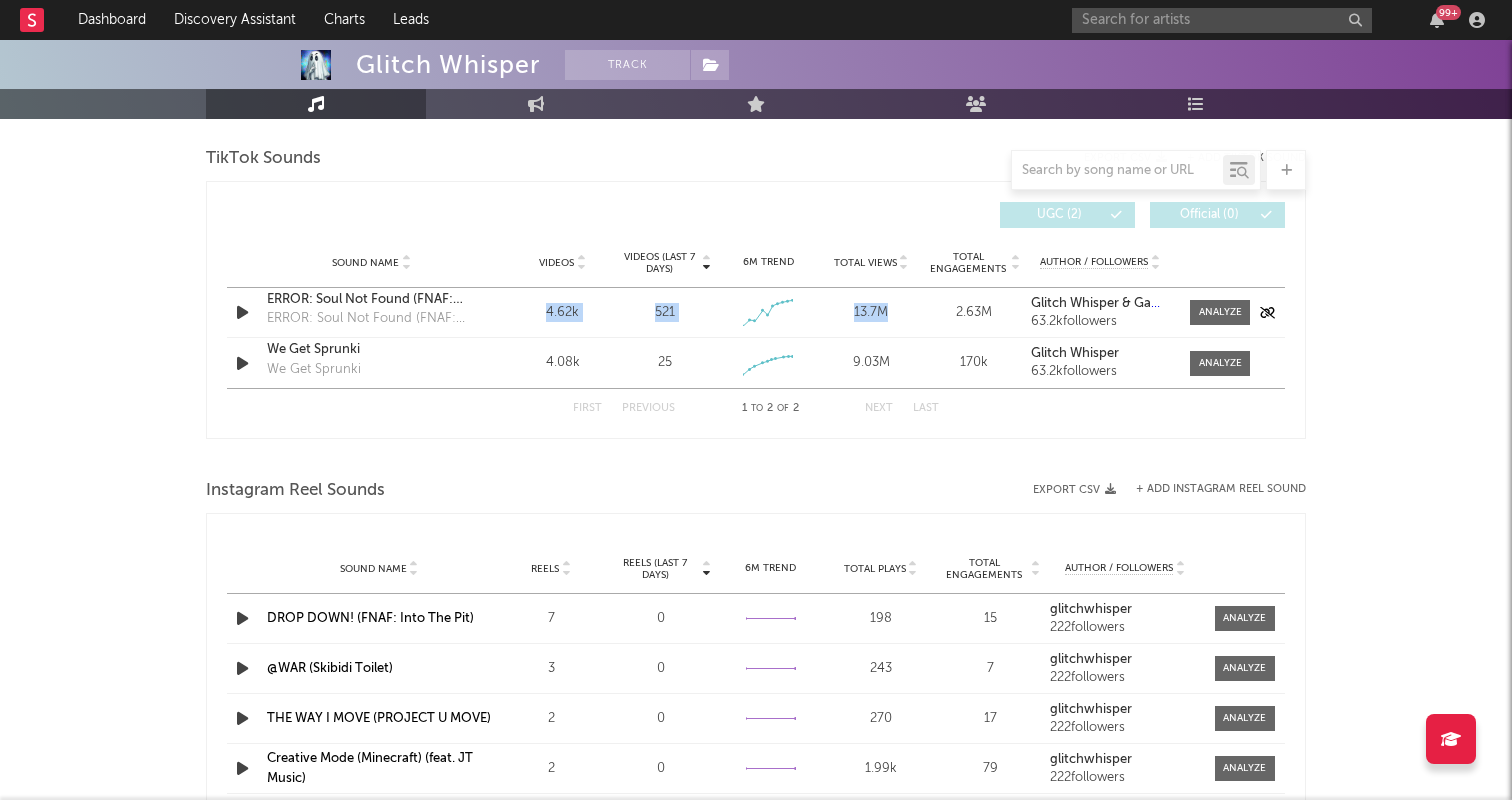 click on "13.7M" at bounding box center (871, 313) 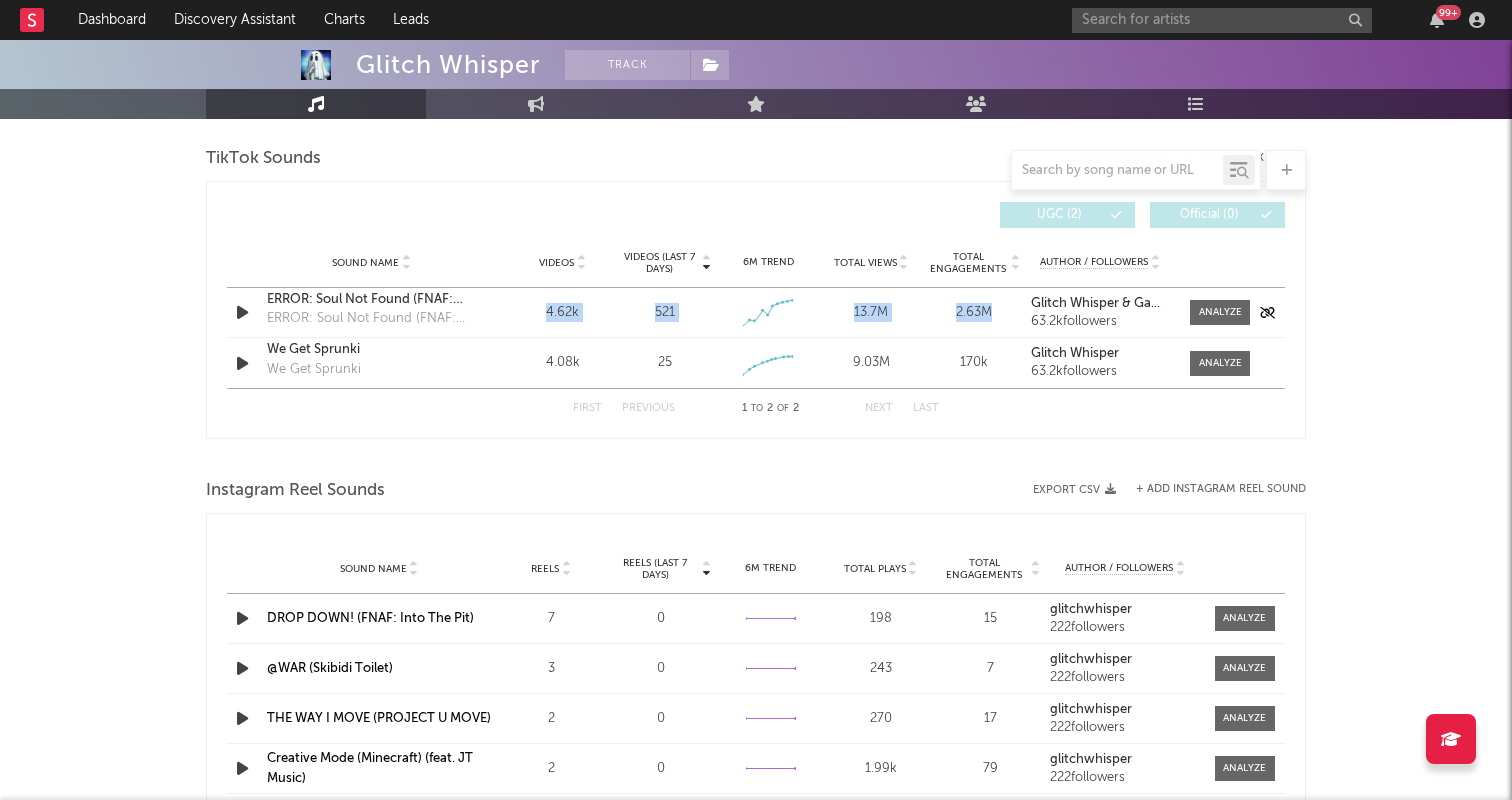 drag, startPoint x: 535, startPoint y: 309, endPoint x: 994, endPoint y: 312, distance: 459.0098 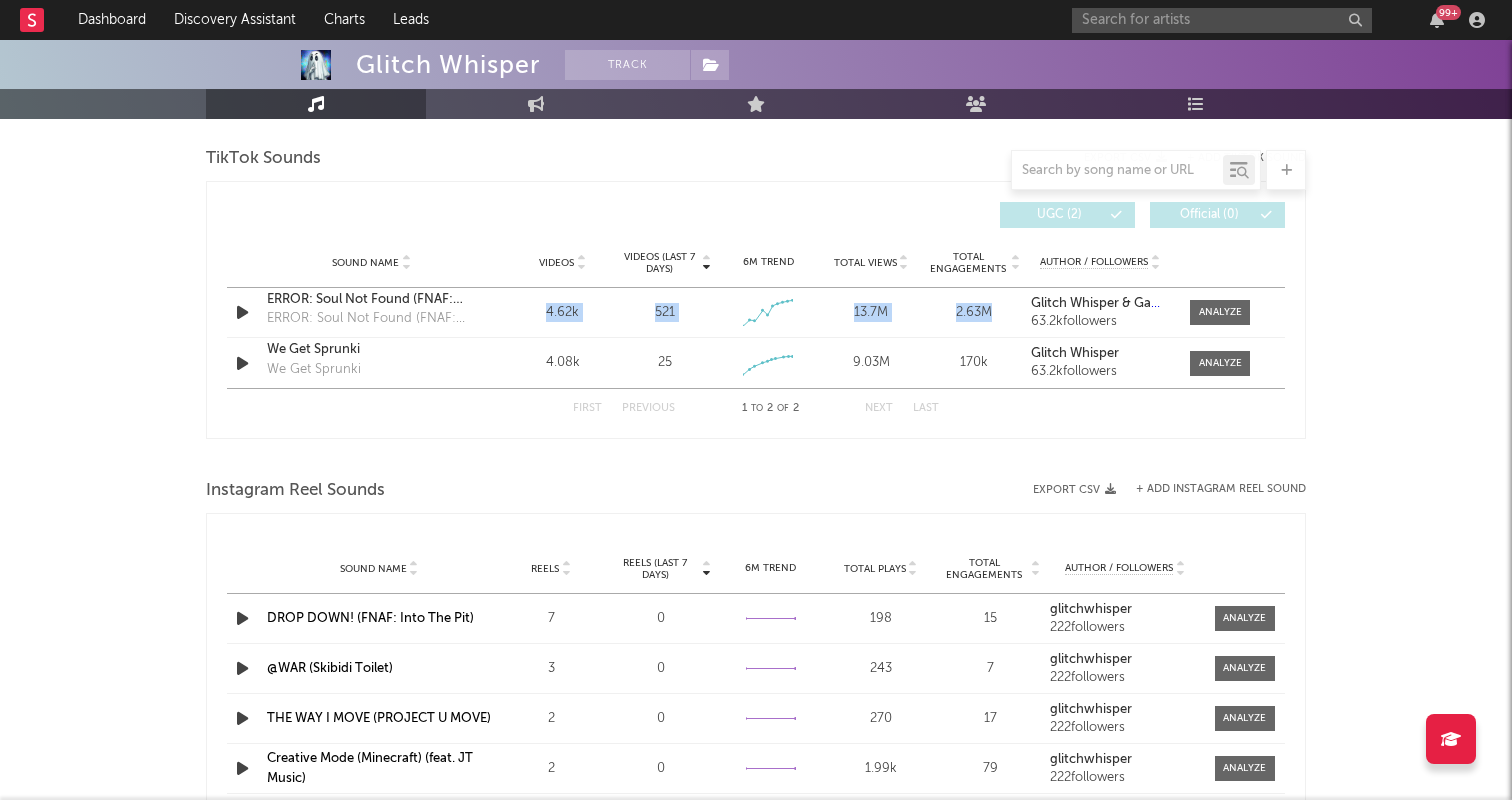 copy on "4.62k Videos (last 7 days) 521 Weekly Growth % - 61.8 % 6M Trend Created with Highcharts 10.3.3 Total Views 13.7M Total Engagements 2.63M" 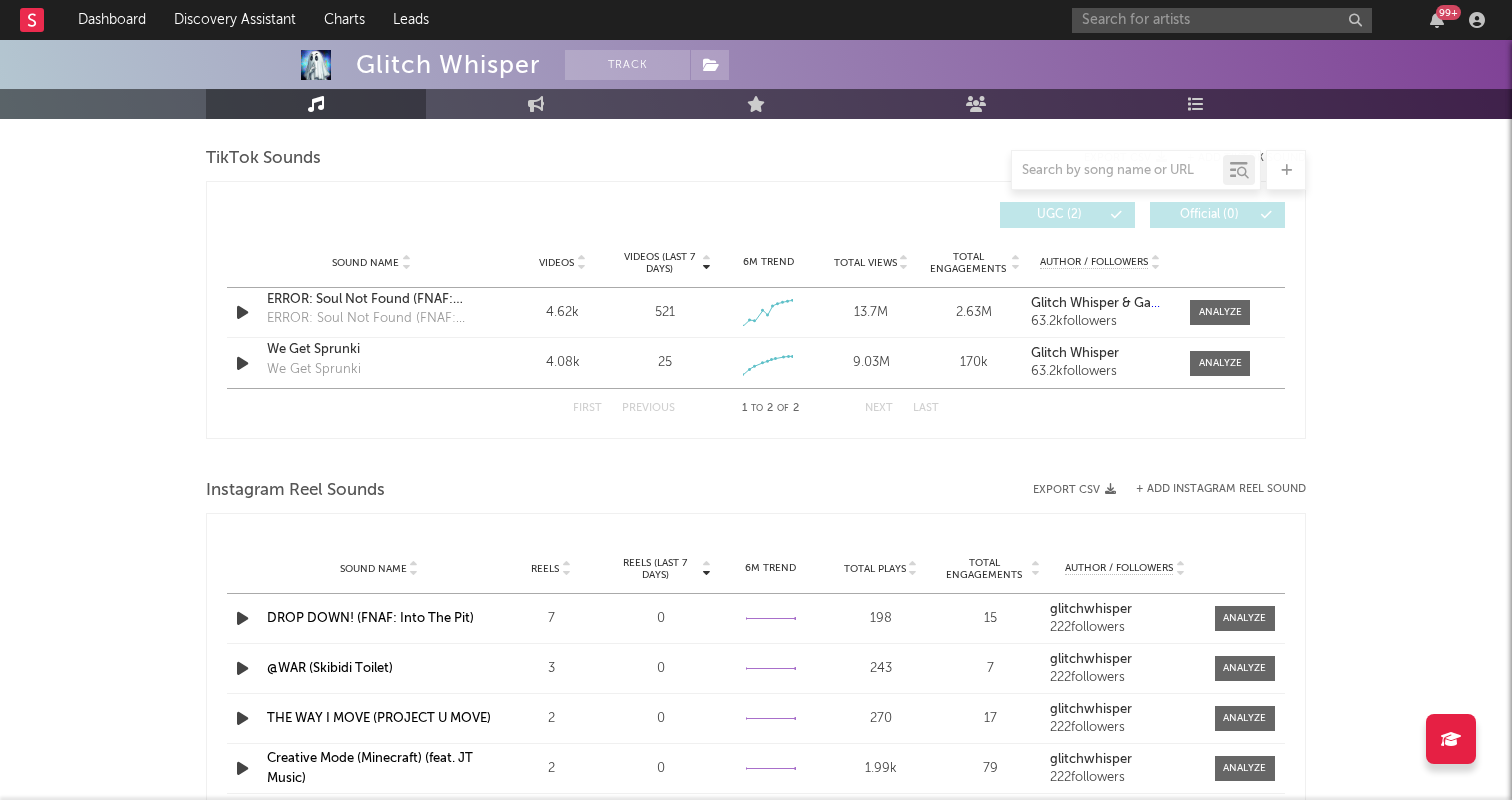 click on "Videos (last 7 days) Sound Name Videos Videos (last 7 days) Total Views Total Engagements Author / Followers Videos / 7d Growth Views / Engmts UGC   ( 2 ) Official   ( 0 )" at bounding box center (756, 215) 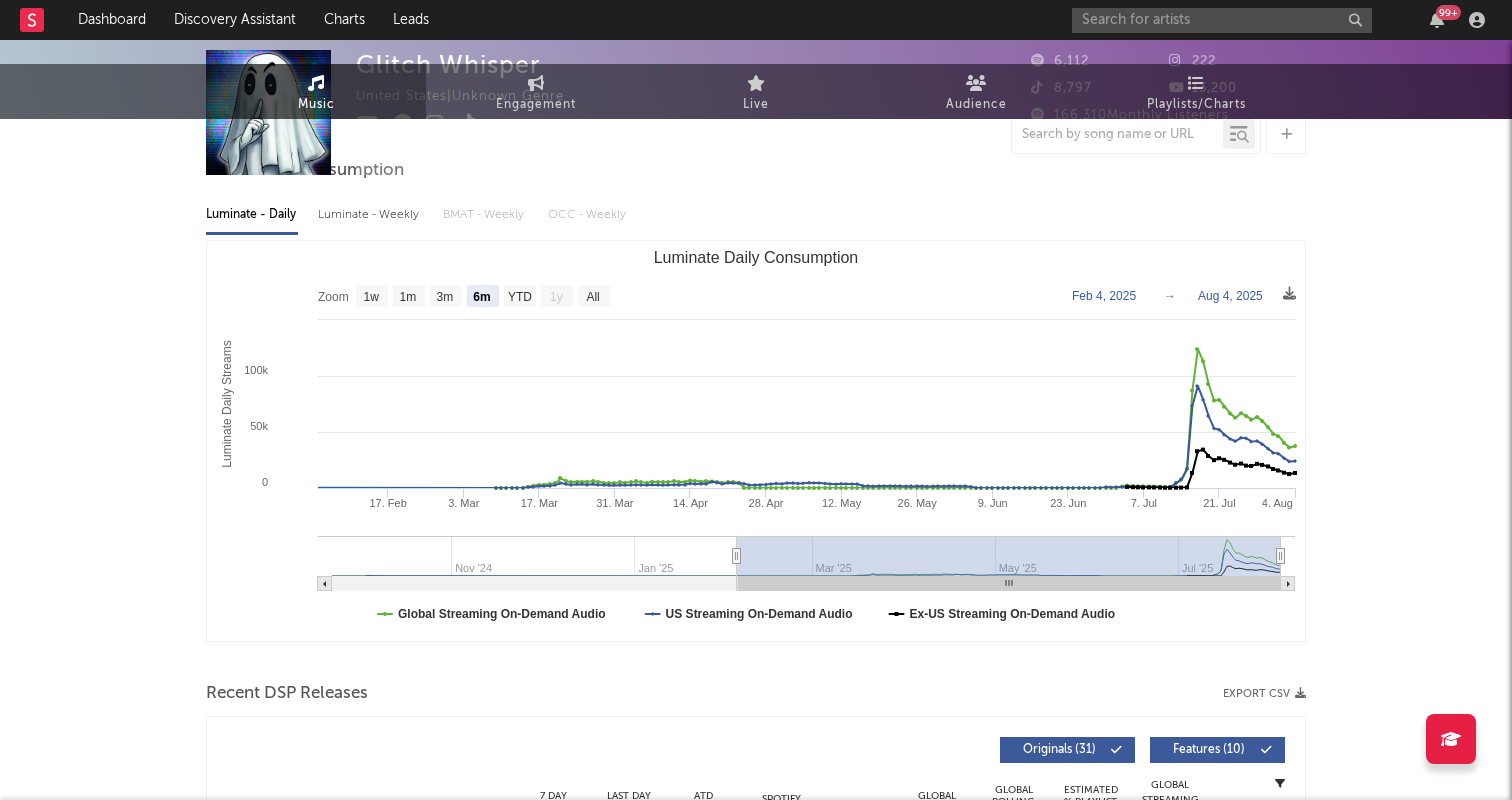 scroll, scrollTop: 0, scrollLeft: 0, axis: both 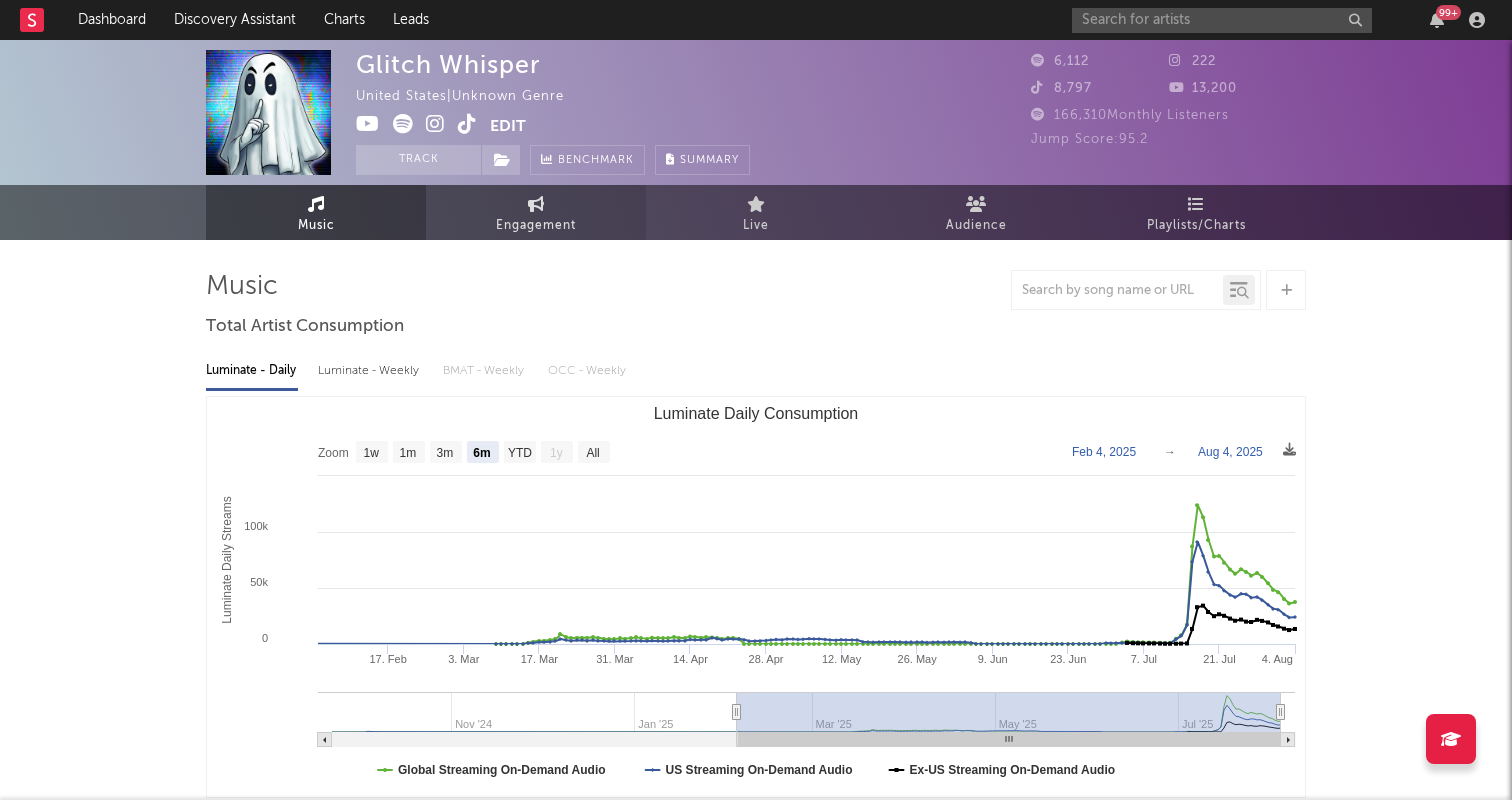 click on "Engagement" at bounding box center [536, 212] 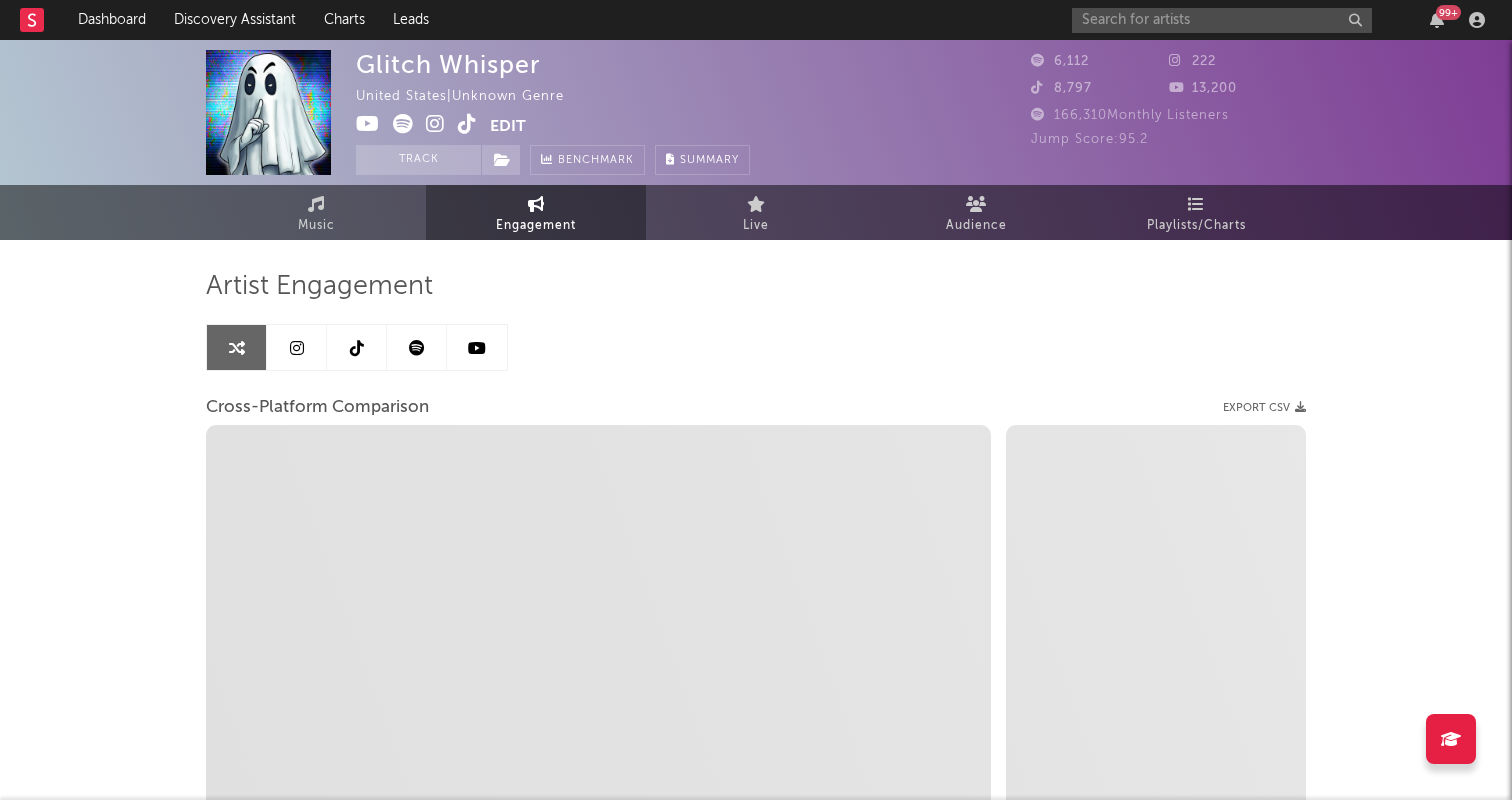 select on "1m" 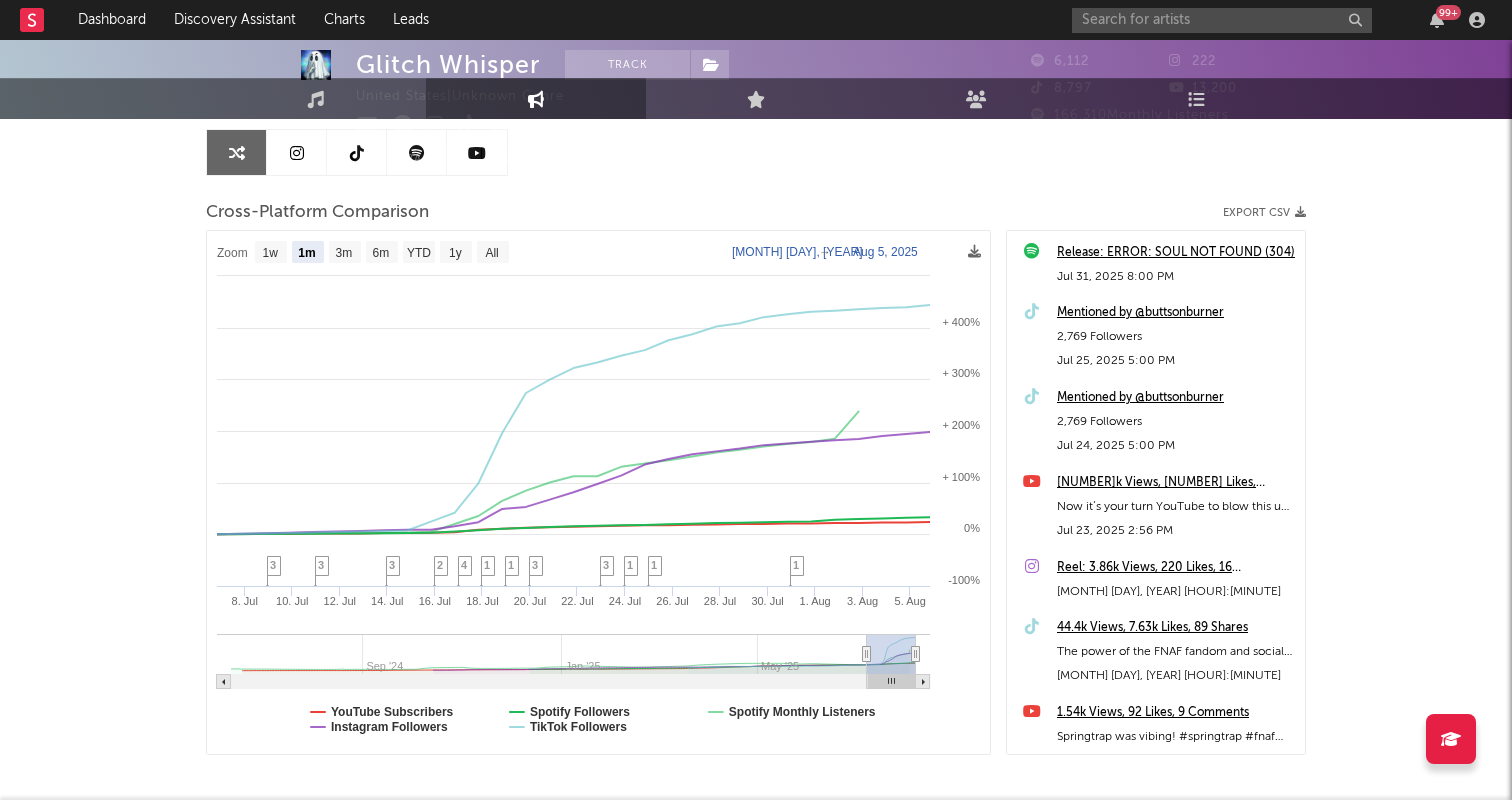 scroll, scrollTop: 253, scrollLeft: 0, axis: vertical 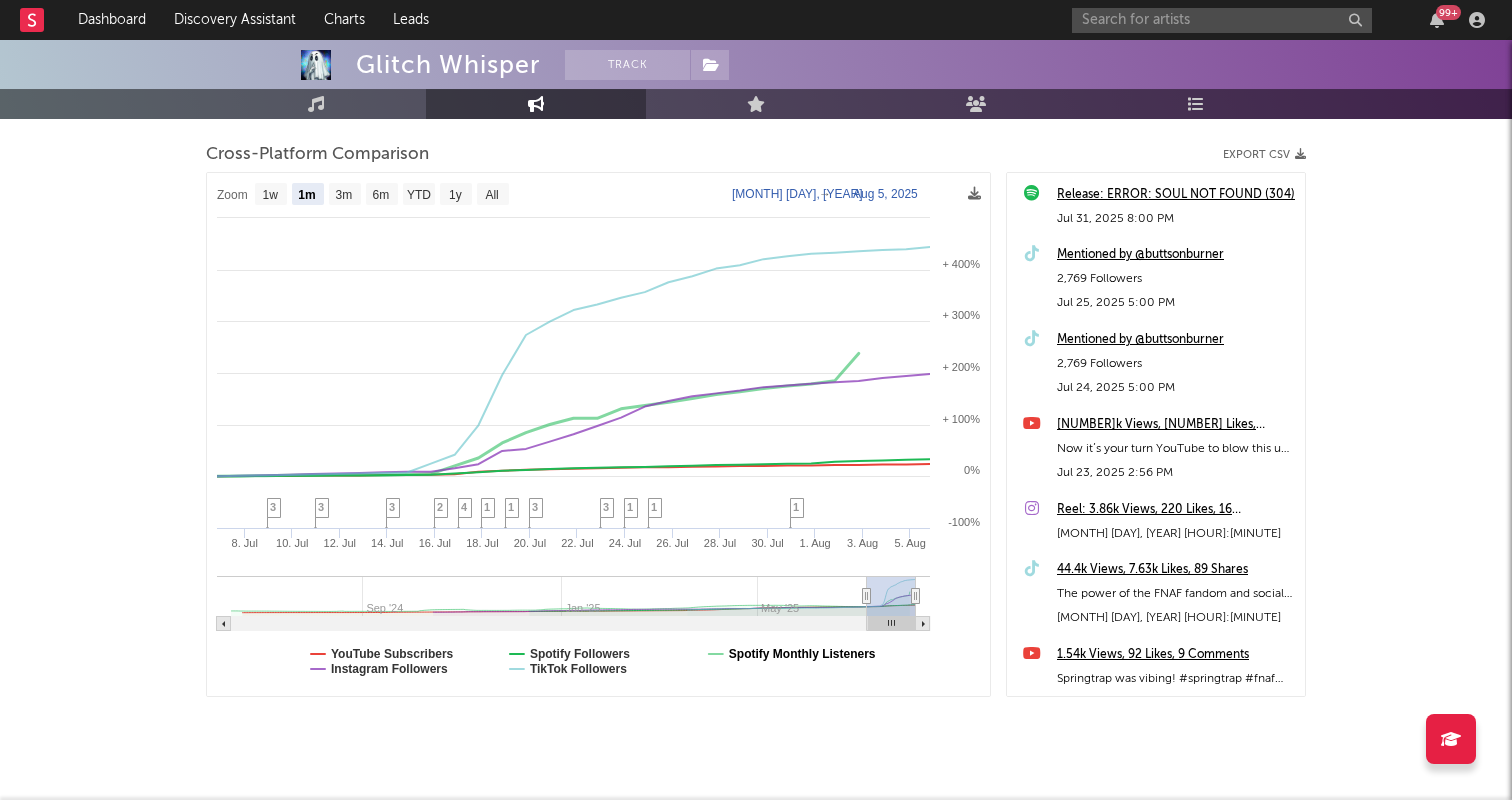click on "Spotify Monthly Listeners" 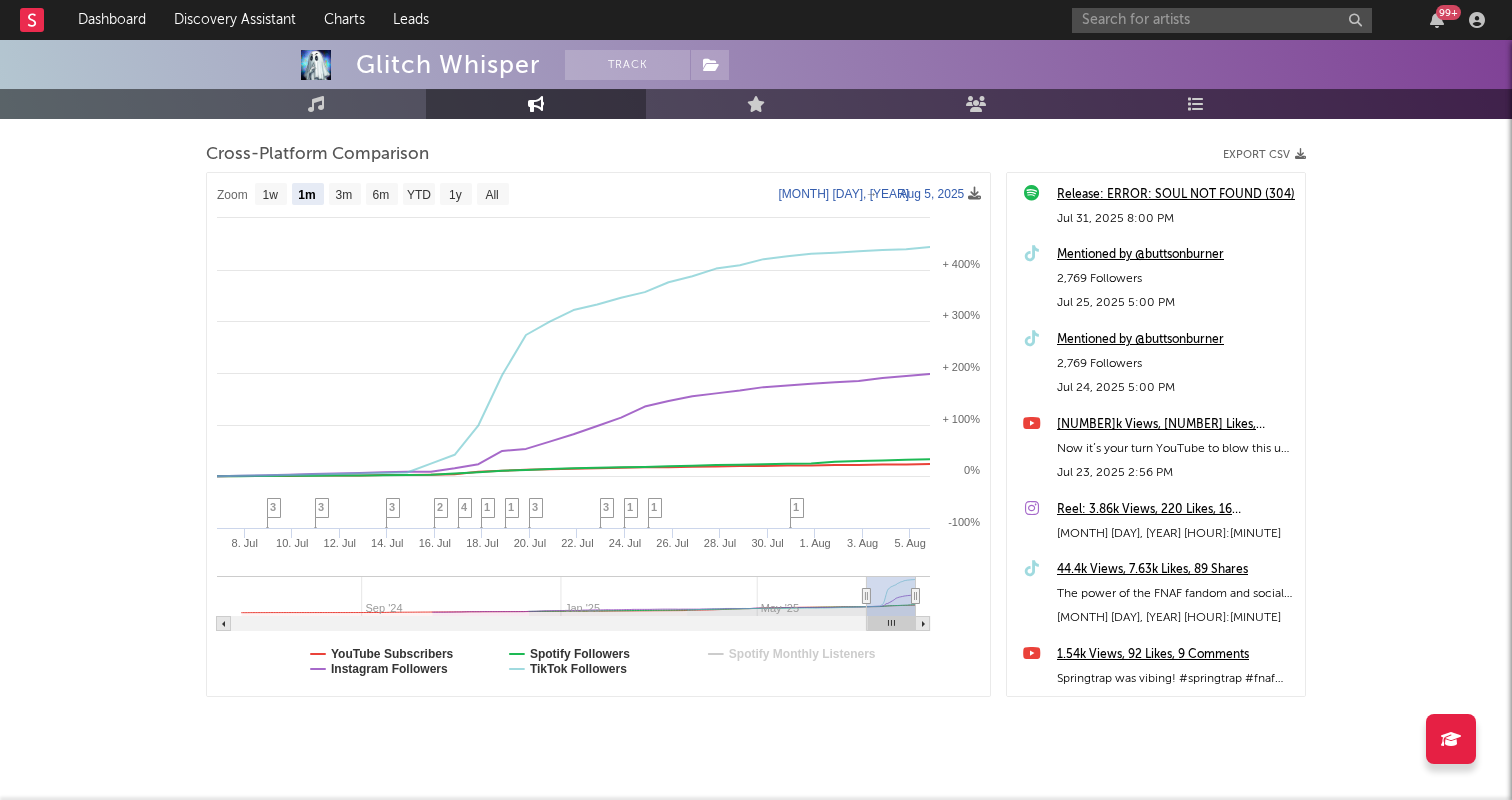 select on "1m" 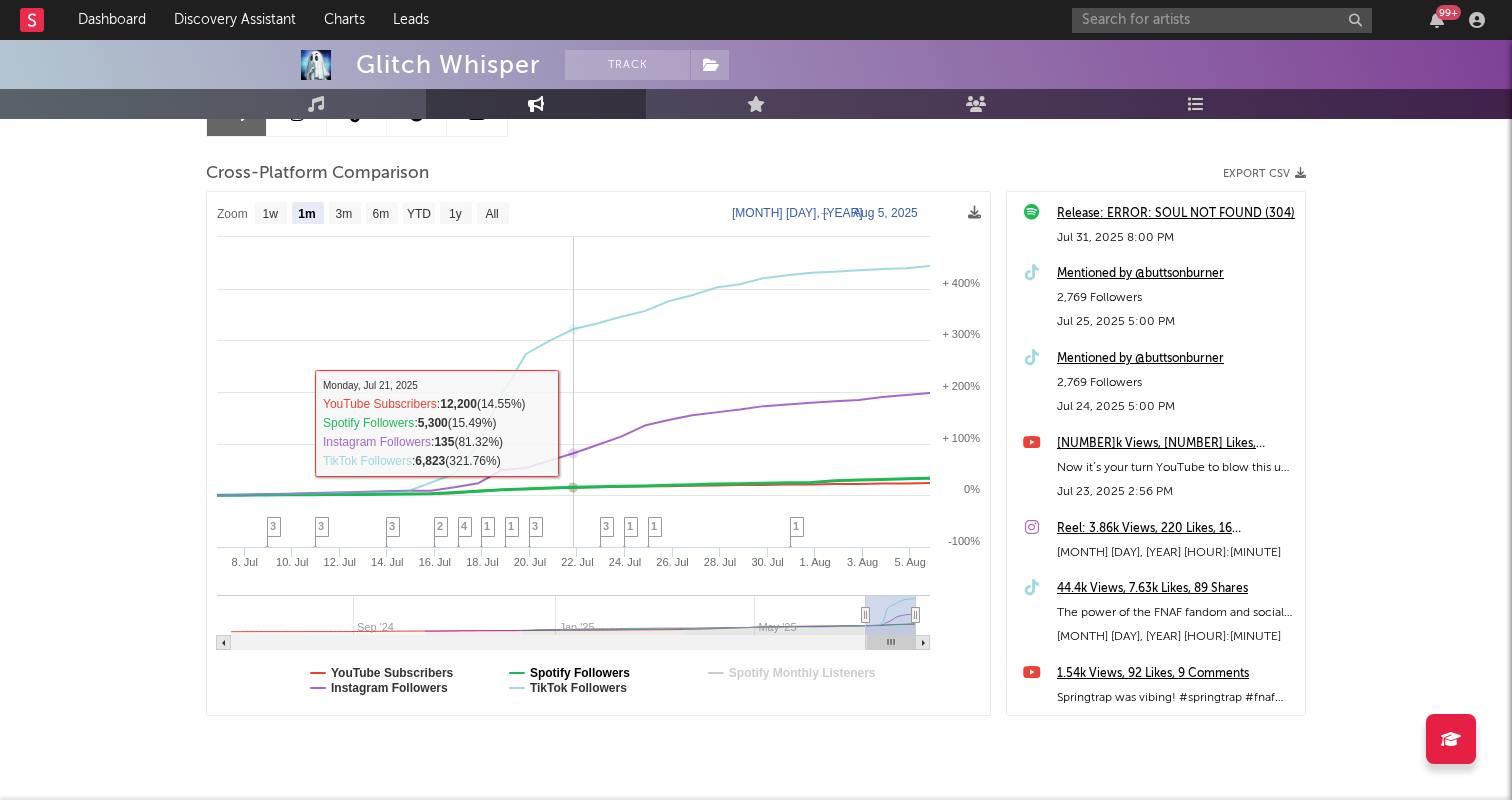 scroll, scrollTop: 0, scrollLeft: 0, axis: both 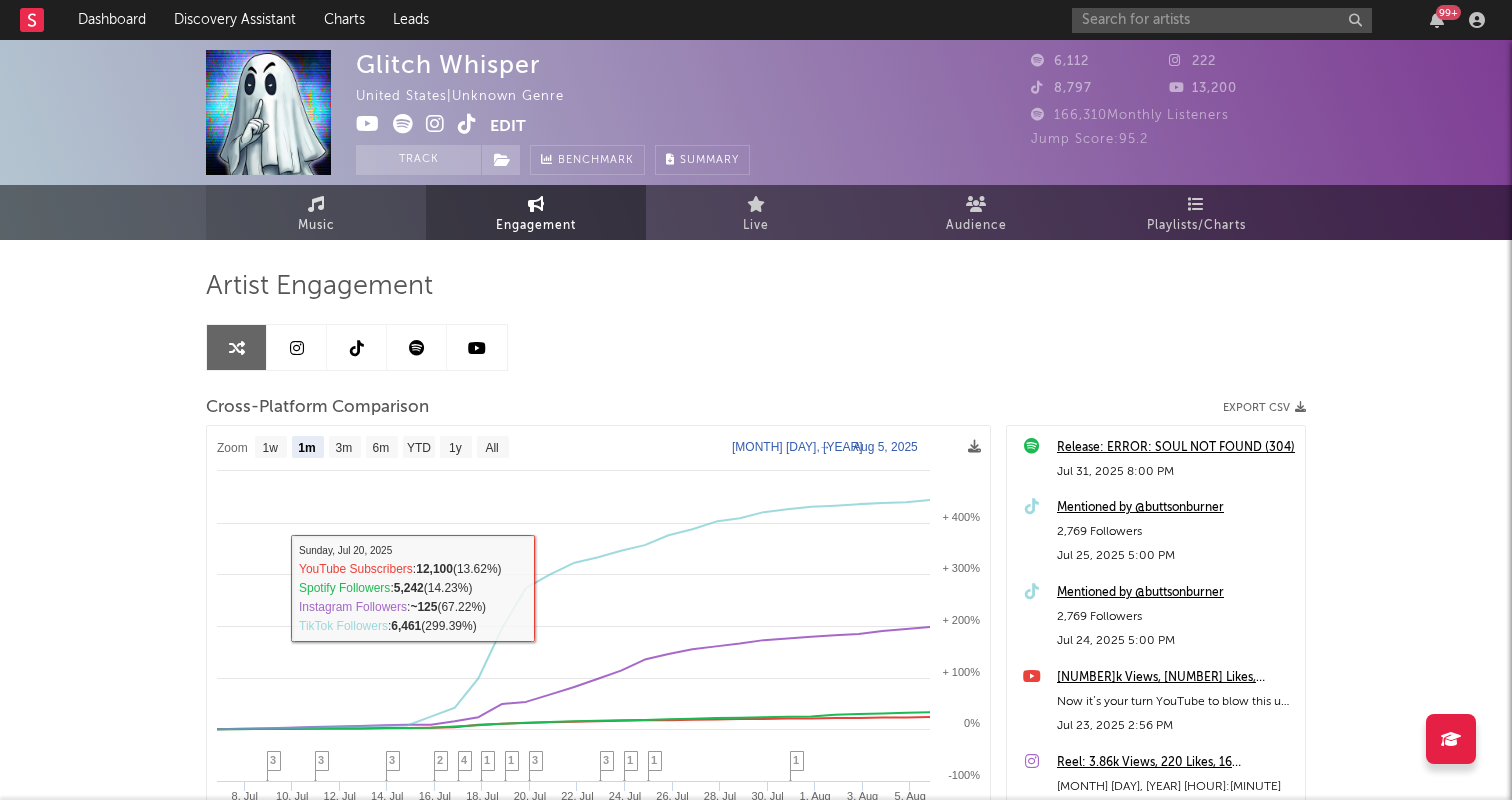 click on "Music" at bounding box center (316, 212) 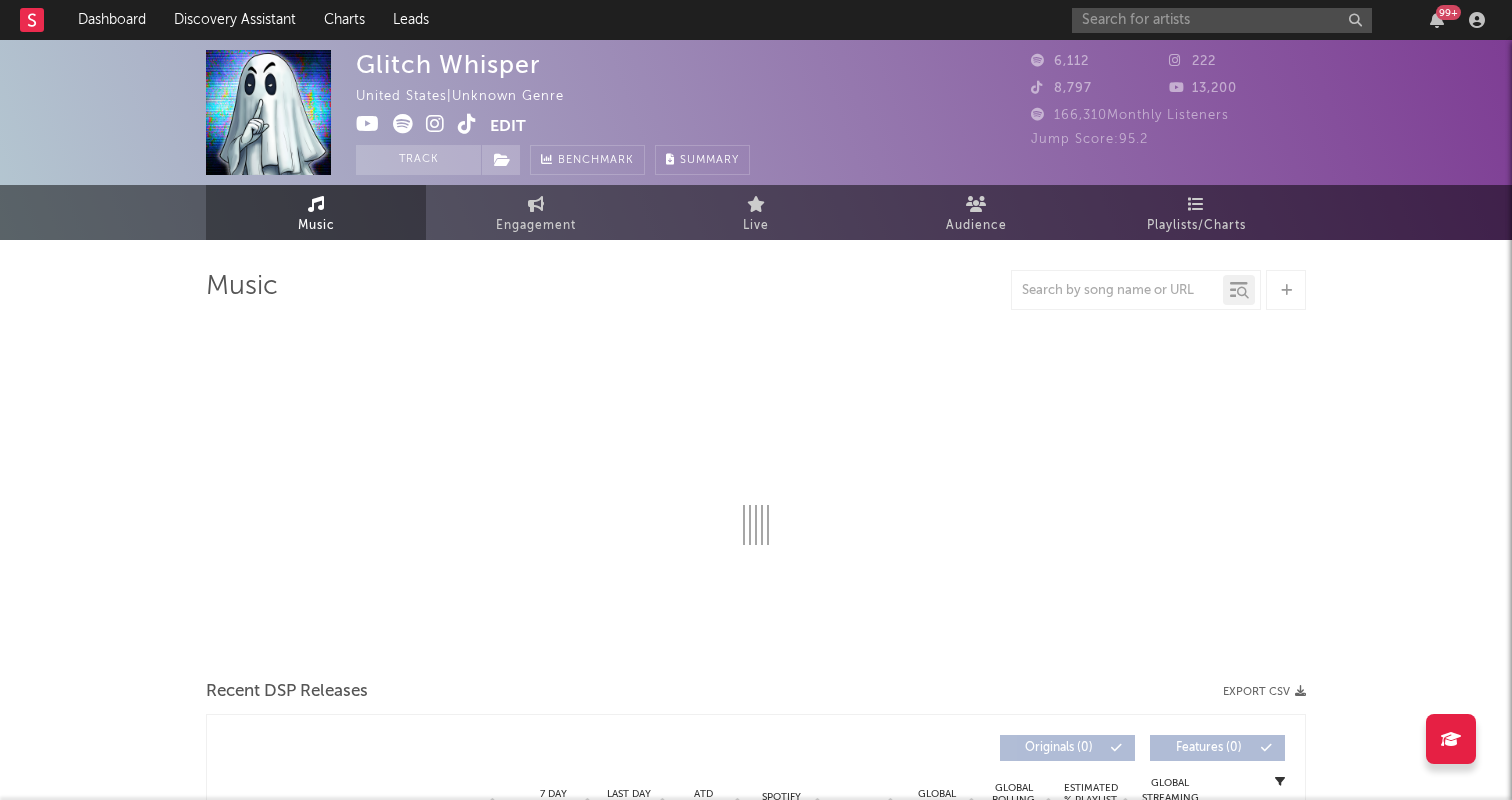 select on "6m" 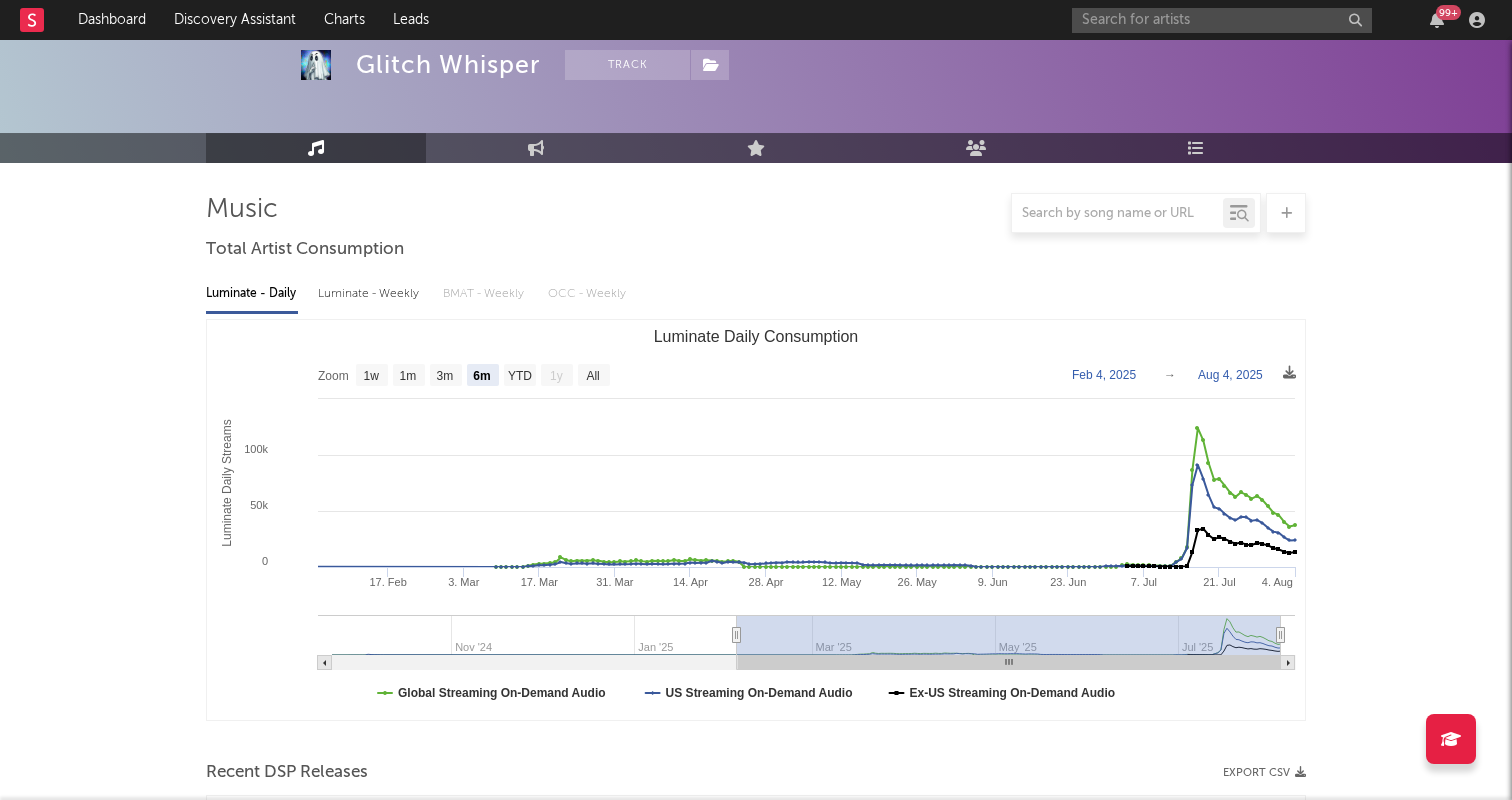 scroll, scrollTop: 277, scrollLeft: 0, axis: vertical 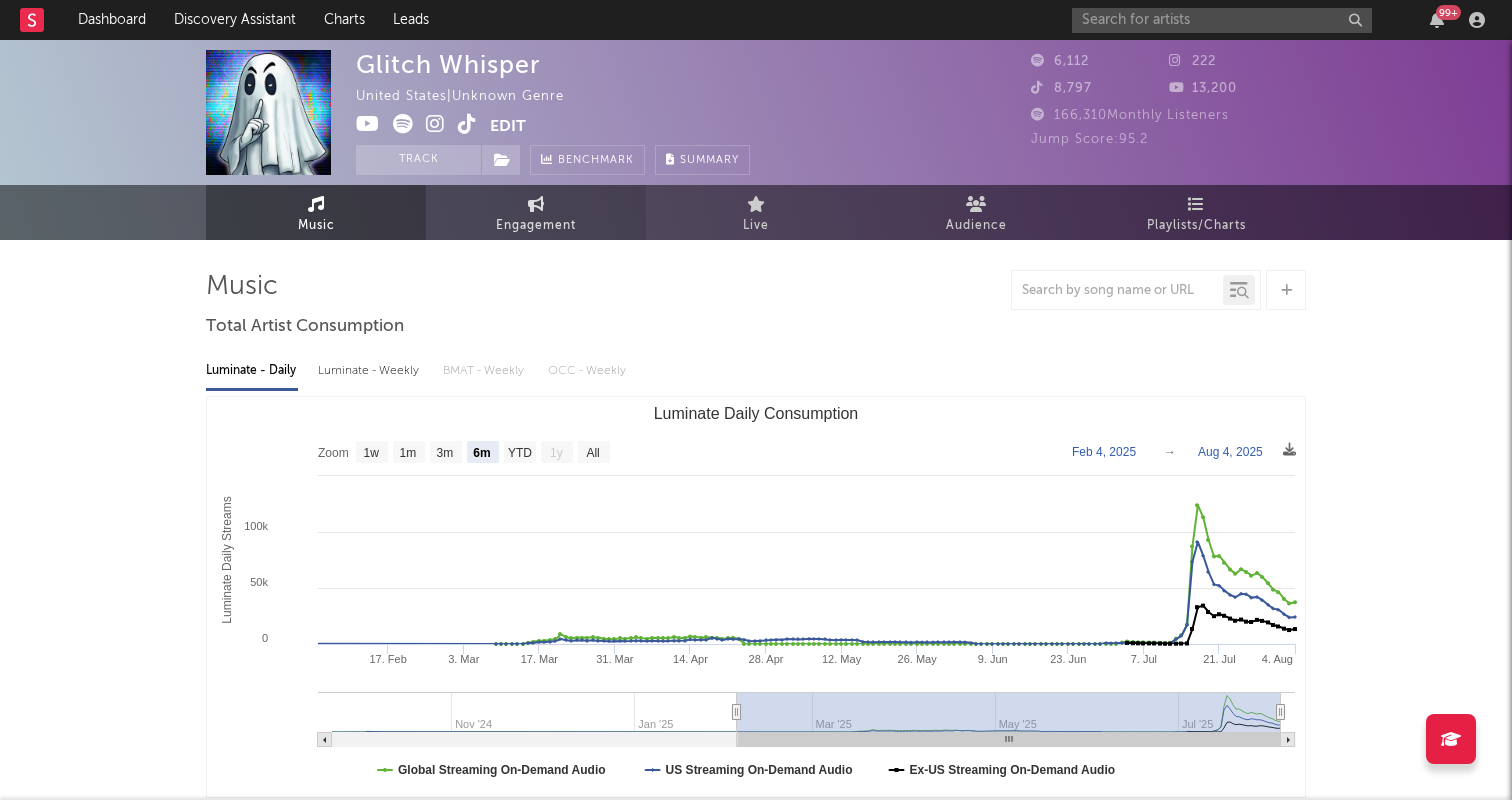 click on "Engagement" at bounding box center [536, 212] 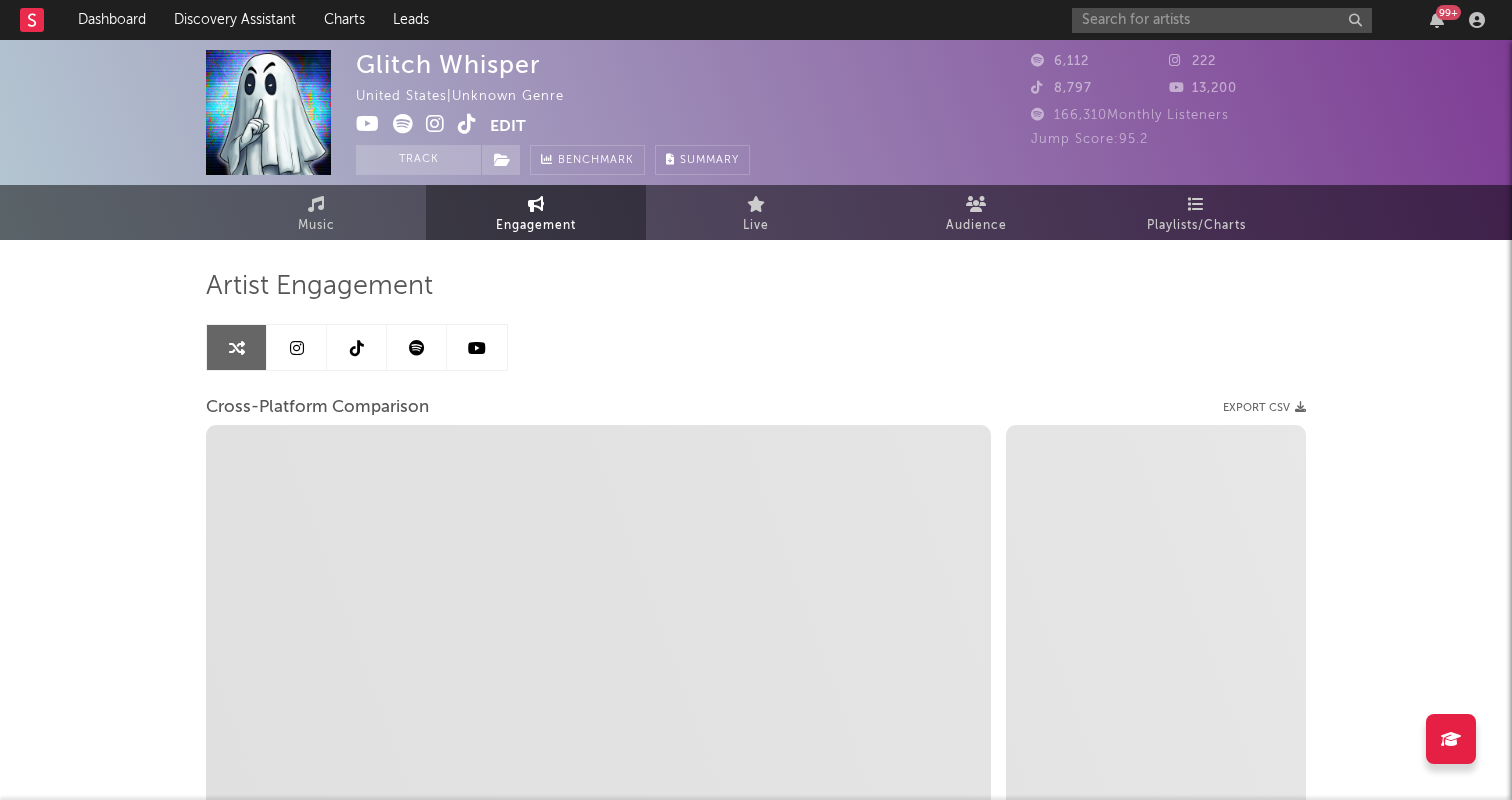 select on "1m" 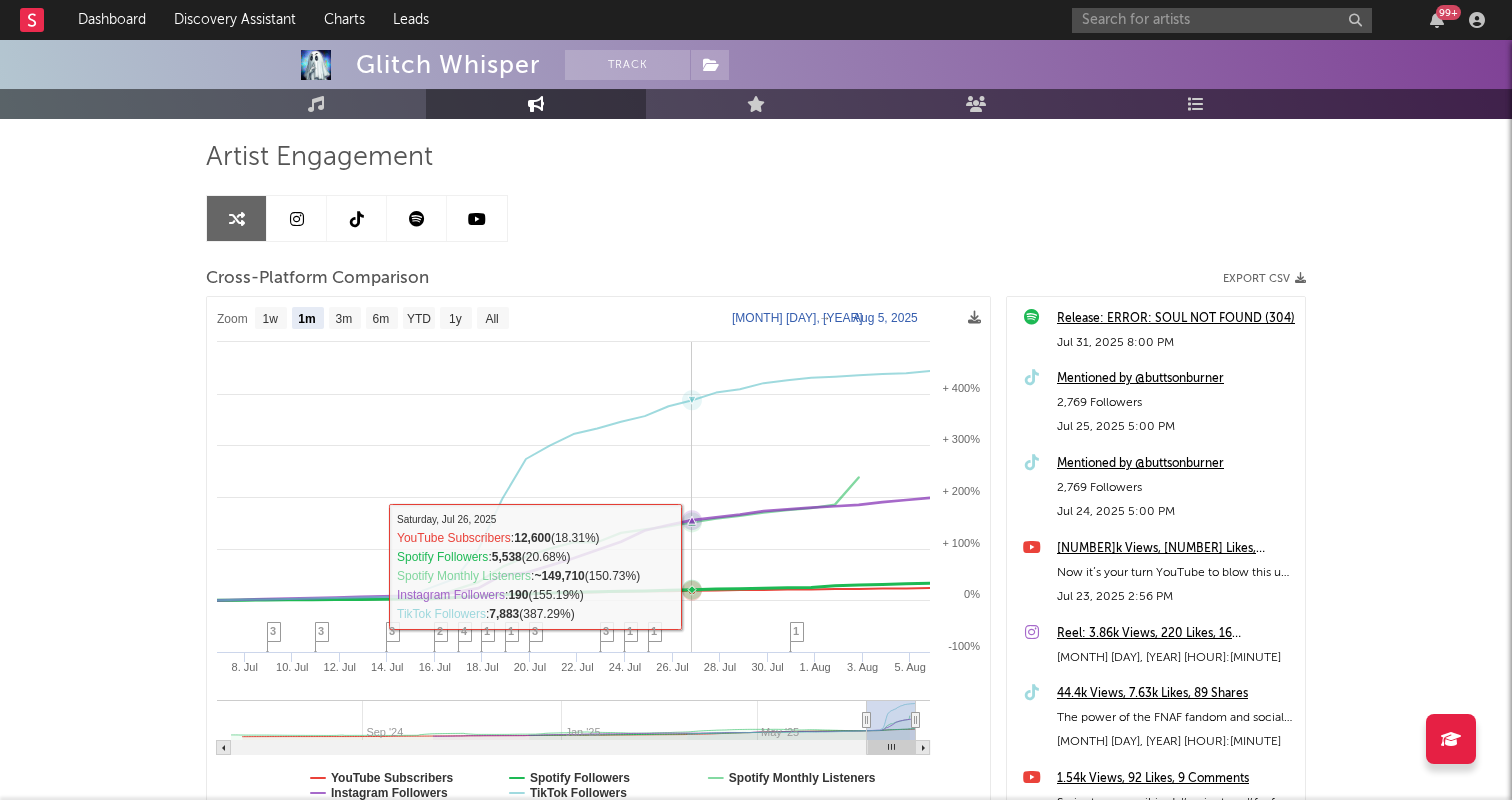 scroll, scrollTop: 290, scrollLeft: 0, axis: vertical 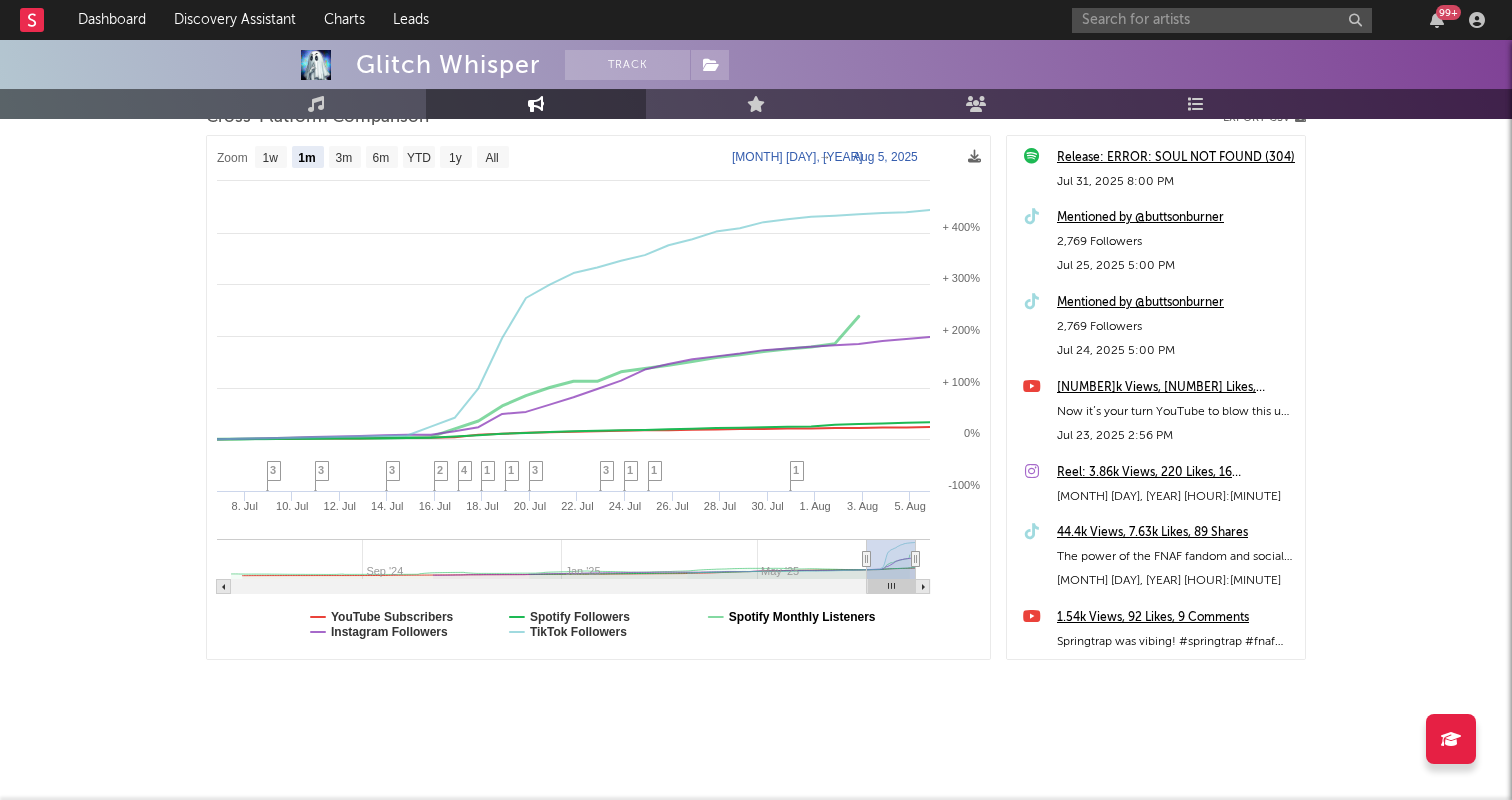 click on "Spotify Monthly Listeners" 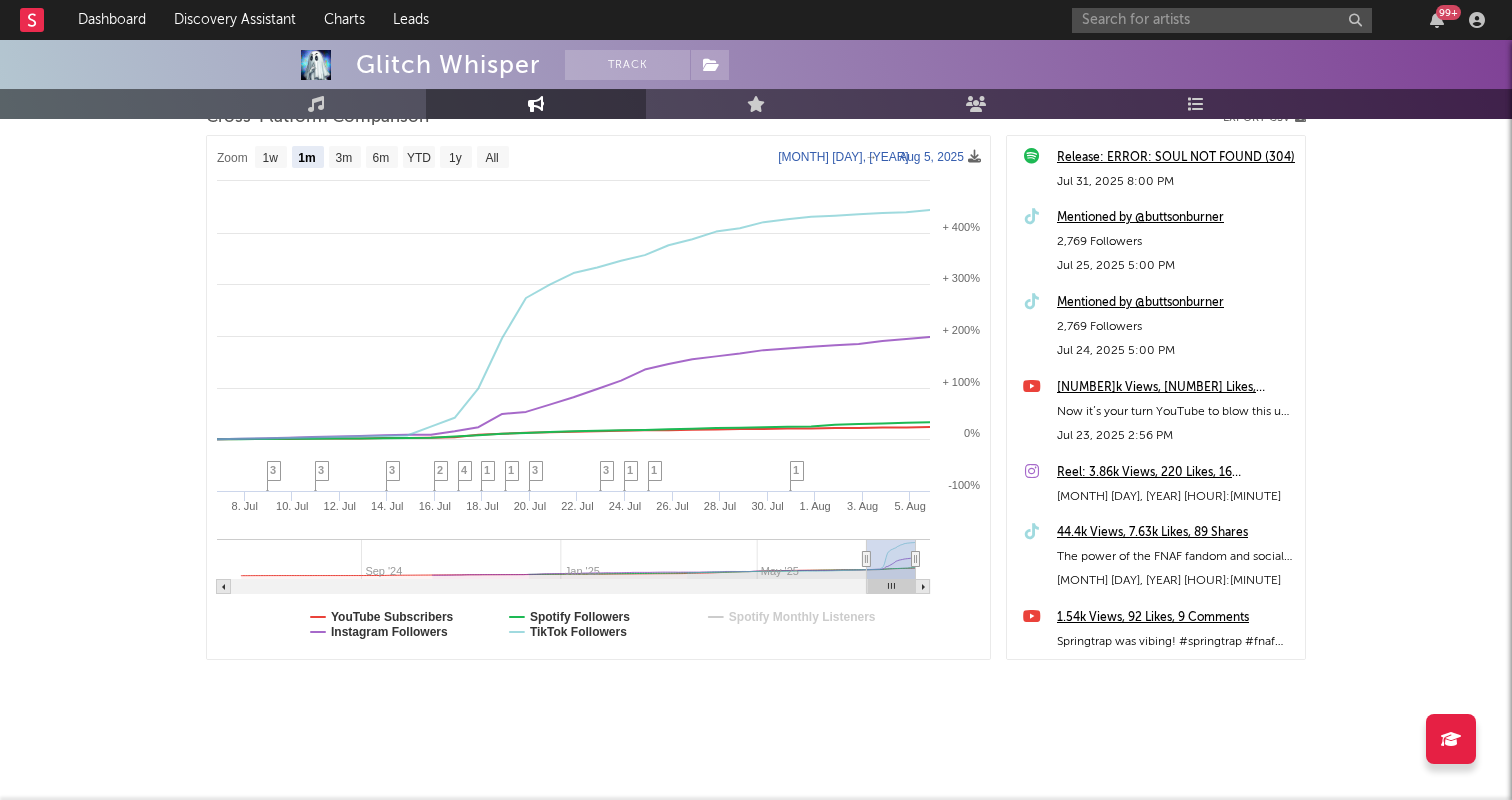 select on "1m" 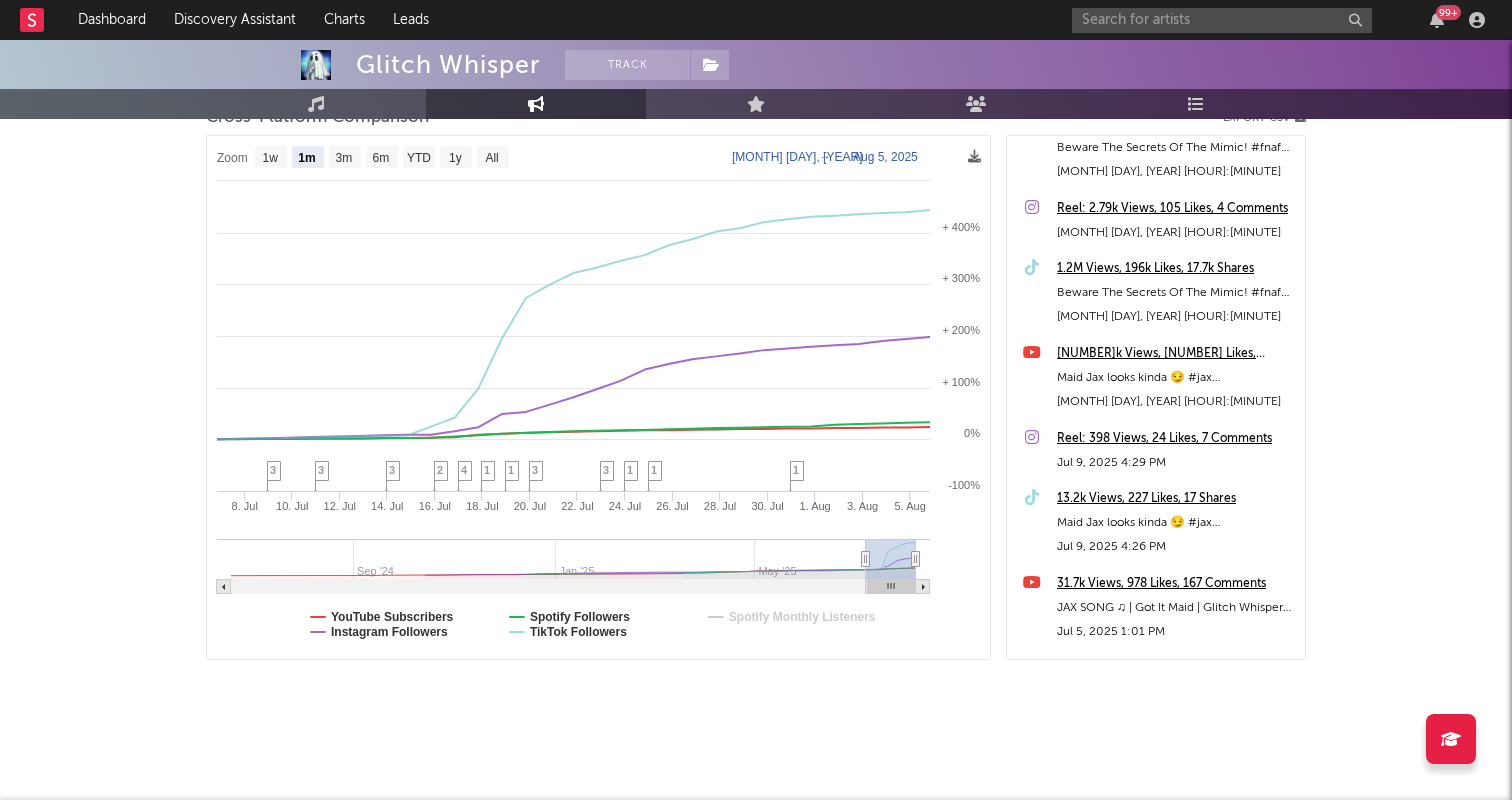 scroll, scrollTop: 1586, scrollLeft: 0, axis: vertical 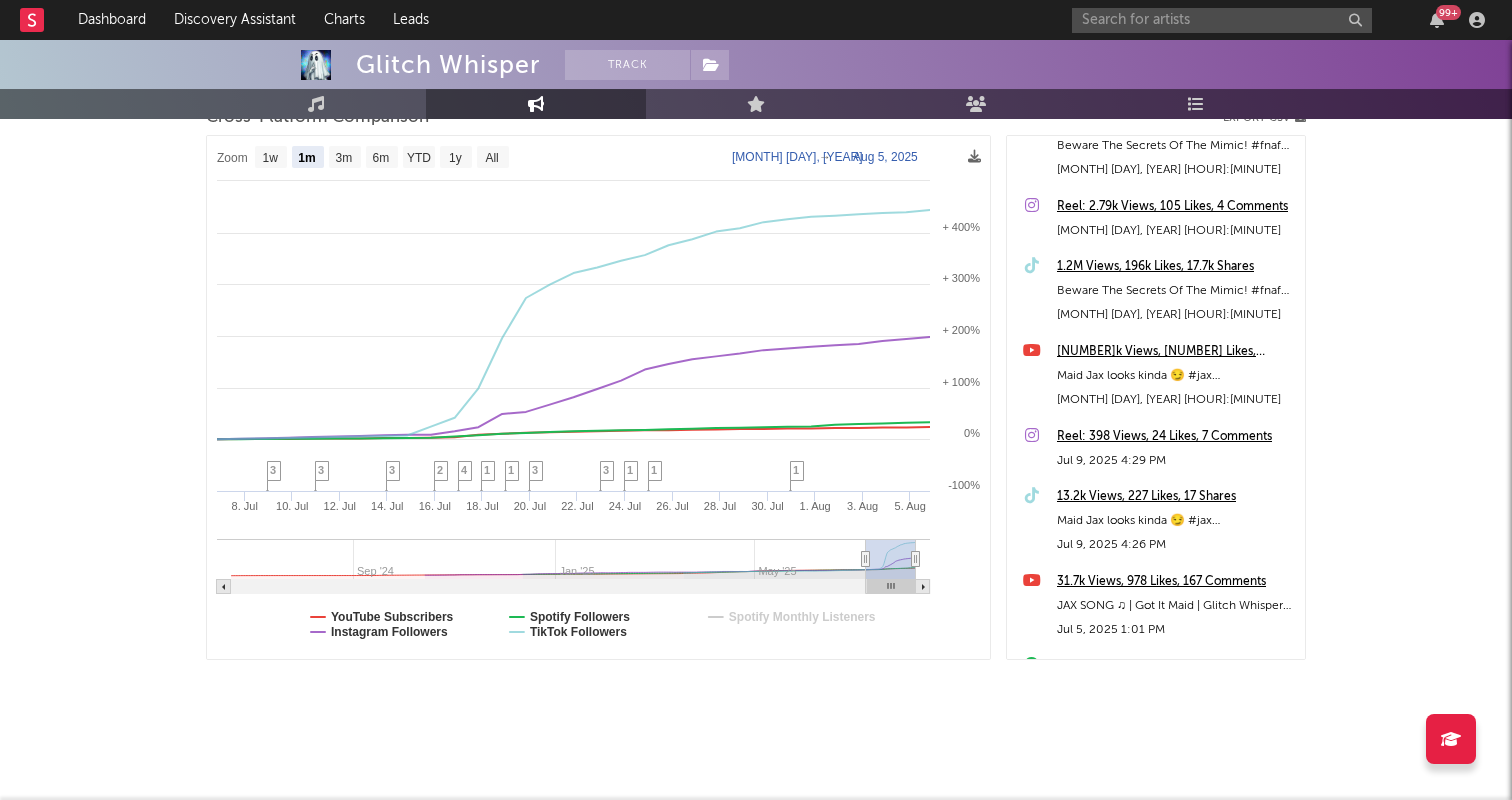 click on "1.2M Views, 196k Likes, 17.7k Shares" at bounding box center [1176, 267] 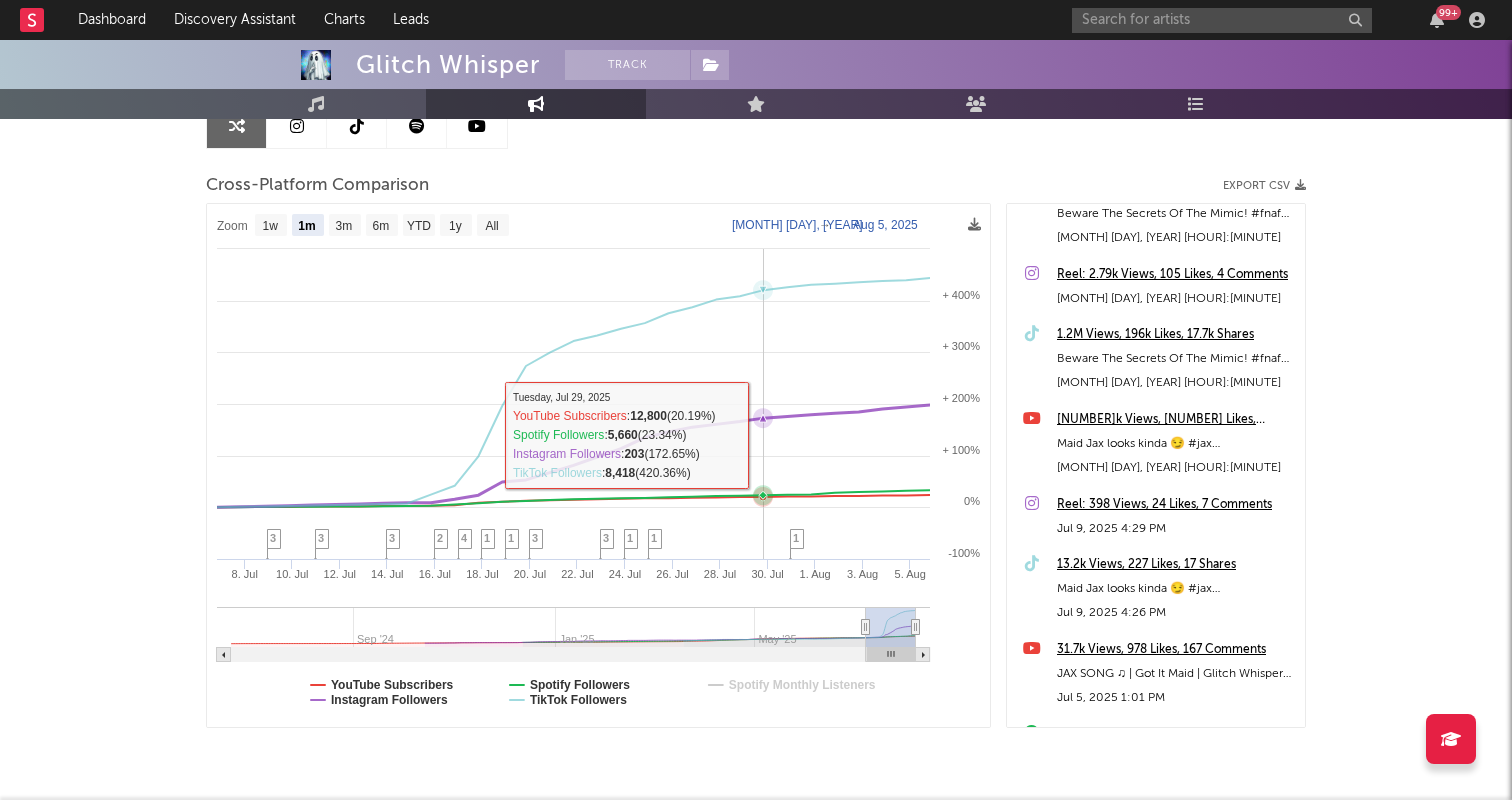 scroll, scrollTop: 198, scrollLeft: 0, axis: vertical 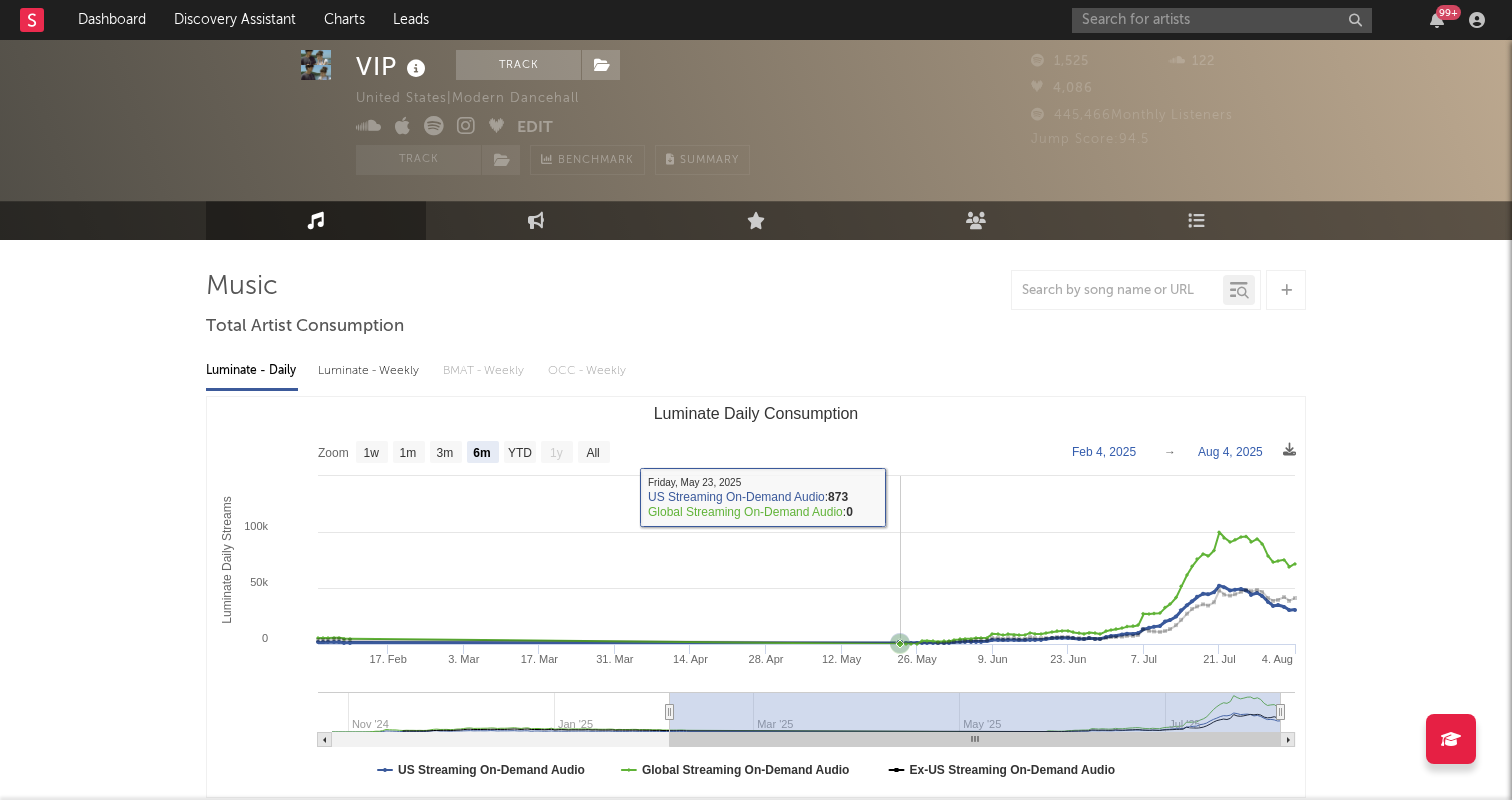 select on "6m" 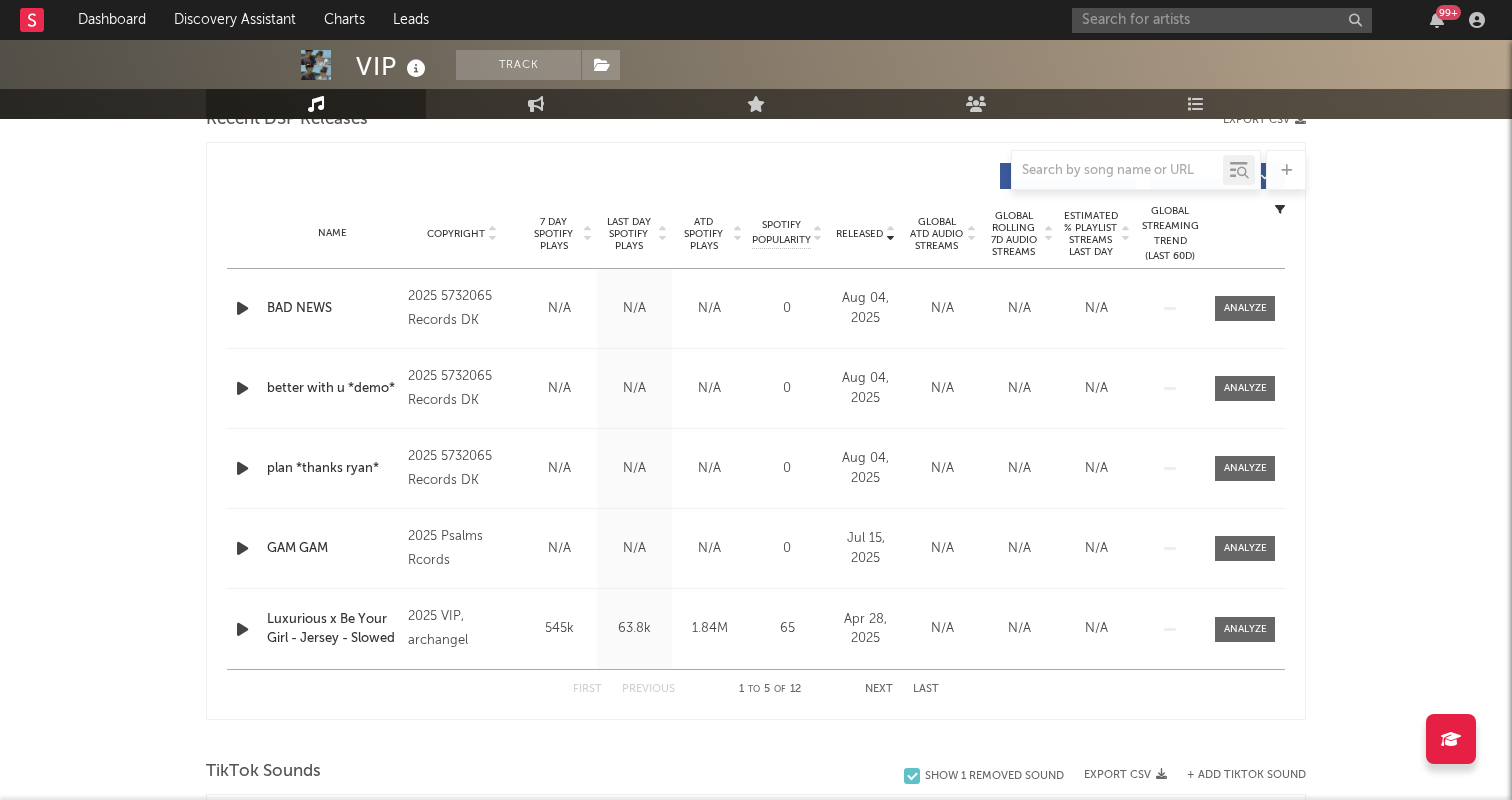 scroll, scrollTop: 713, scrollLeft: 0, axis: vertical 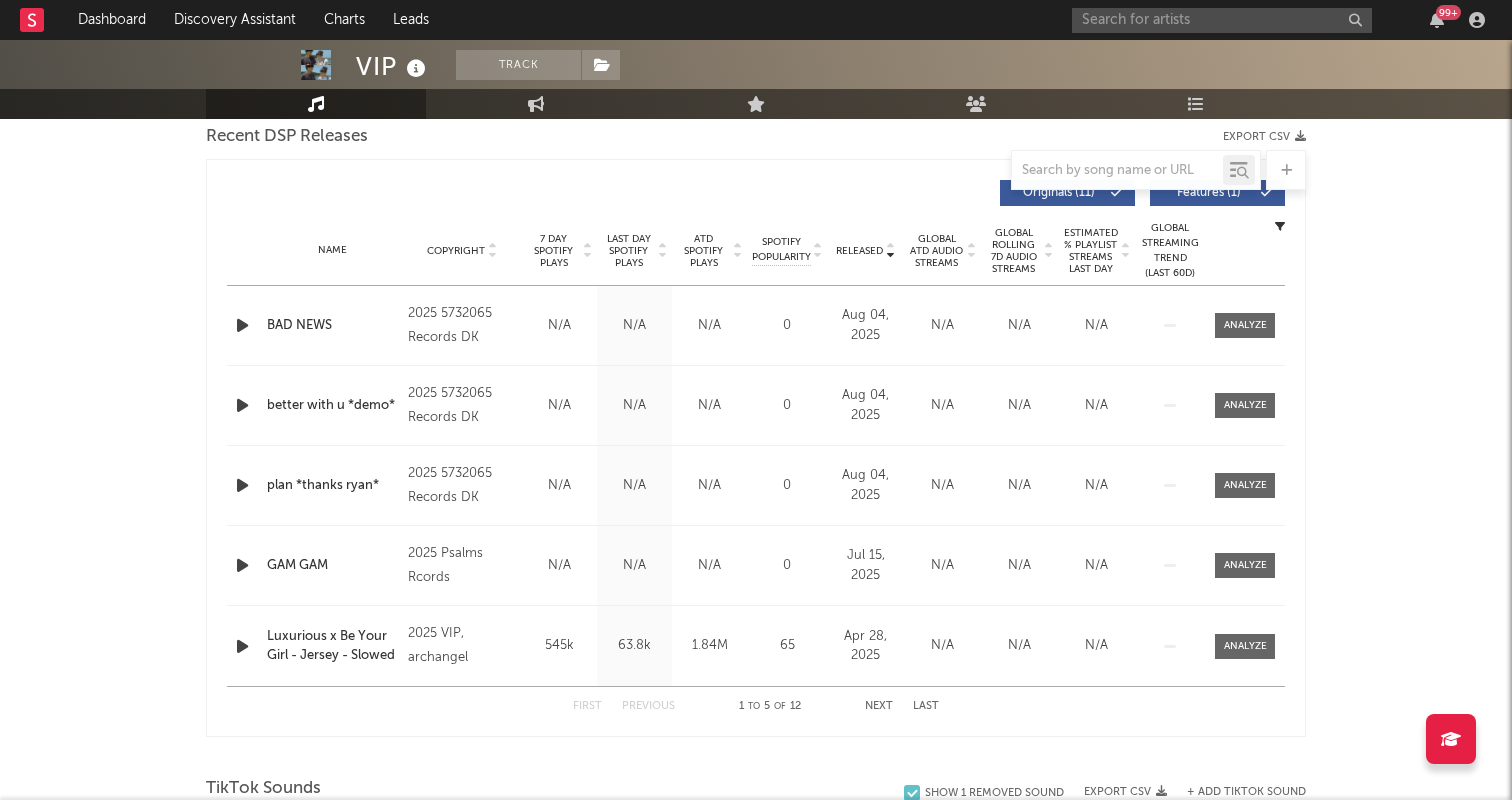 click on "7 Day Spotify Plays" at bounding box center (553, 251) 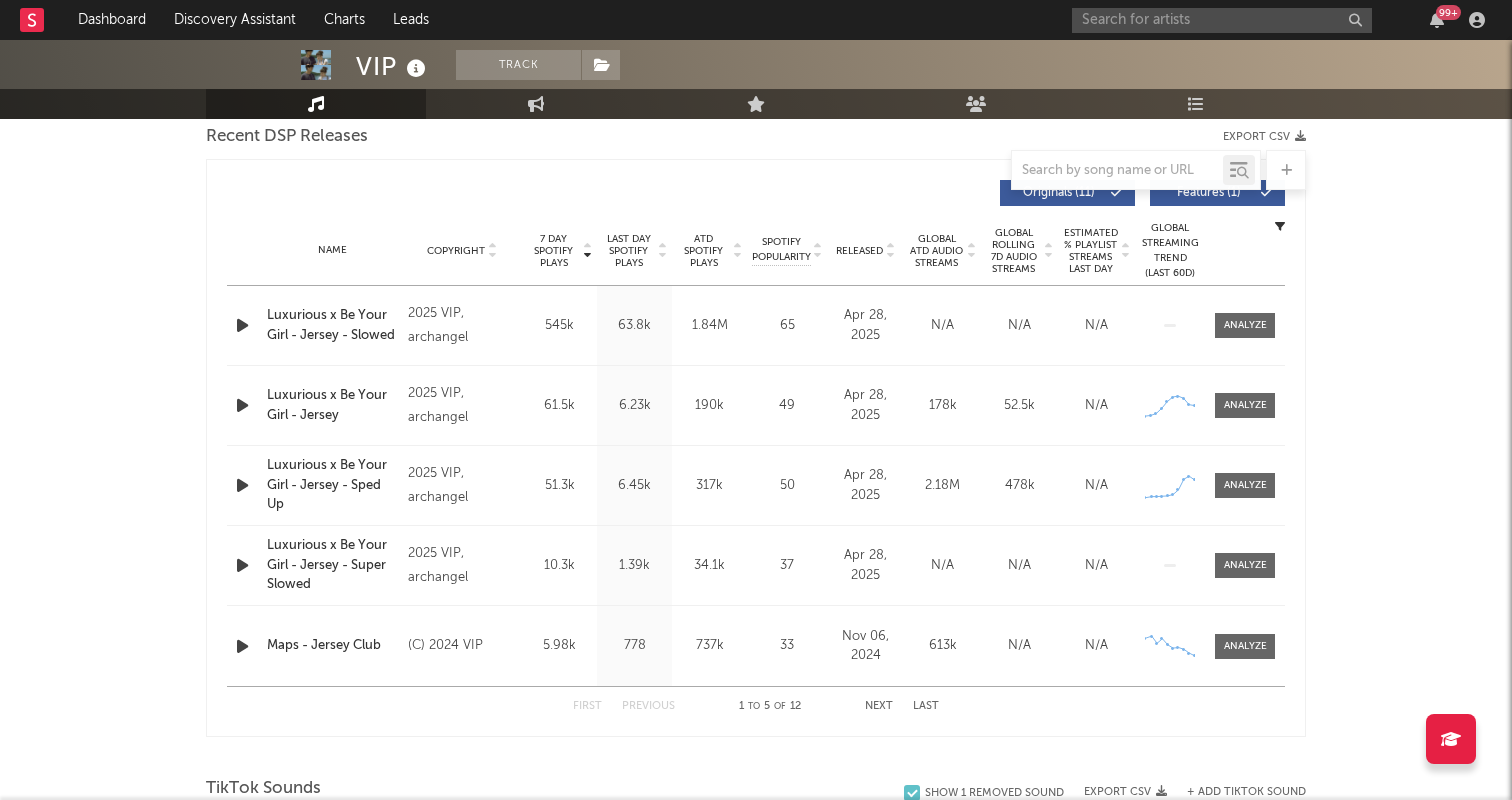 click on "ATD Spotify Plays" at bounding box center (703, 251) 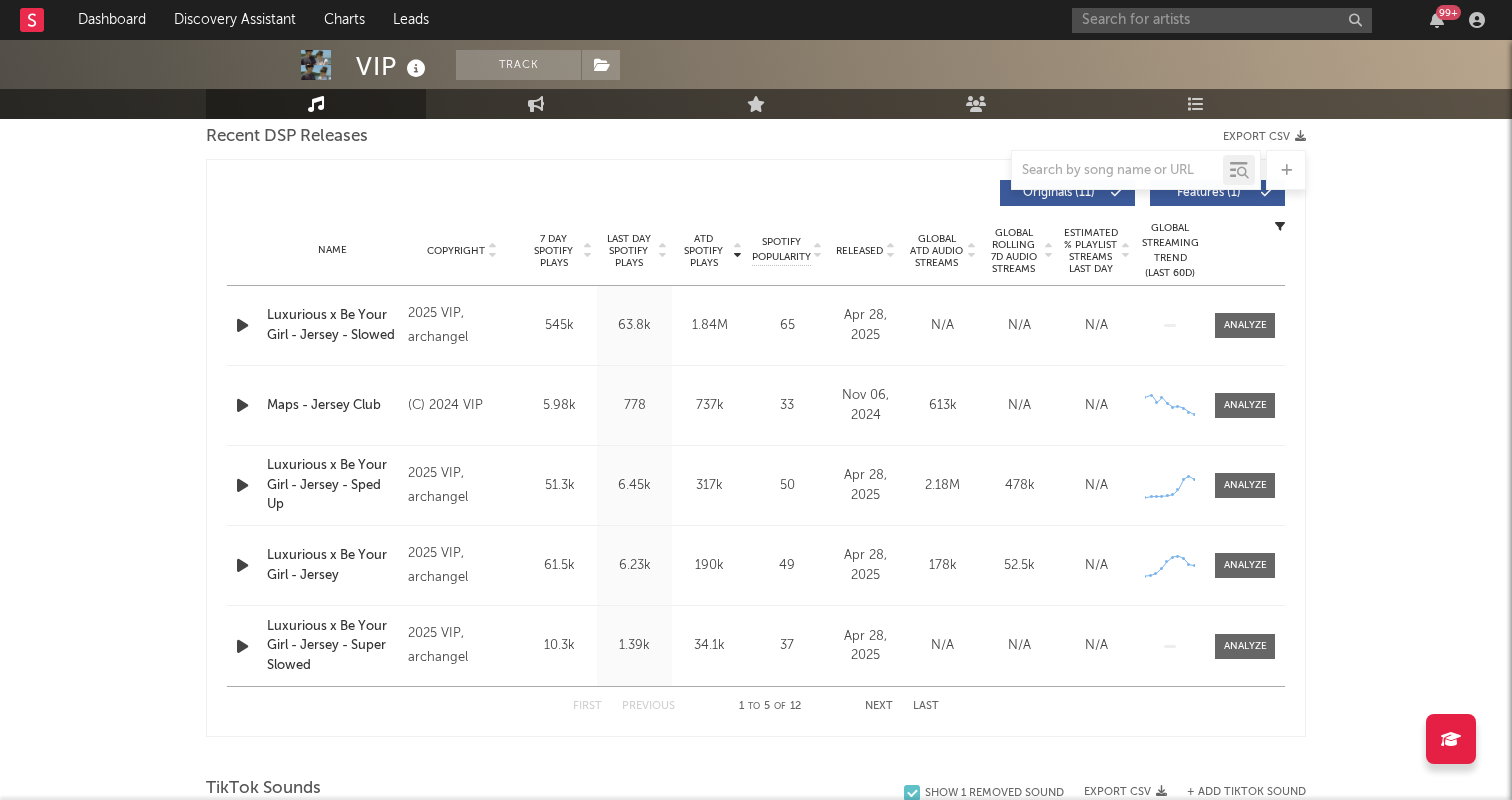 click on "ATD Spotify Plays" at bounding box center [703, 251] 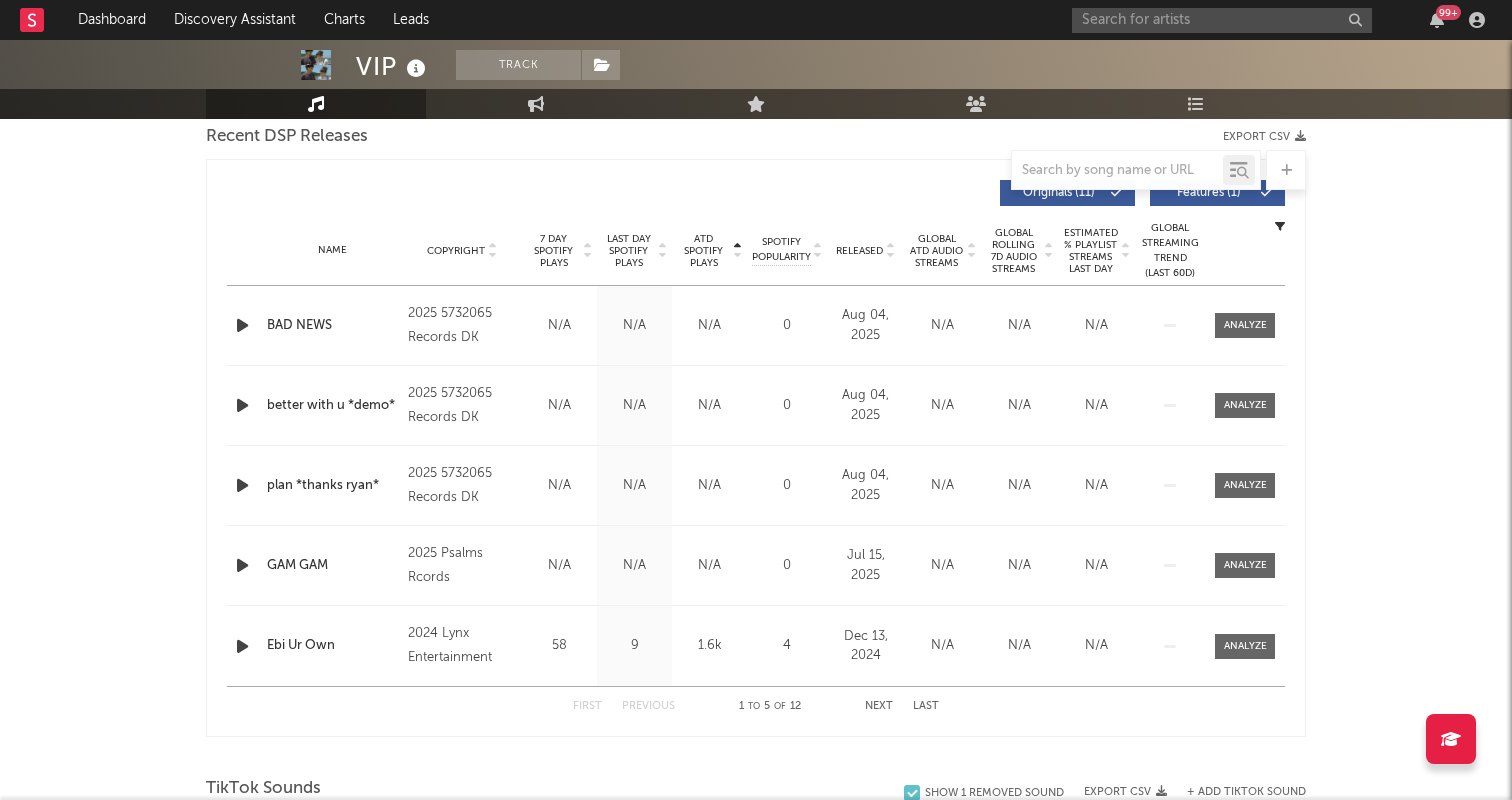 click on "ATD Spotify Plays" at bounding box center [703, 251] 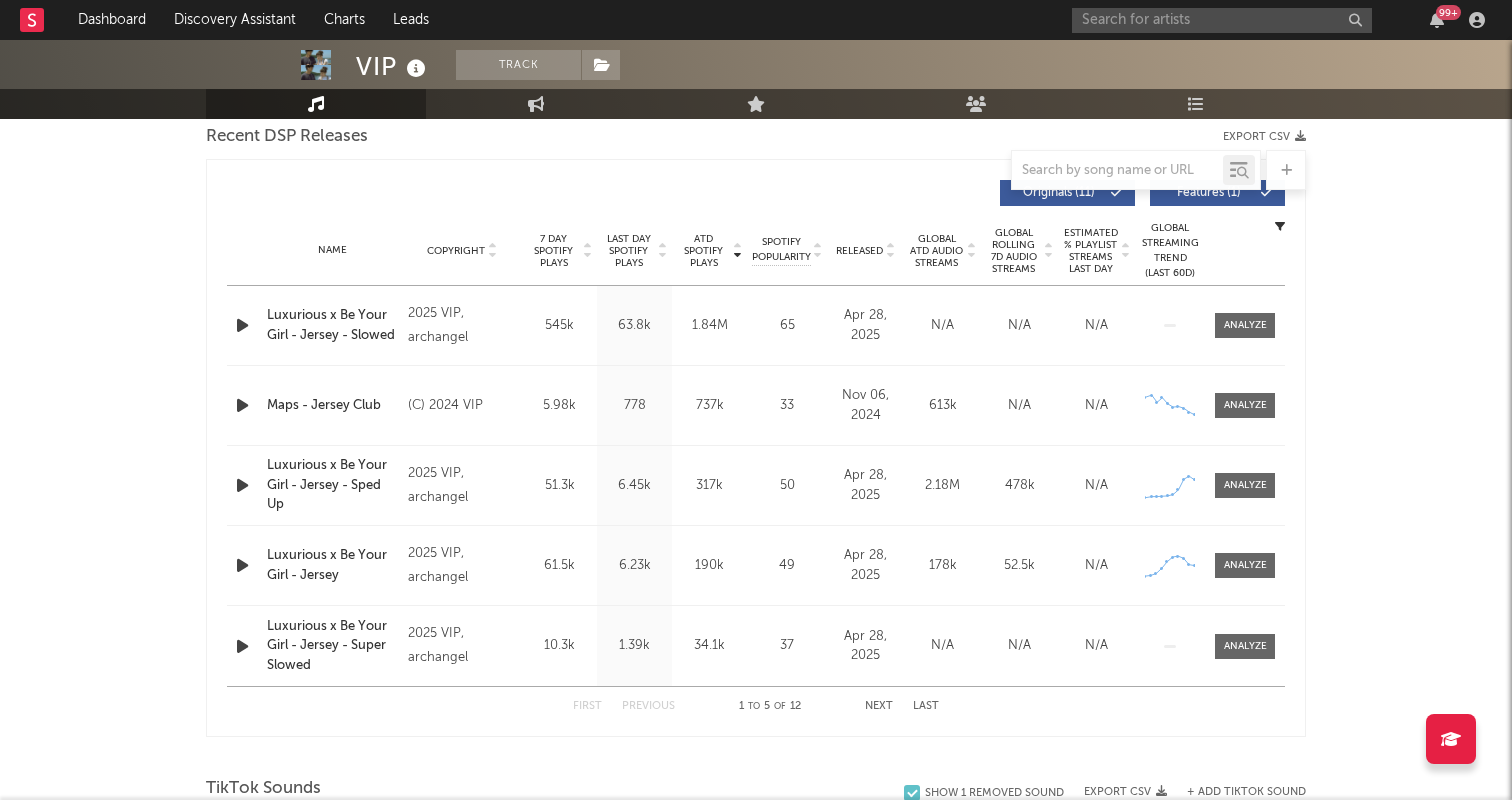 click on "Last Day Spotify Plays" at bounding box center (628, 251) 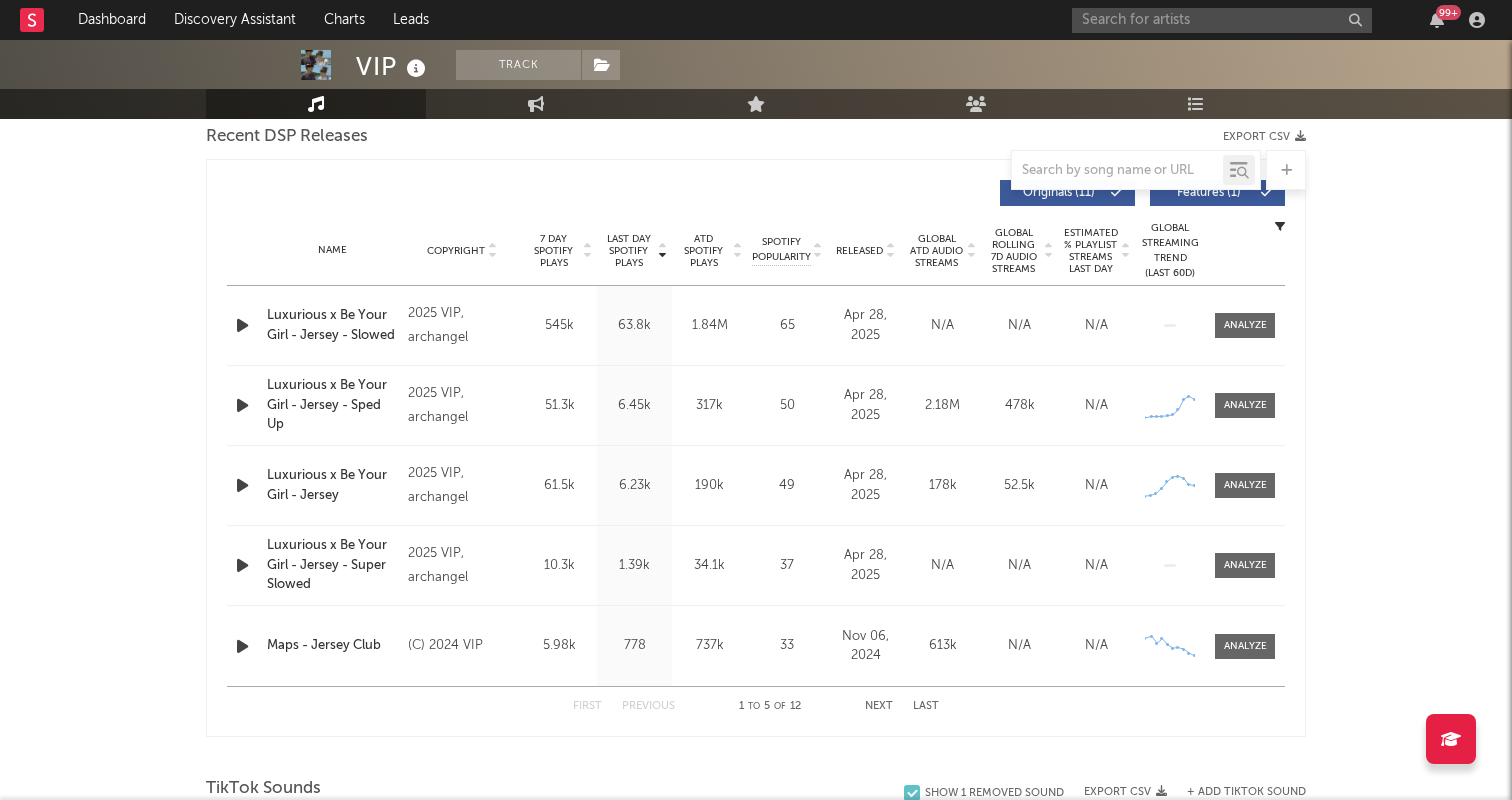 click on "Last Day Spotify Plays" at bounding box center (628, 251) 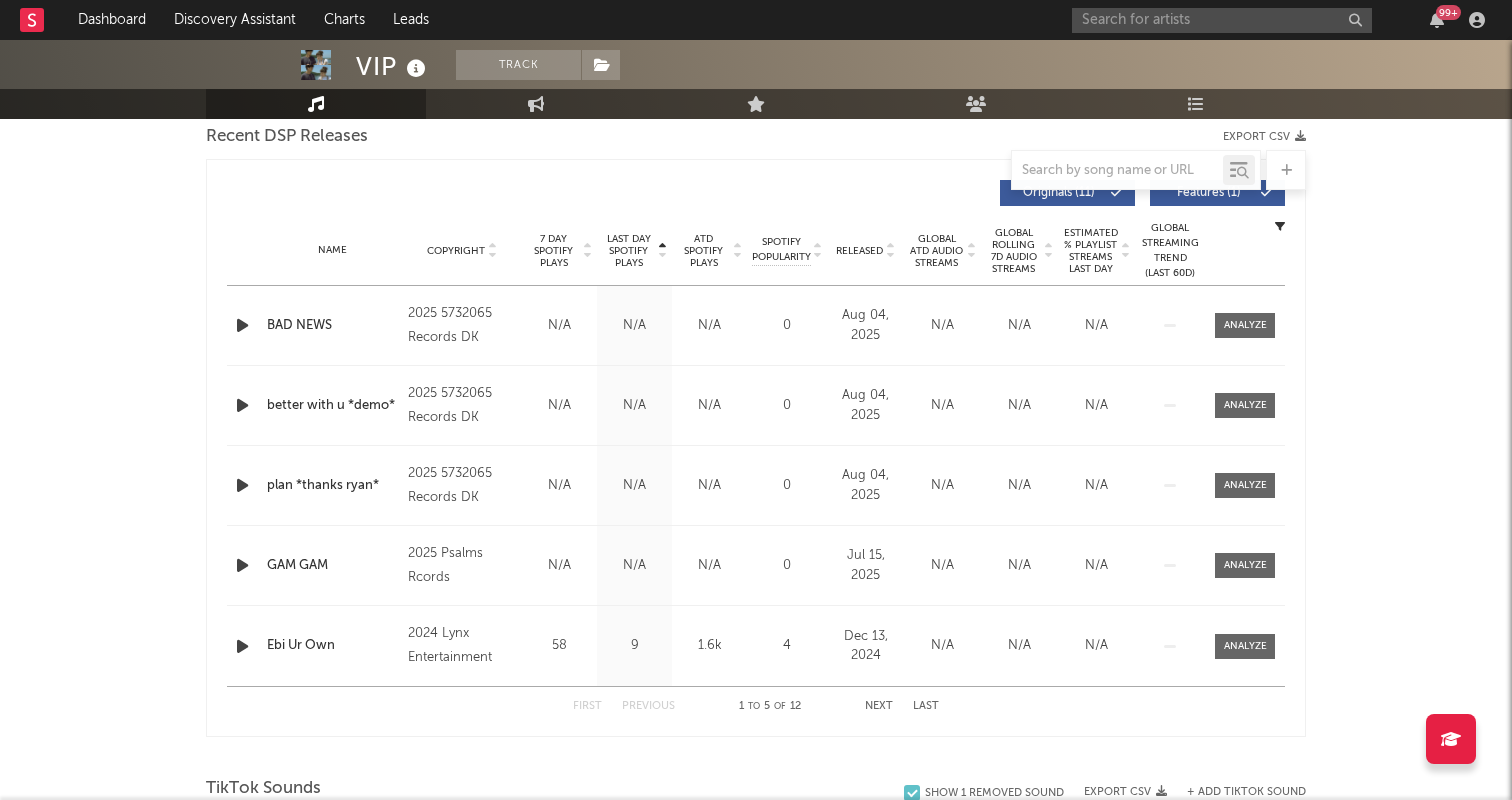 click on "Last Day Spotify Plays" at bounding box center [628, 251] 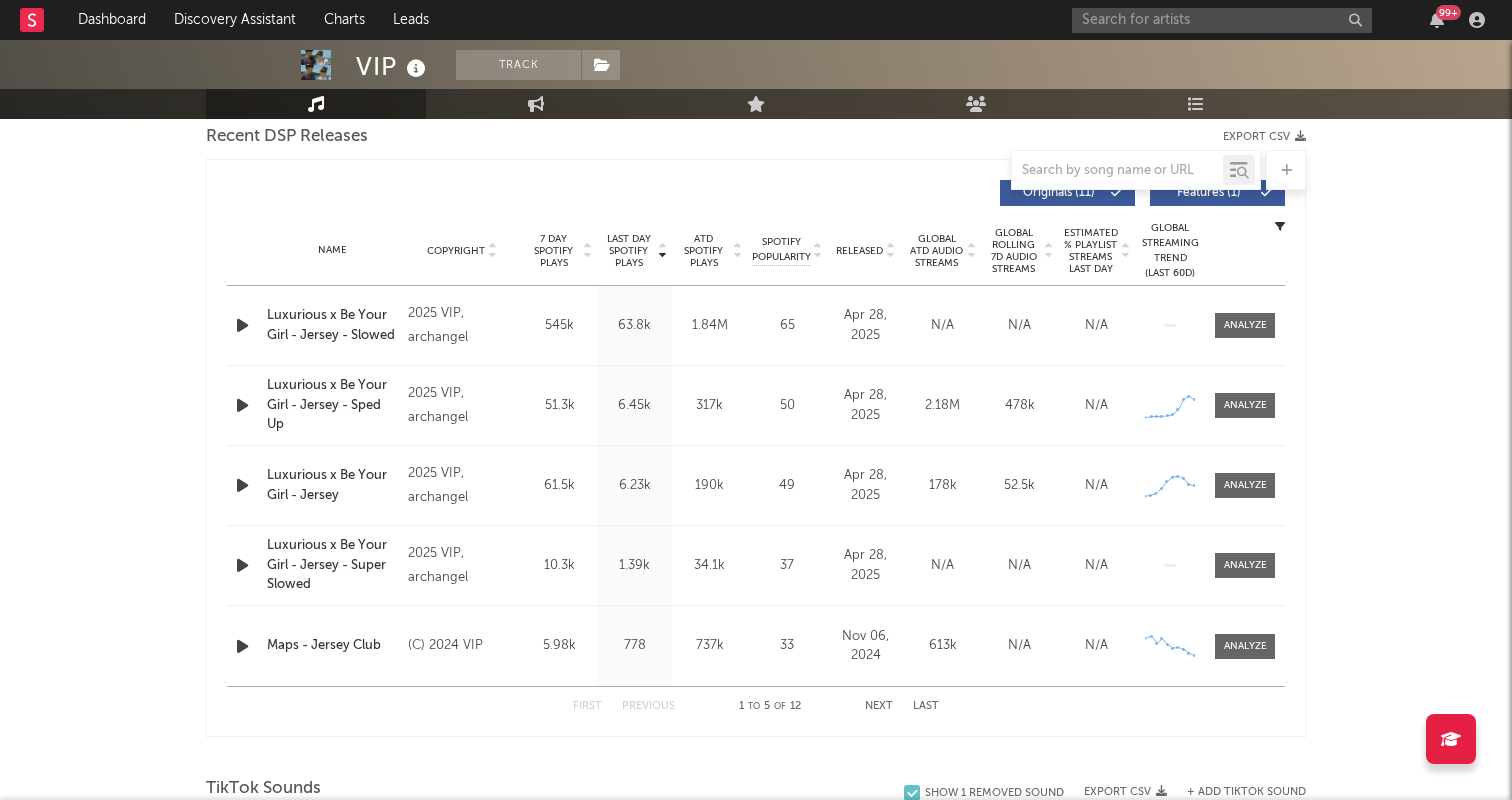 click on "ATD Spotify Plays" at bounding box center (703, 251) 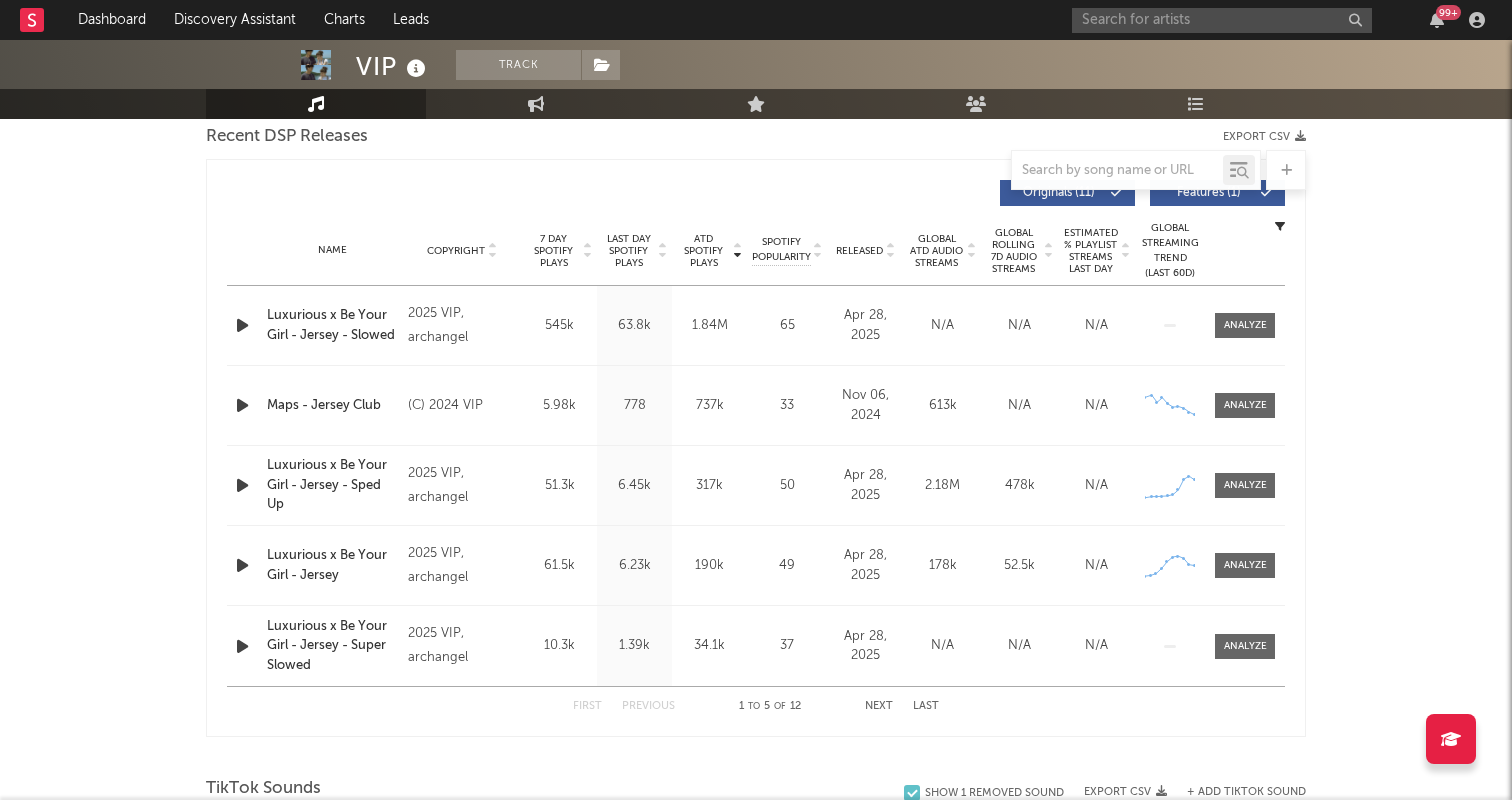 click at bounding box center (662, 247) 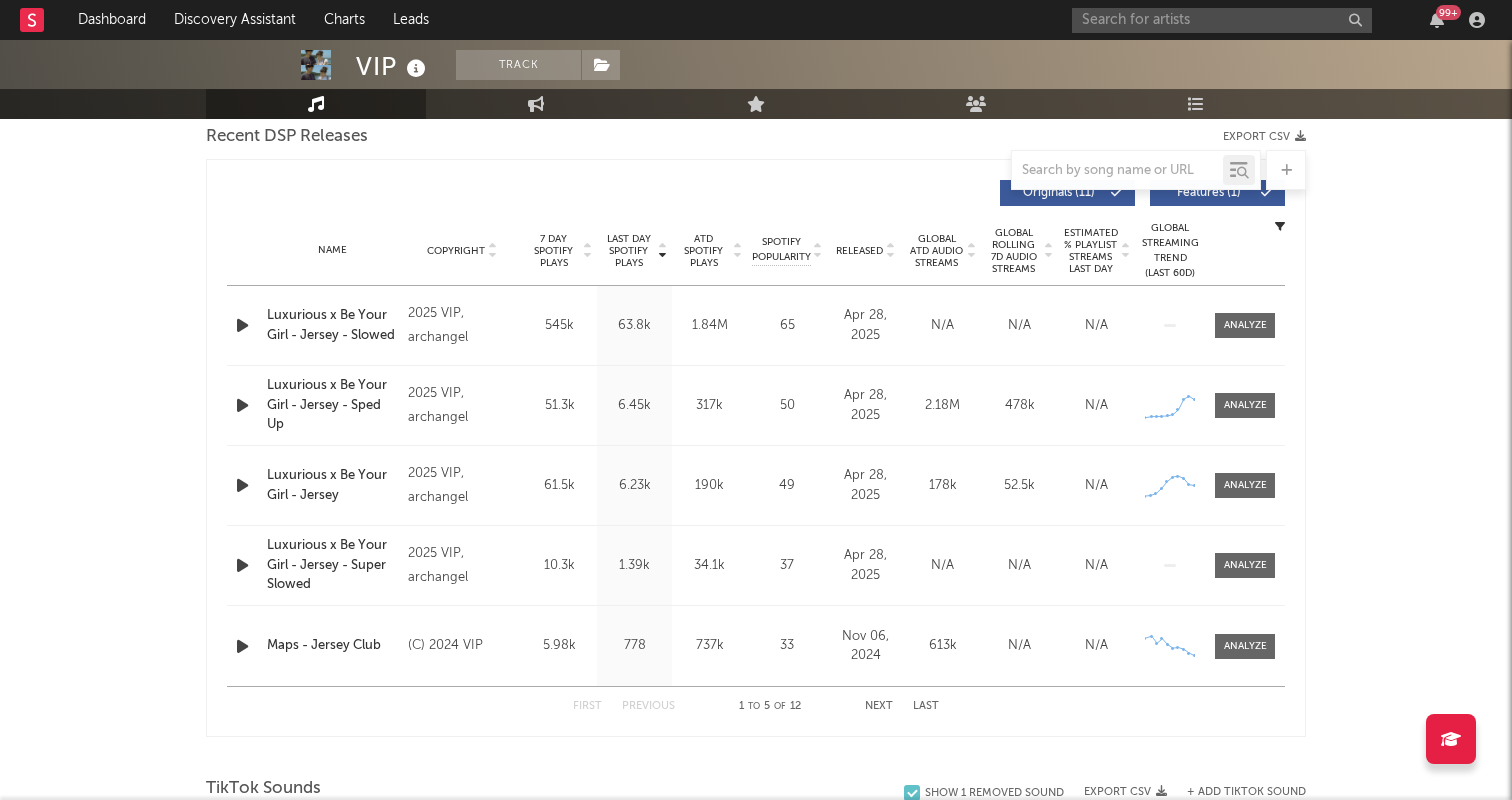 click on "ATD Spotify Plays" at bounding box center [703, 251] 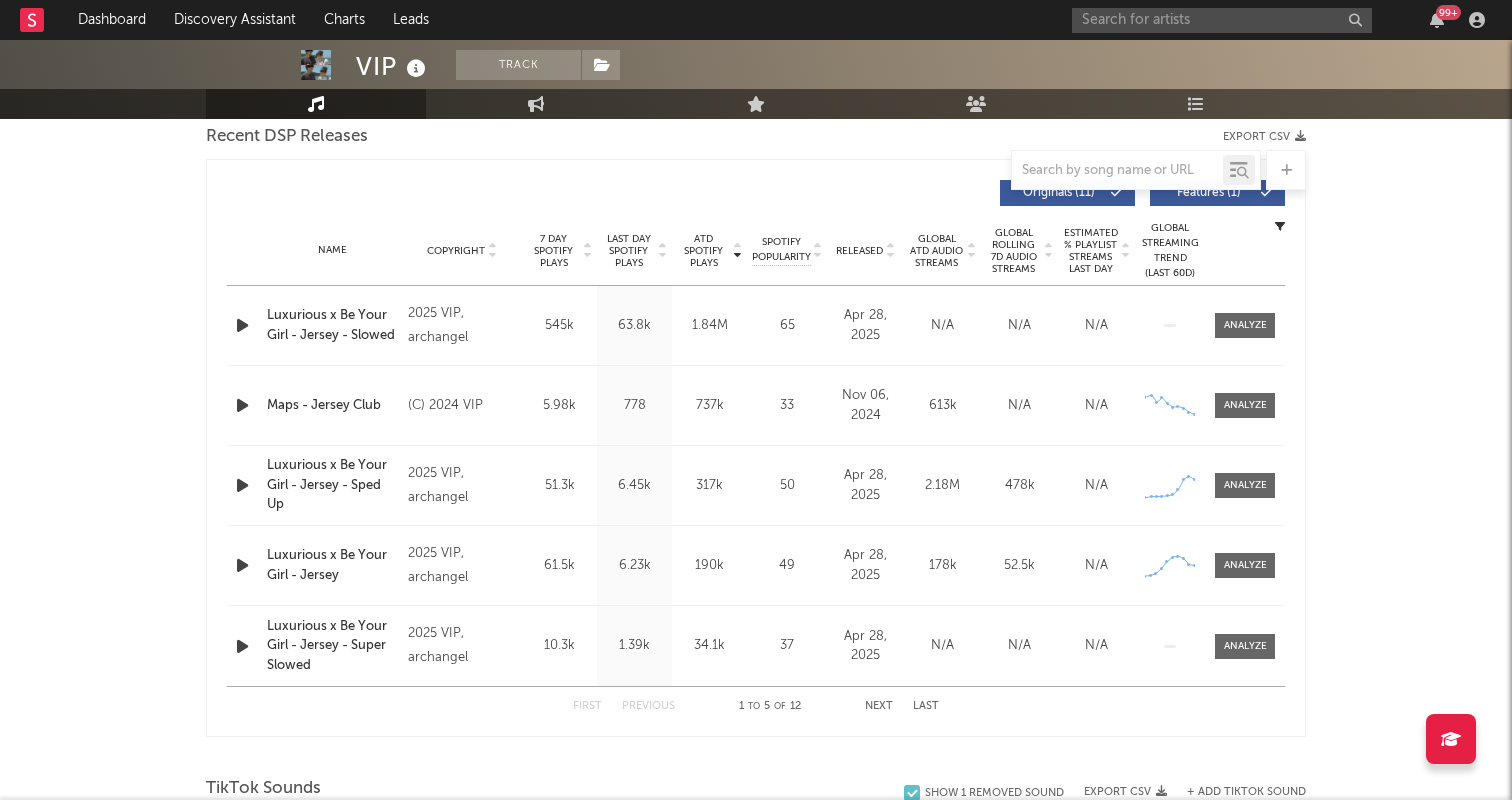 click on "7 Day Spotify Plays" at bounding box center [553, 251] 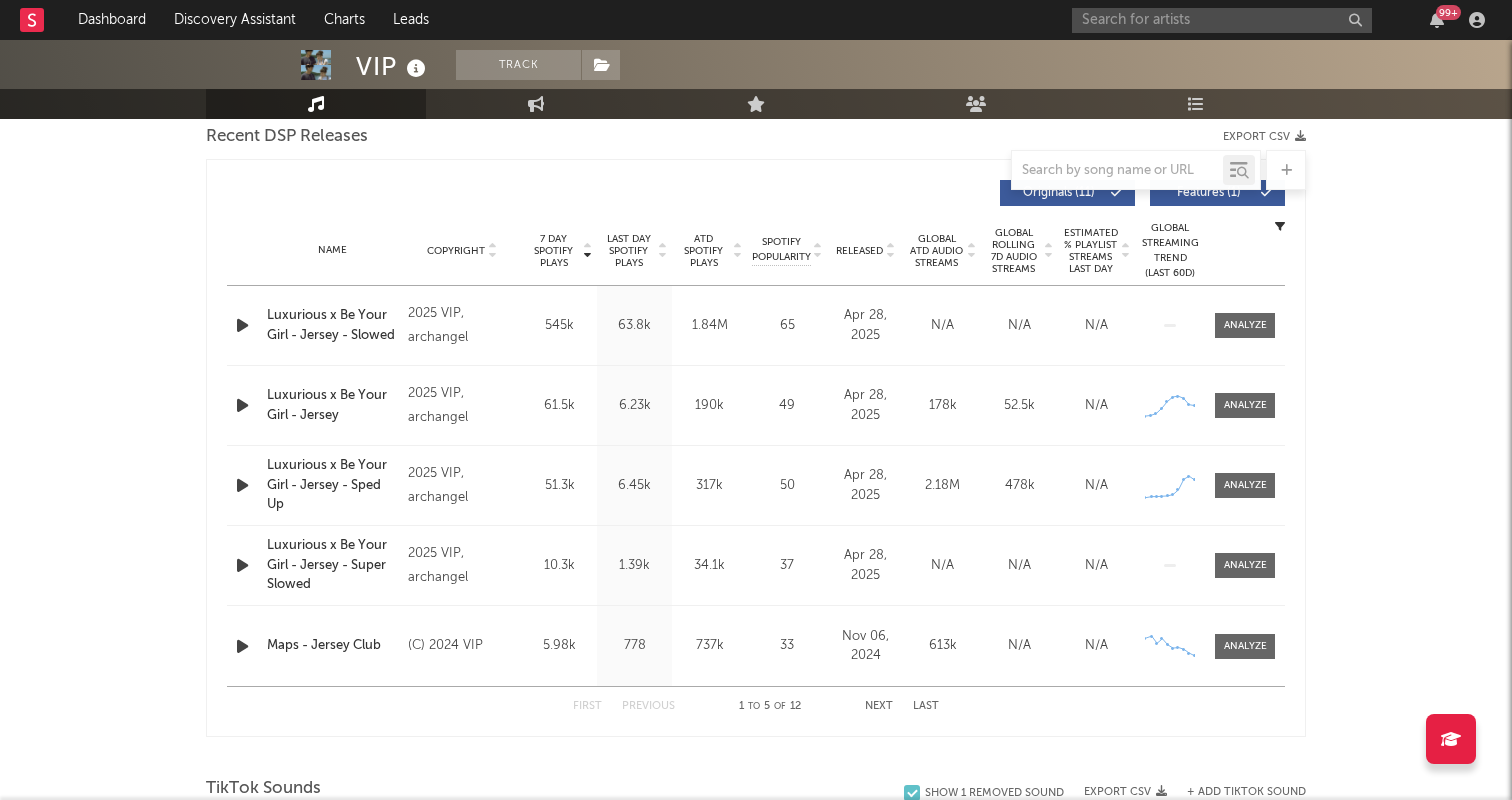 click on "Released" at bounding box center [859, 251] 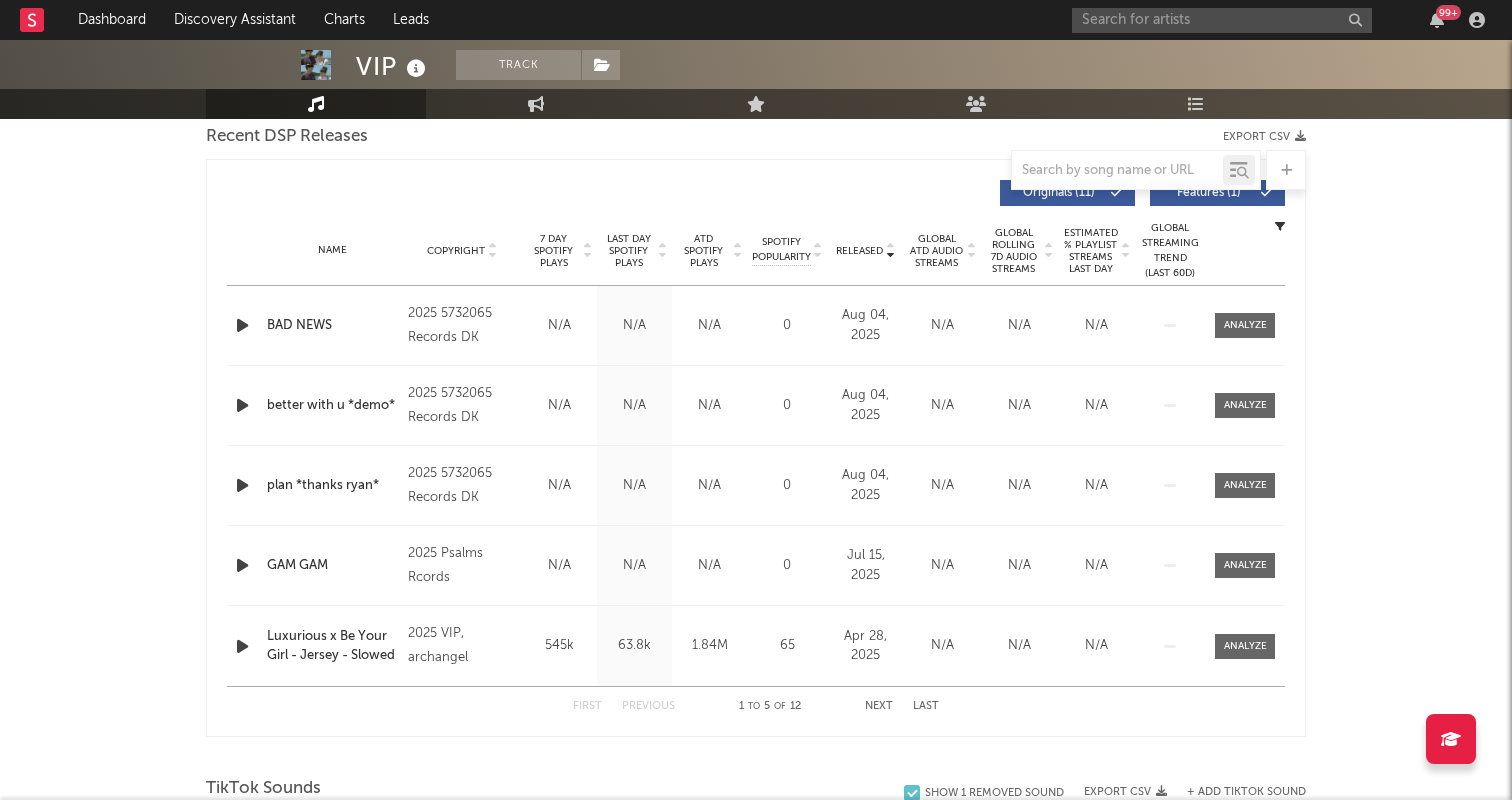 click on "Released" at bounding box center [859, 251] 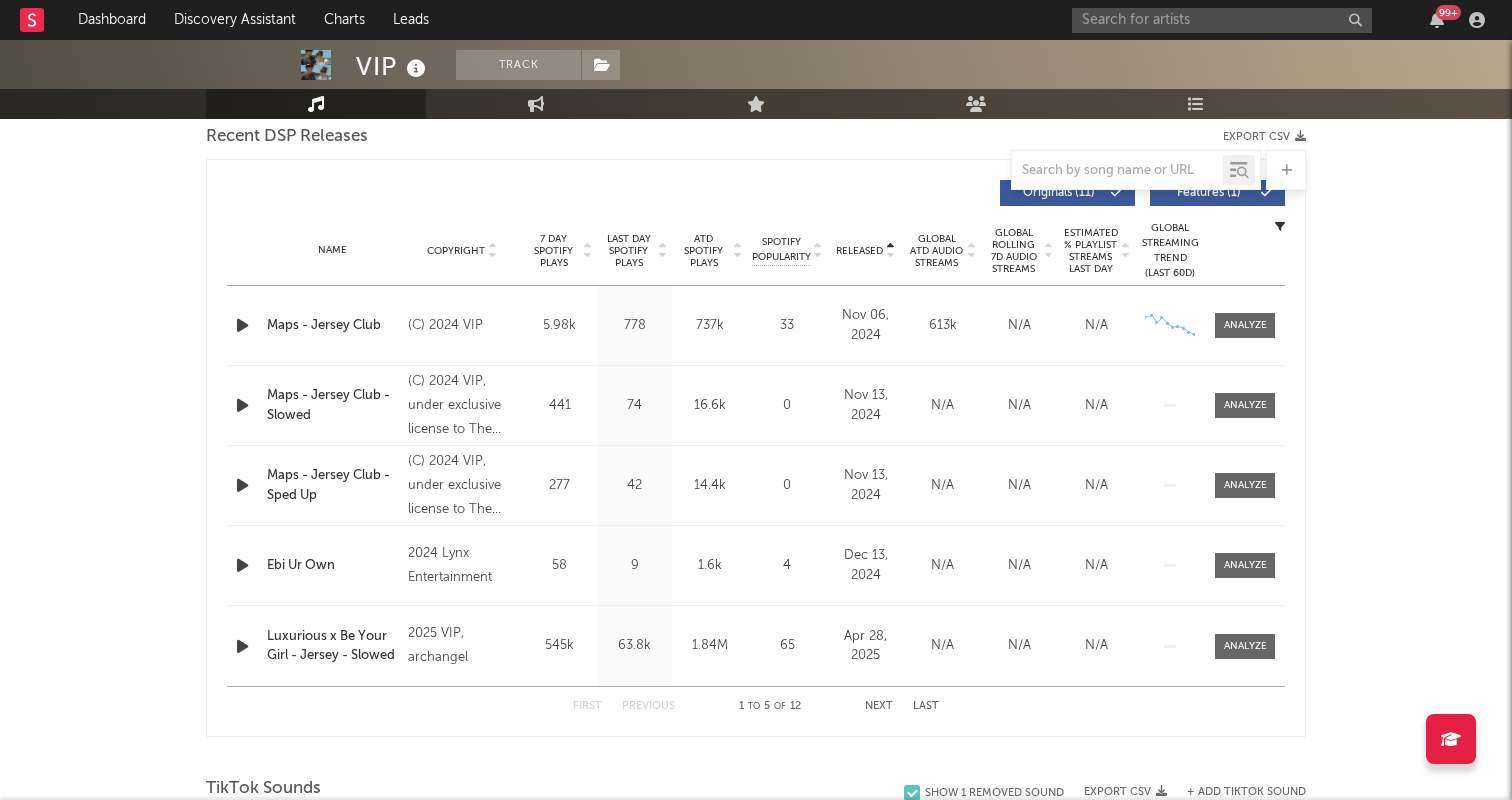 click at bounding box center [242, 485] 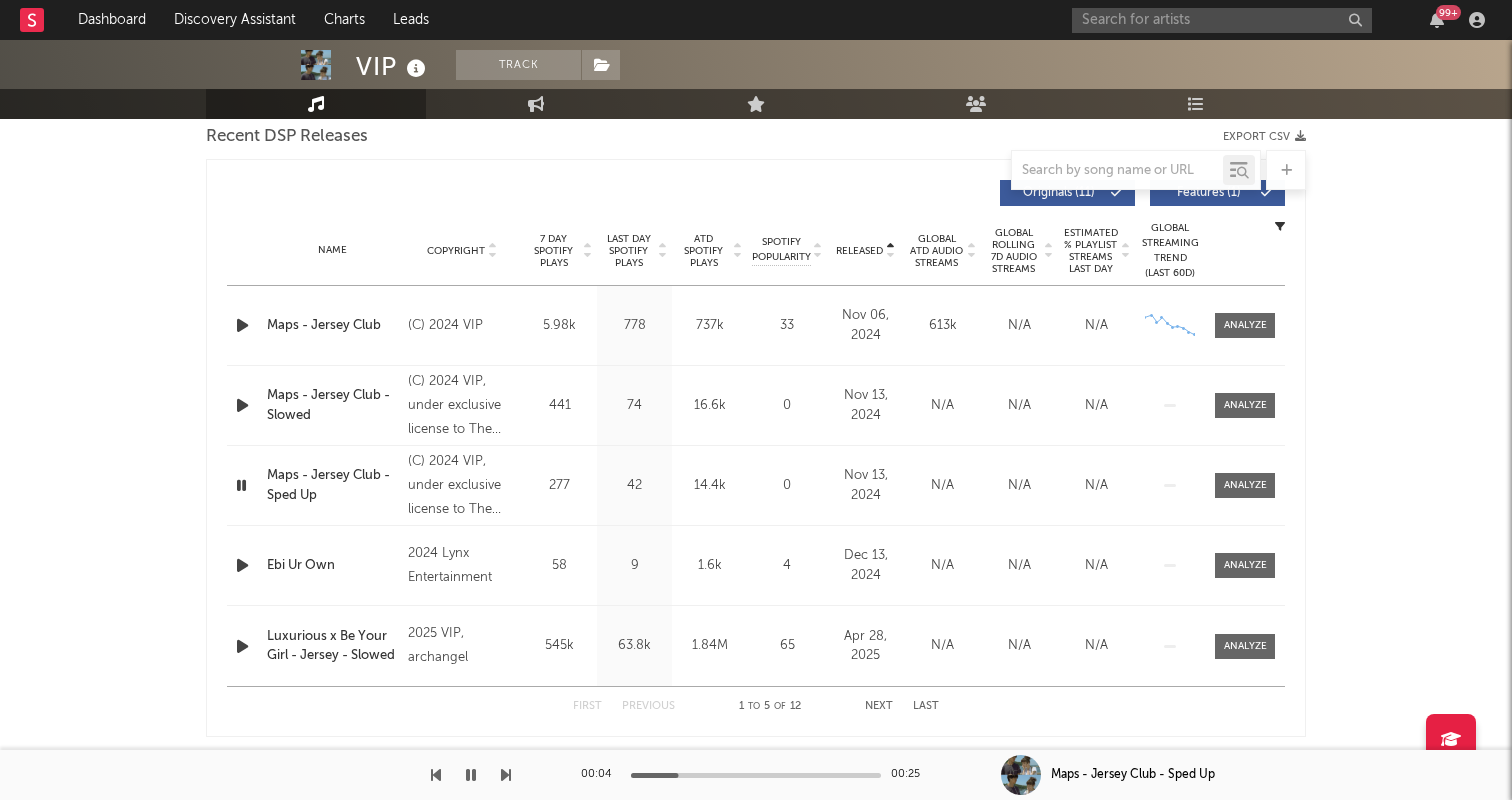 click at bounding box center (242, 646) 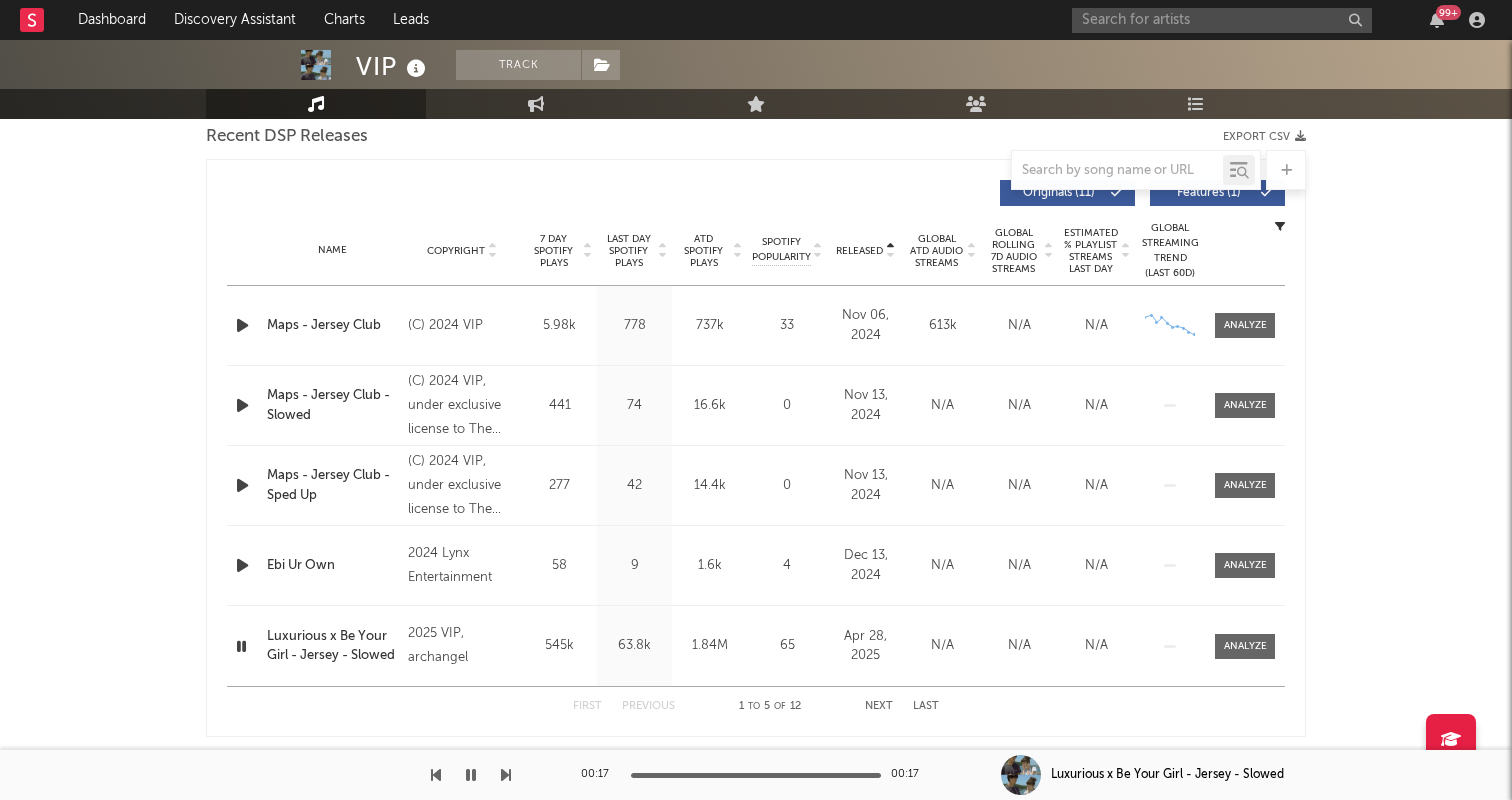 click on "Released" at bounding box center [859, 251] 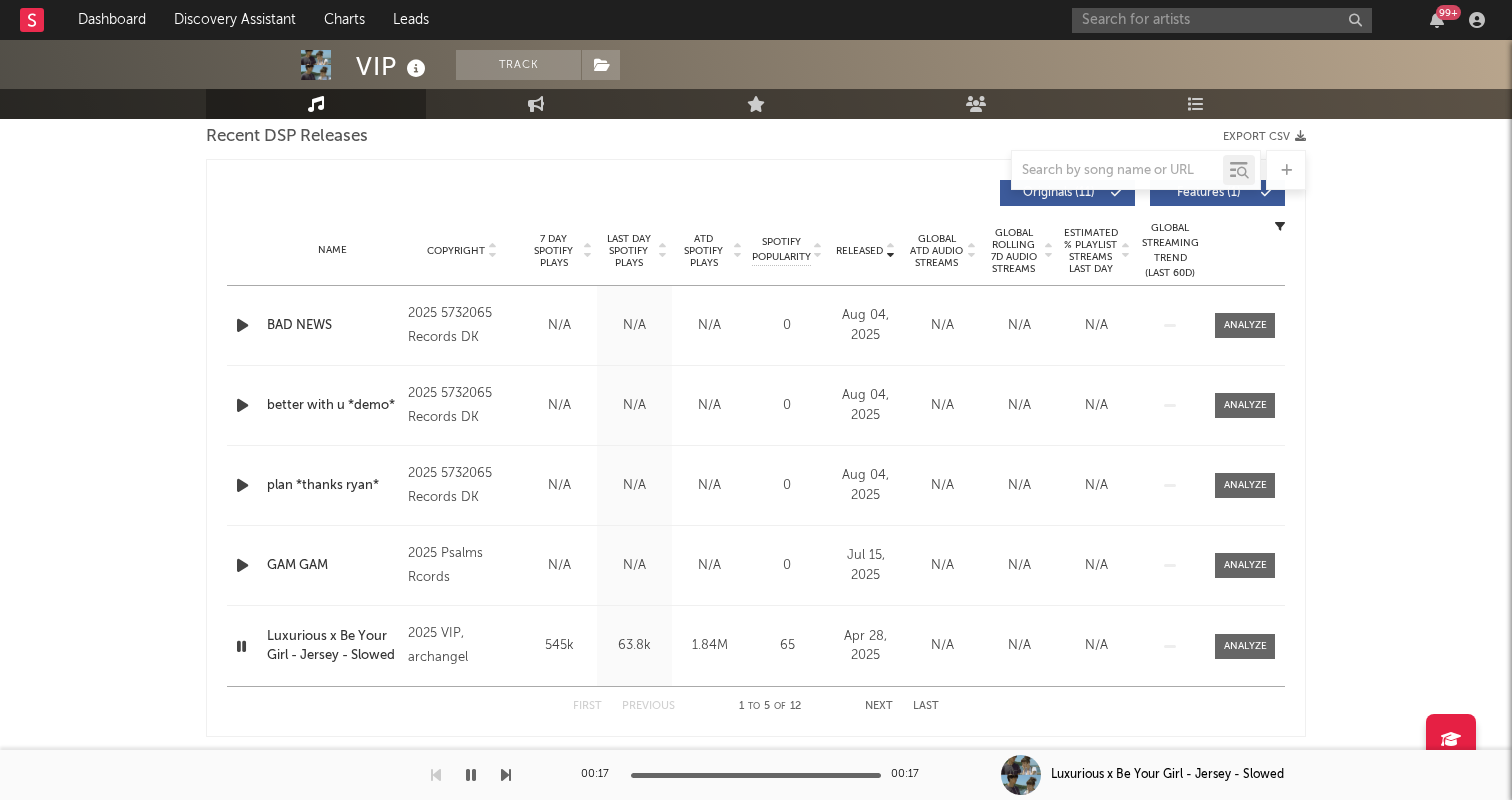 click on "2025 5732065 Records DK" at bounding box center [462, 326] 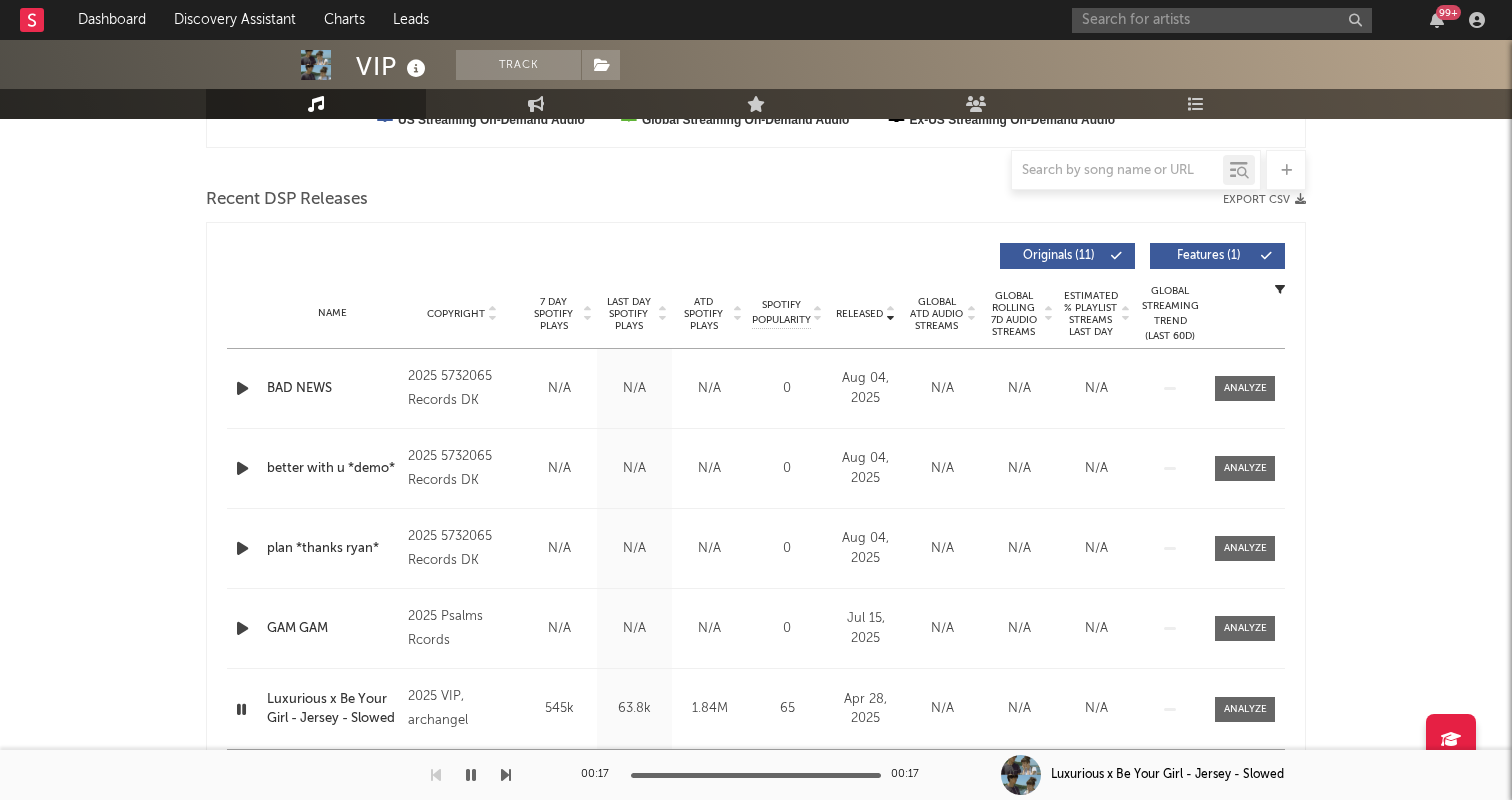 scroll, scrollTop: 594, scrollLeft: 0, axis: vertical 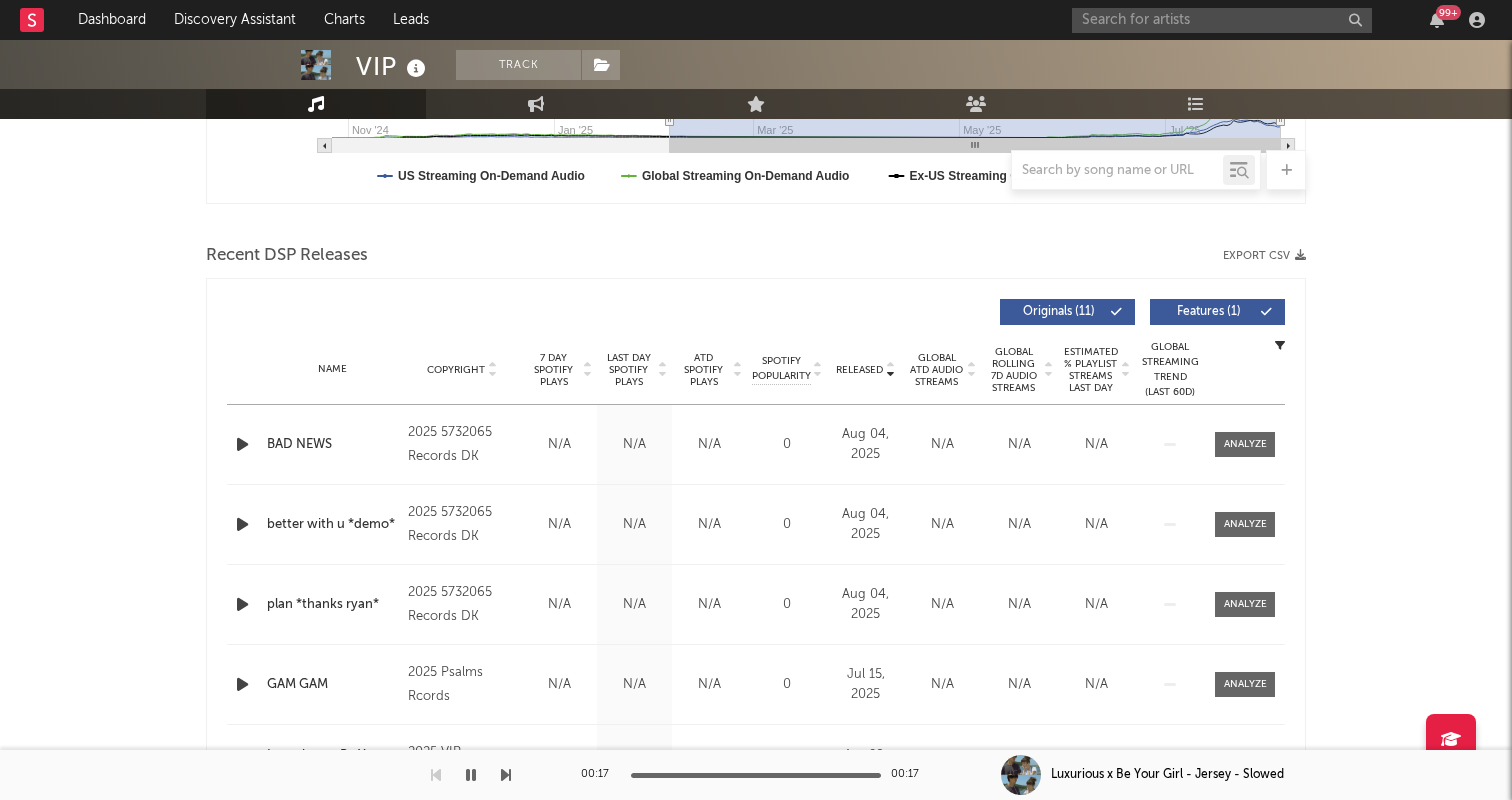 click on "ATD Spotify Plays" at bounding box center (703, 370) 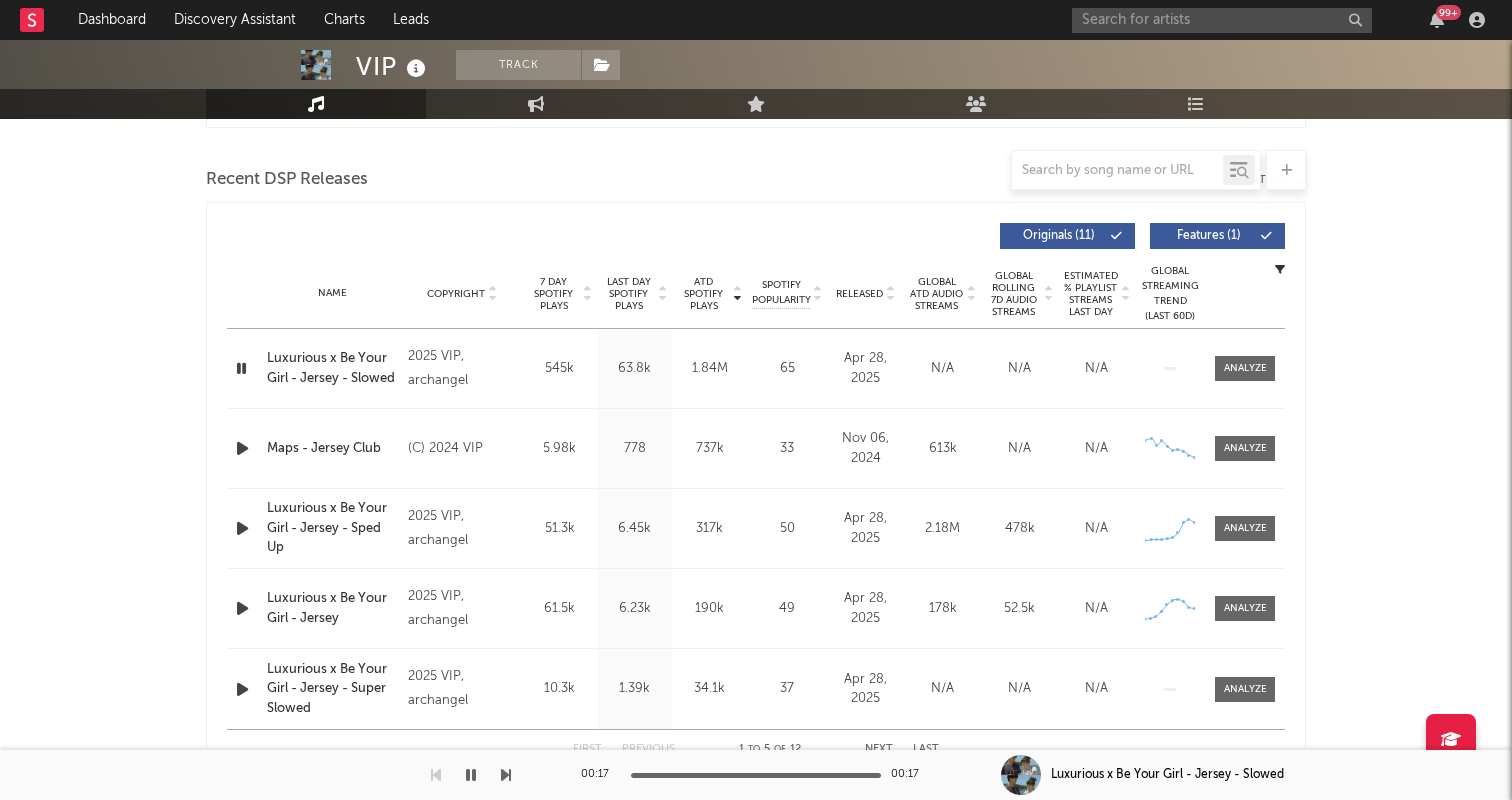 scroll, scrollTop: 674, scrollLeft: 0, axis: vertical 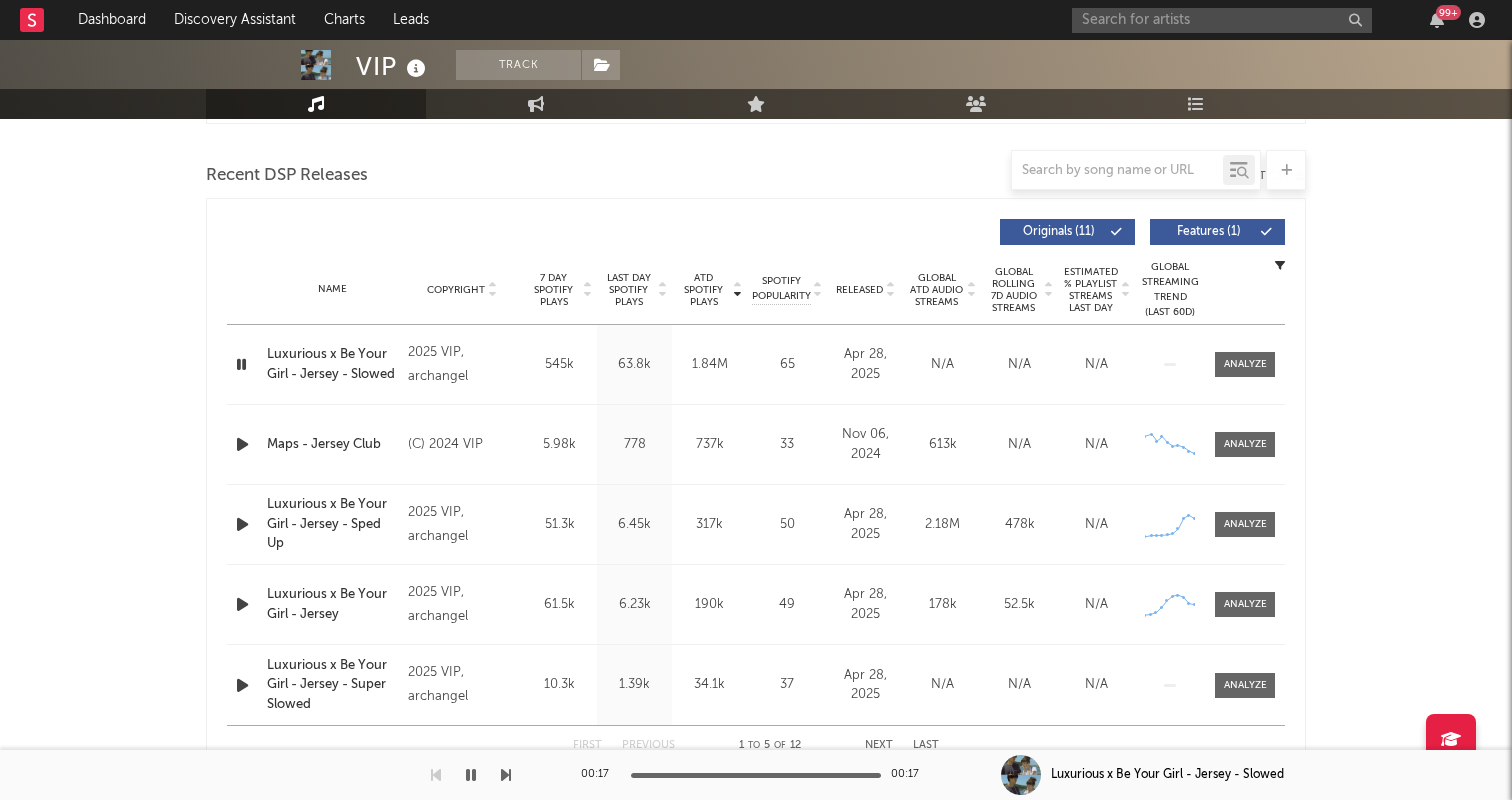 click on "ATD Spotify Plays" at bounding box center (703, 290) 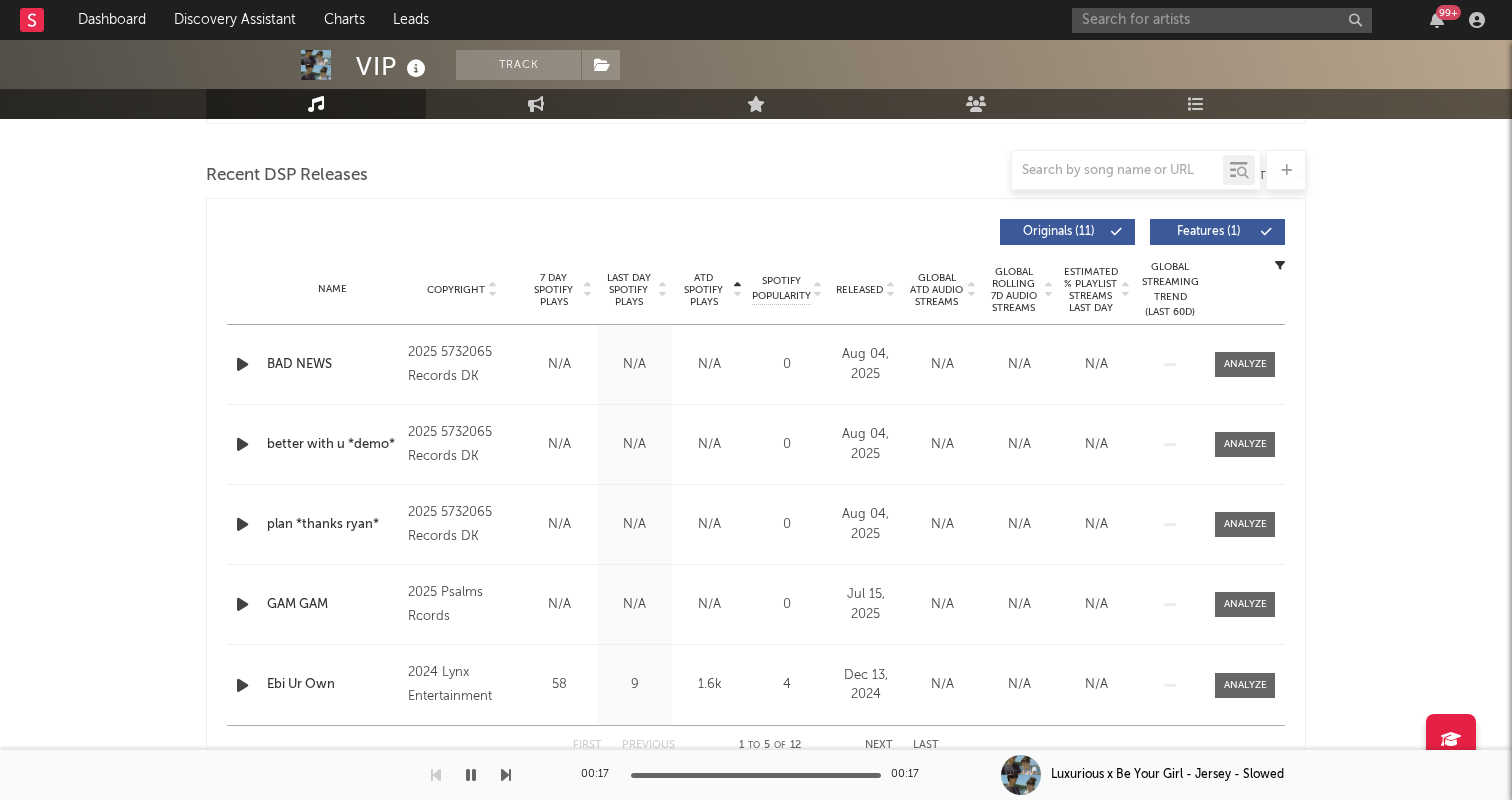 click on "Last Day Spotify Plays" at bounding box center (628, 290) 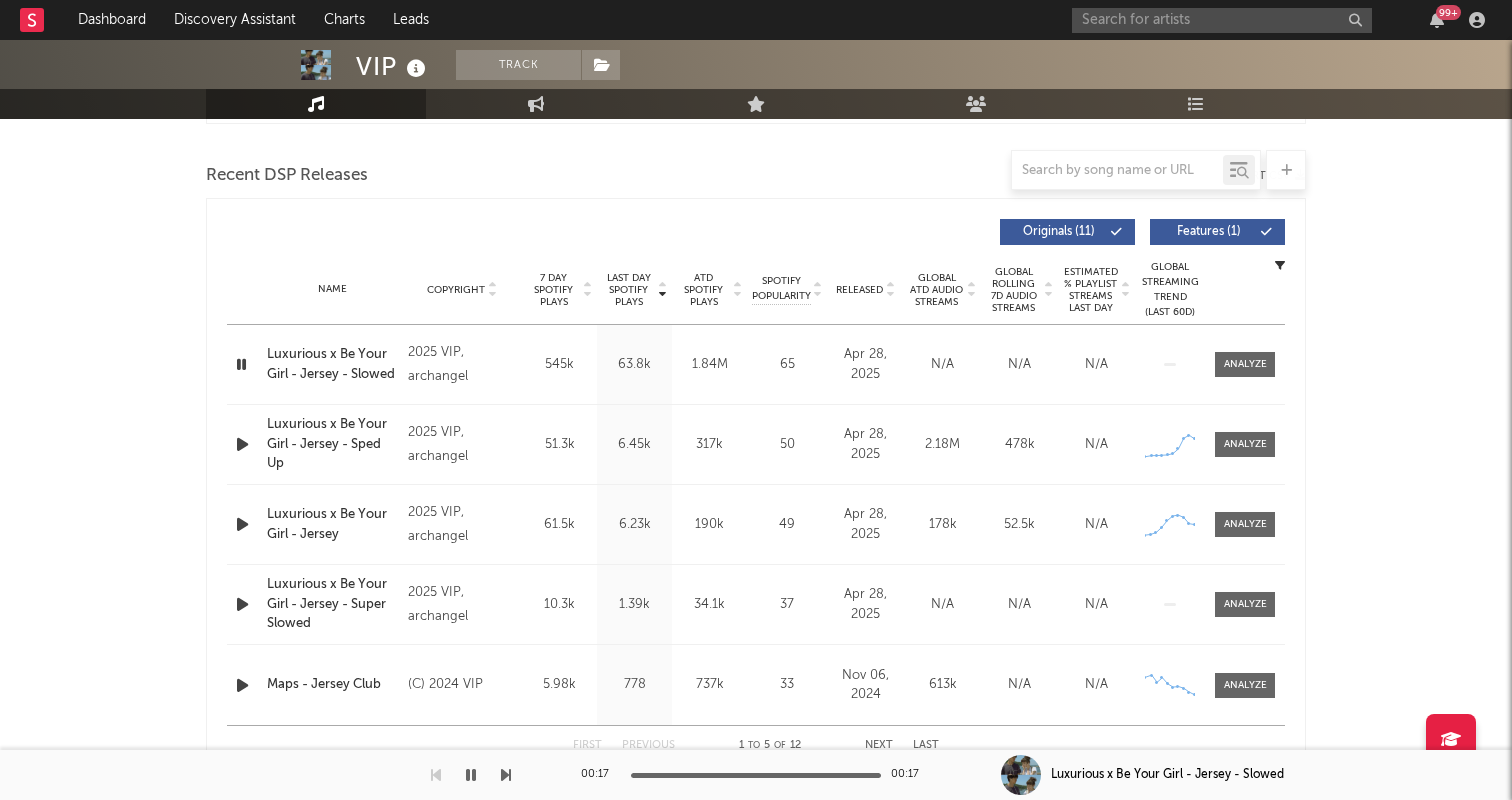 click on "ATD Spotify Plays" at bounding box center (703, 290) 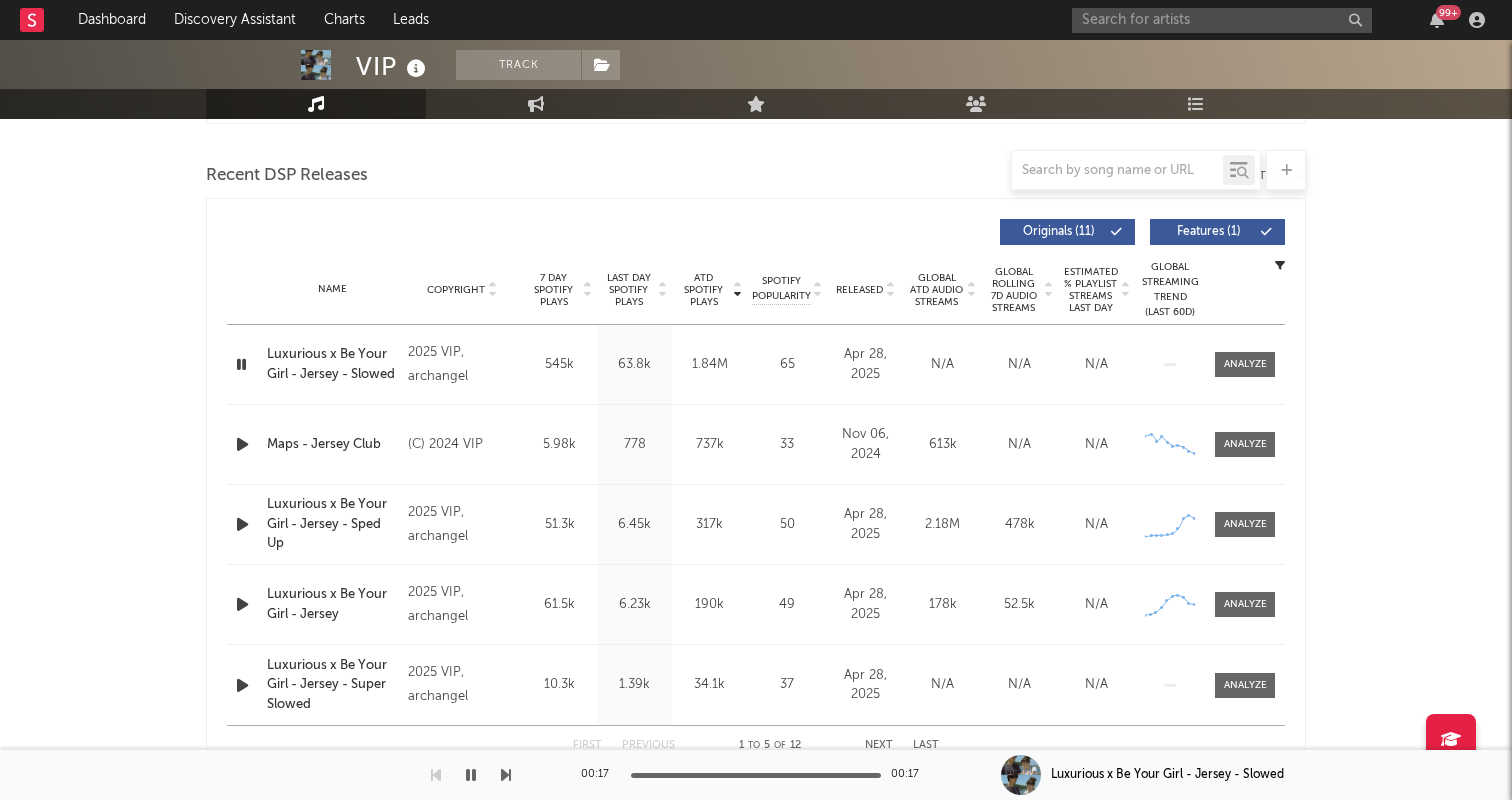 click on "7 Day Spotify Plays" at bounding box center (553, 290) 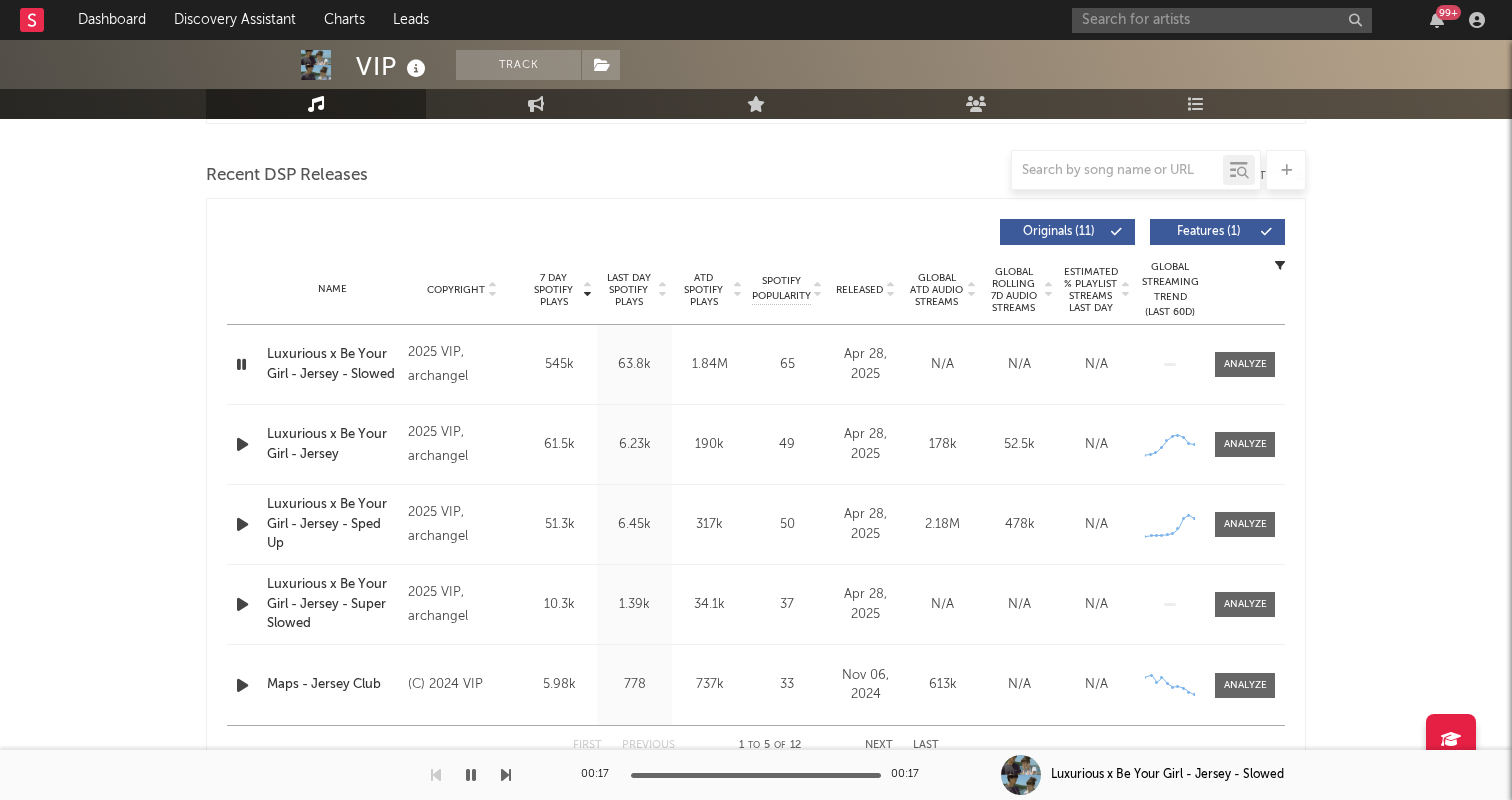 click on "ATD Spotify Plays" at bounding box center (703, 290) 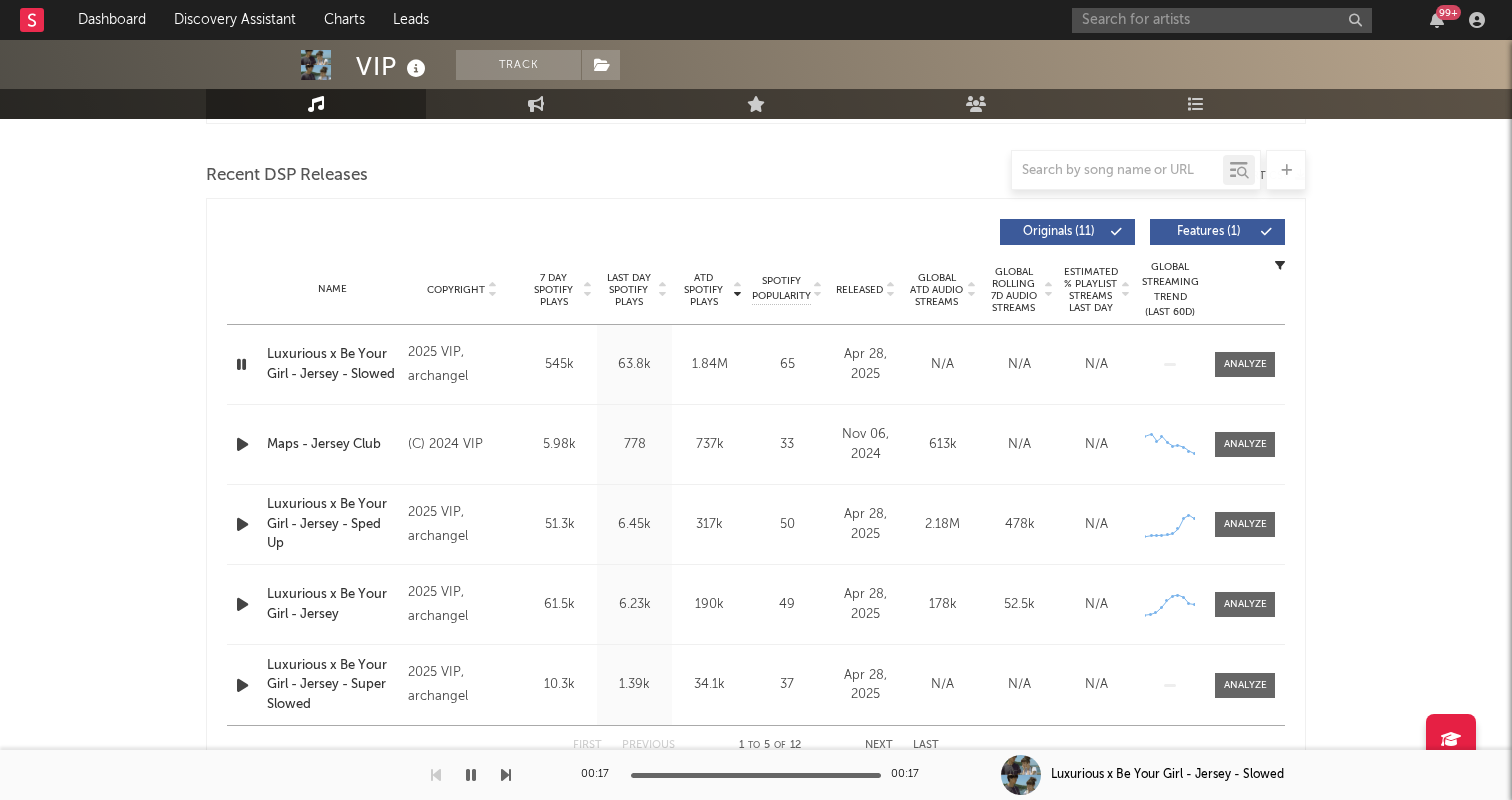 click on "7 Day Spotify Plays" at bounding box center [553, 290] 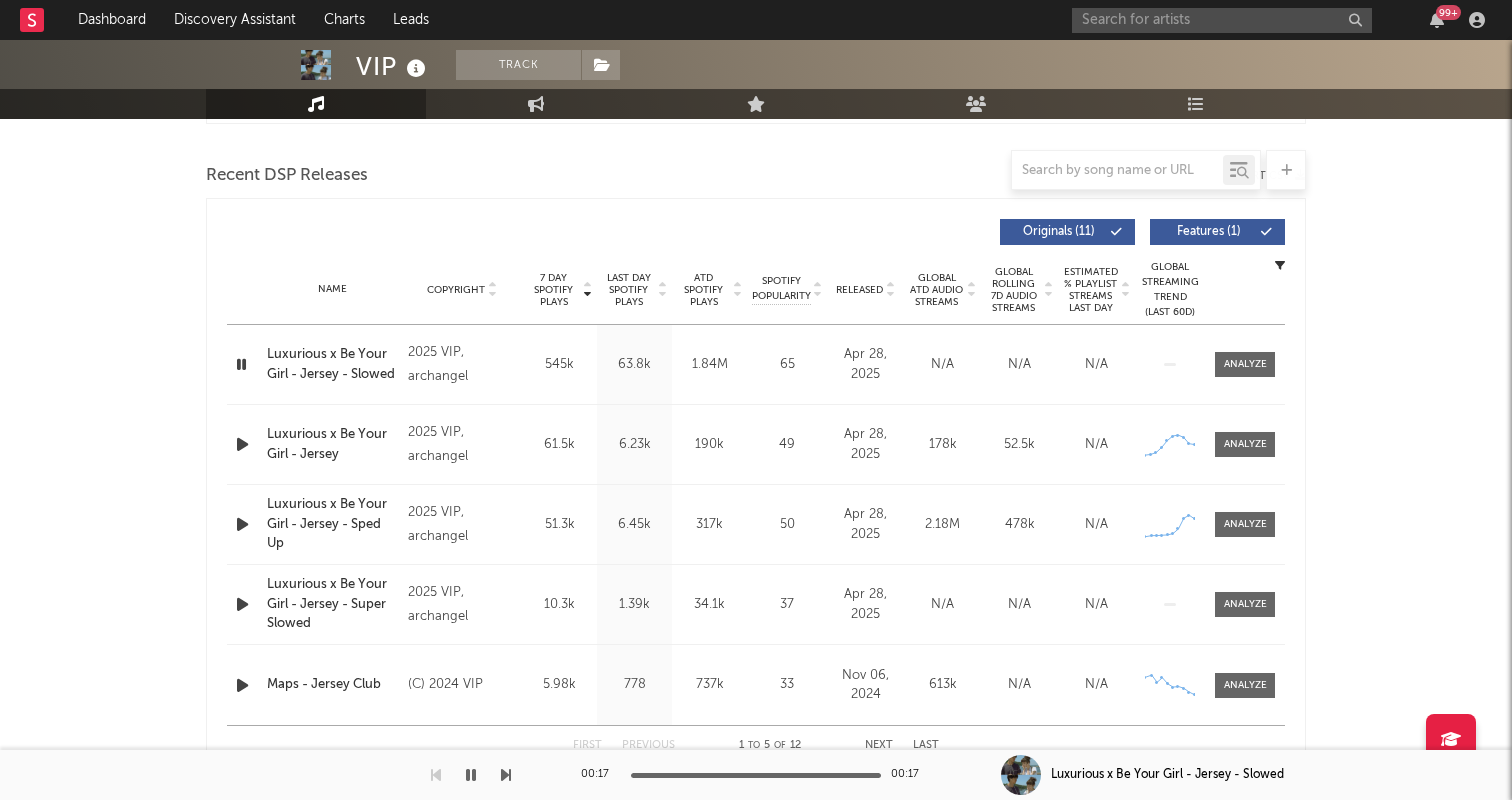 click on "ATD Spotify Plays" at bounding box center (703, 290) 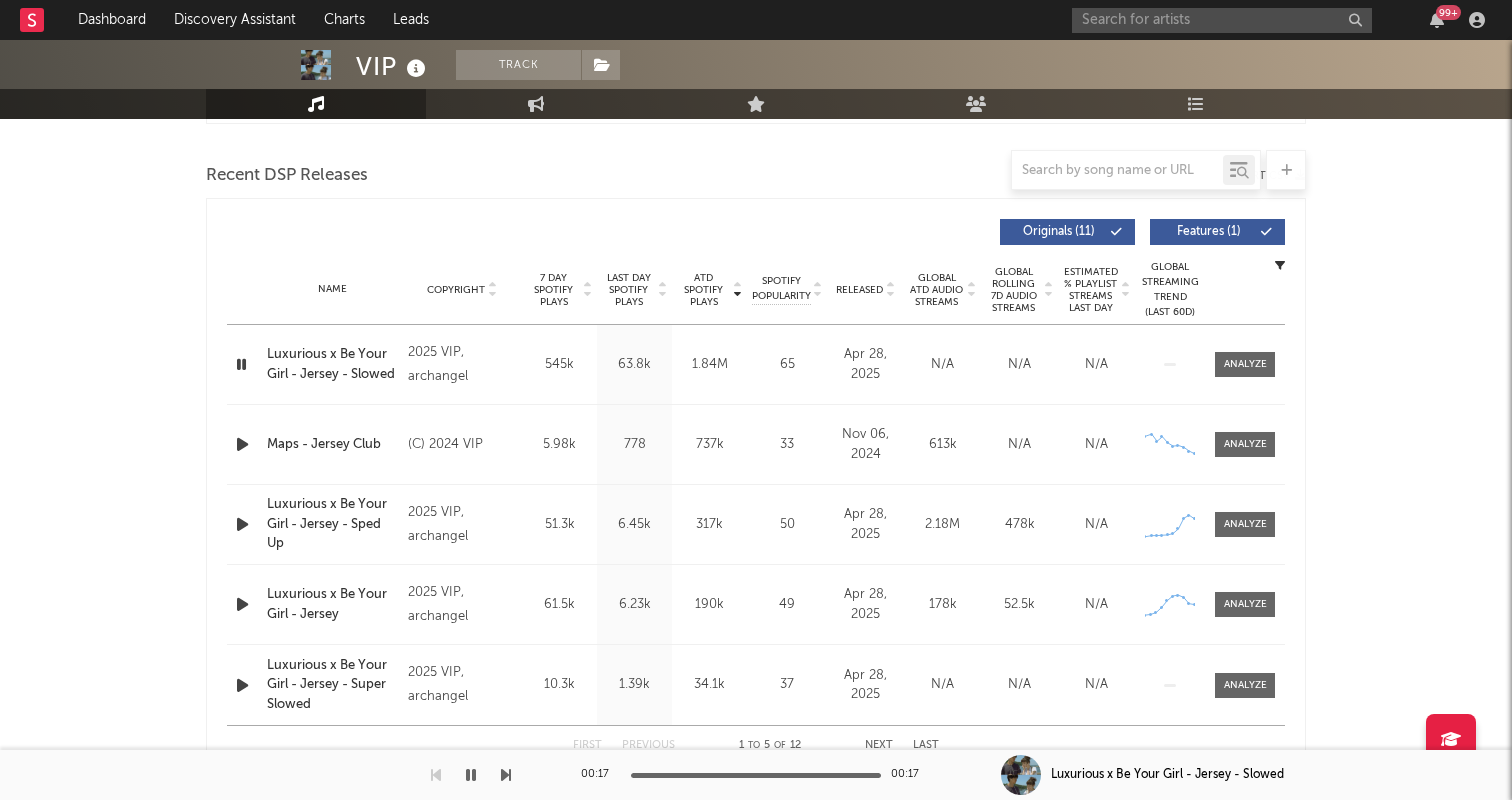 click on "7 Day Spotify Plays" at bounding box center [553, 290] 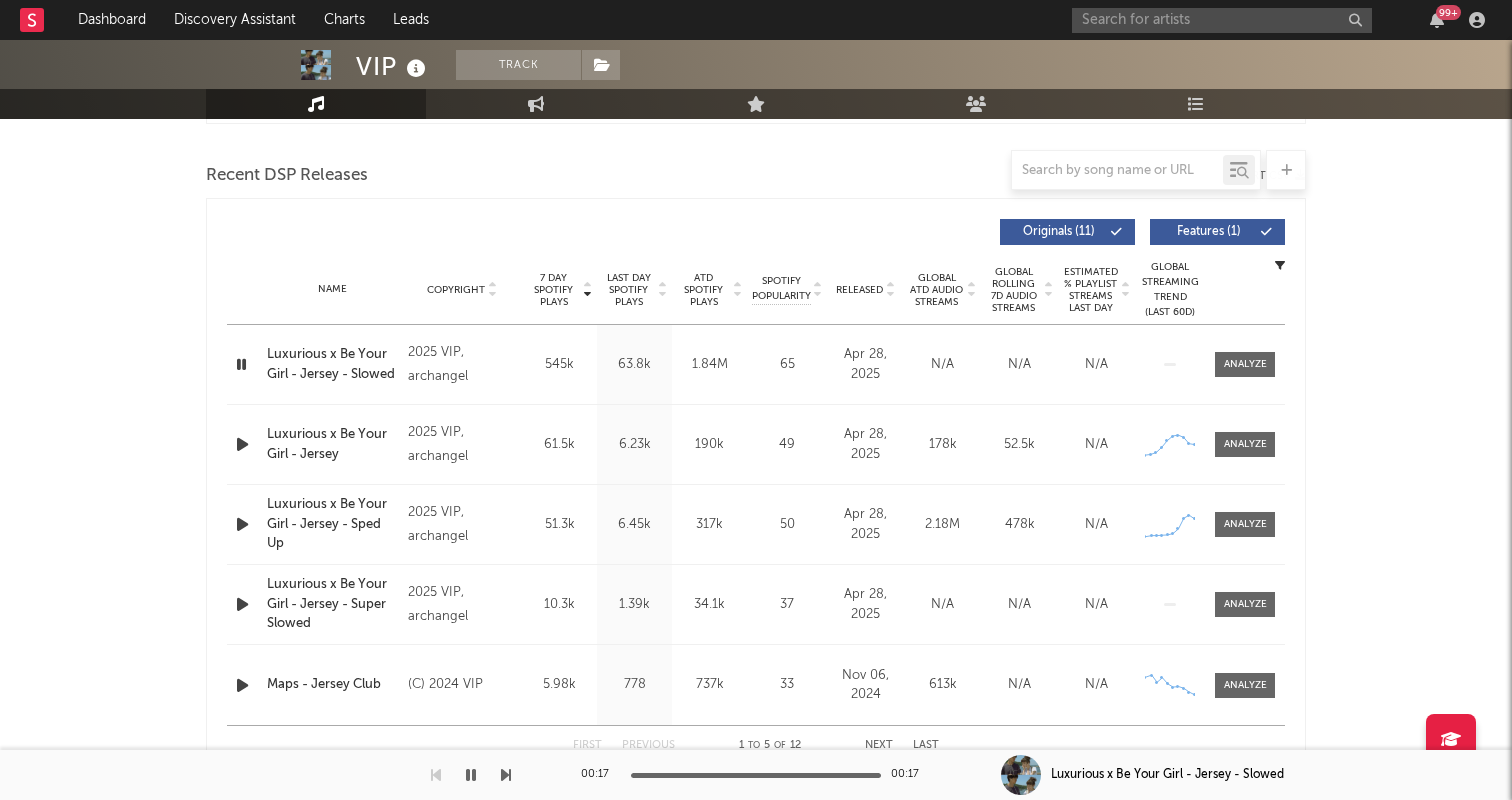 click on "ATD Spotify Plays" at bounding box center [703, 290] 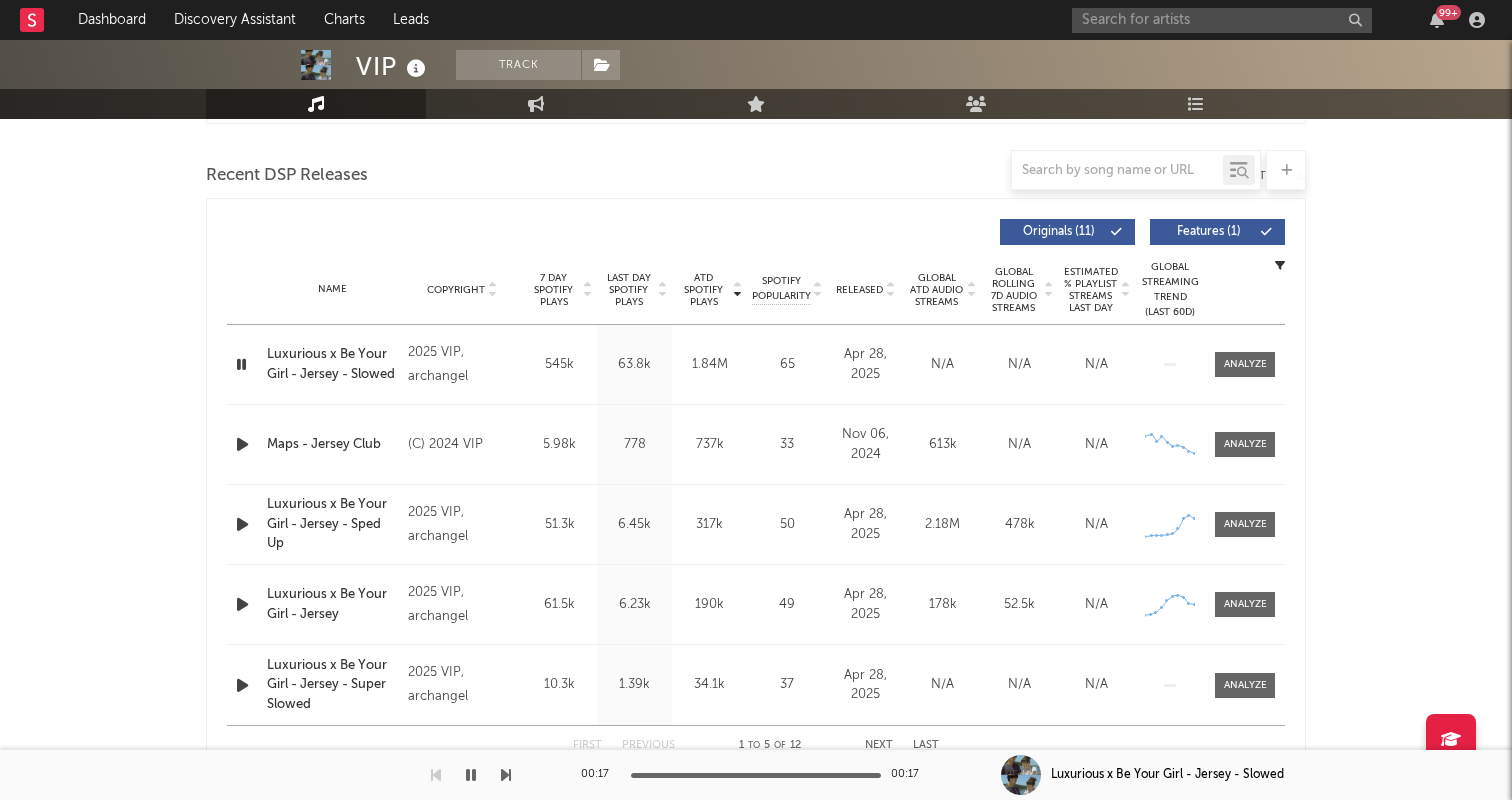 click on "7 Day Spotify Plays" at bounding box center (553, 290) 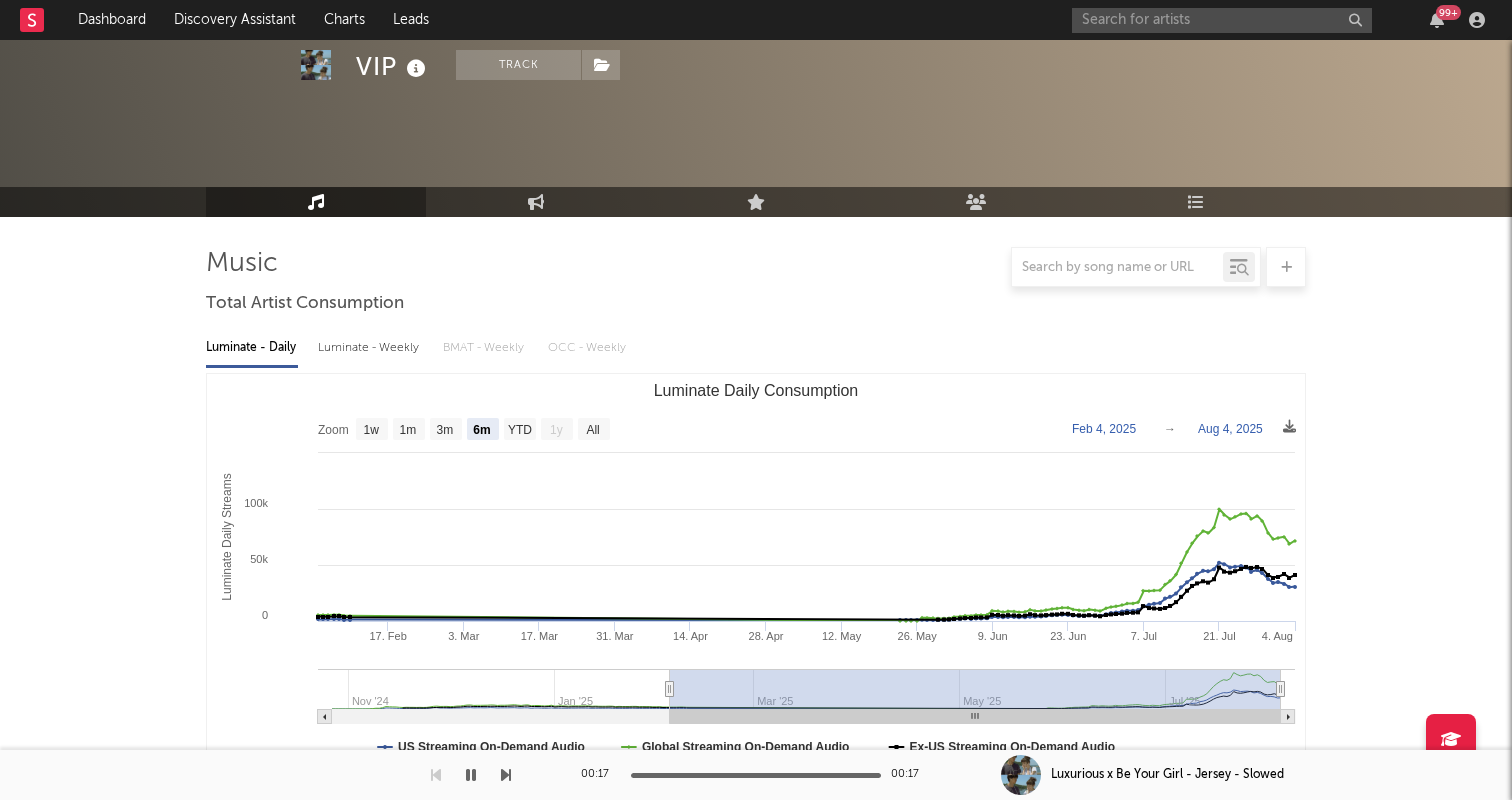 scroll, scrollTop: 0, scrollLeft: 0, axis: both 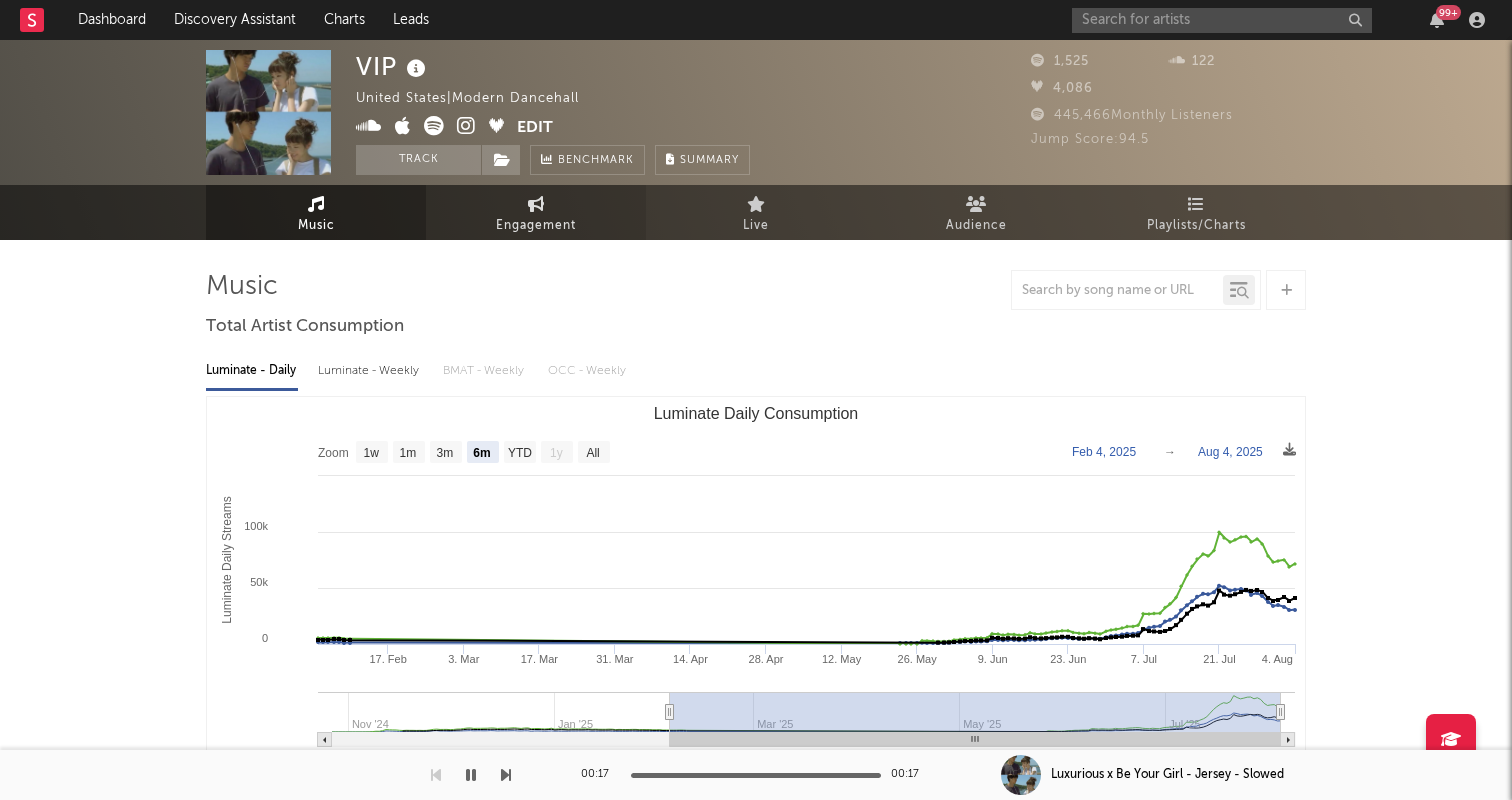 click on "Engagement" at bounding box center [536, 226] 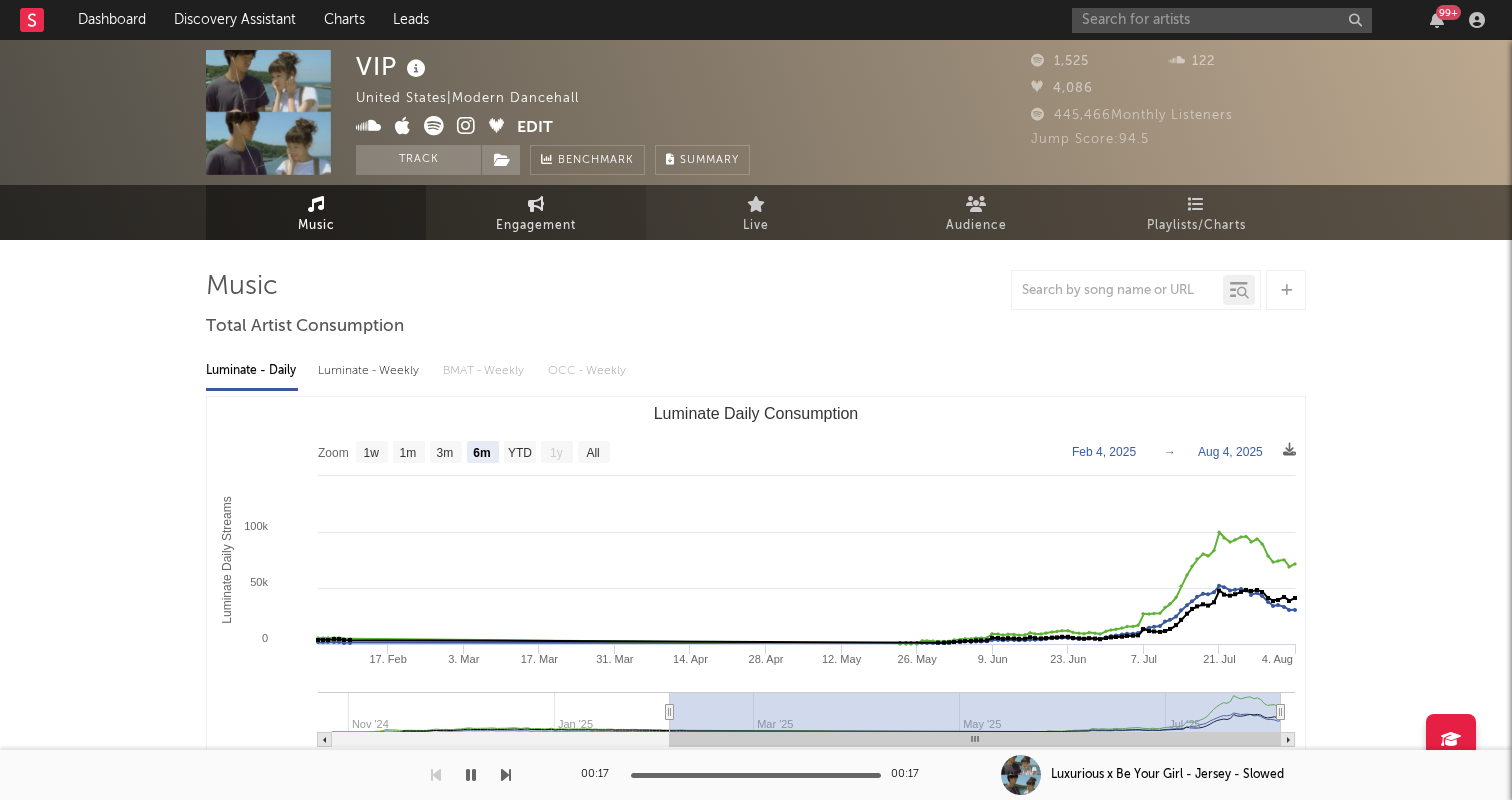 select on "1w" 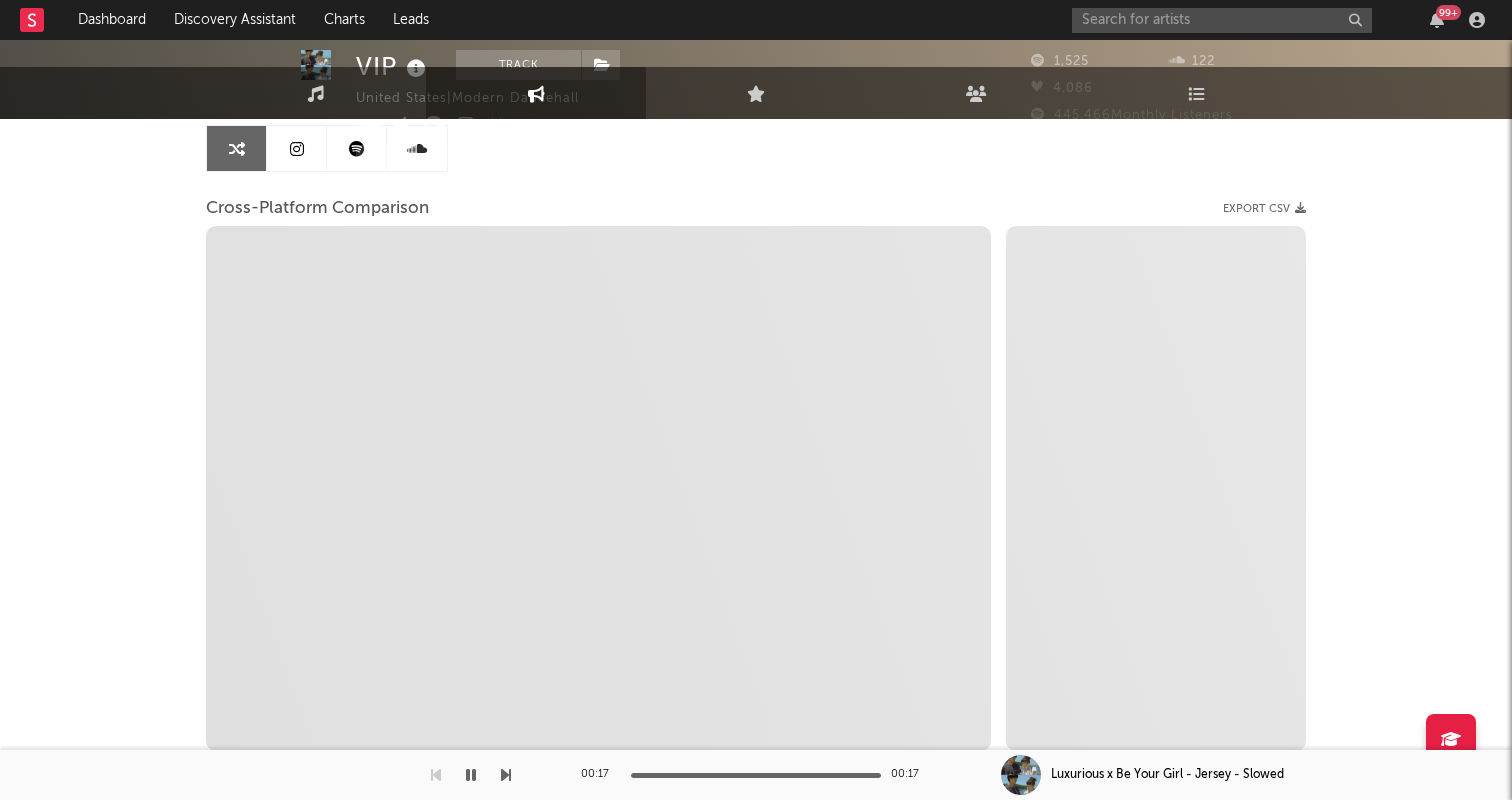 scroll, scrollTop: 270, scrollLeft: 0, axis: vertical 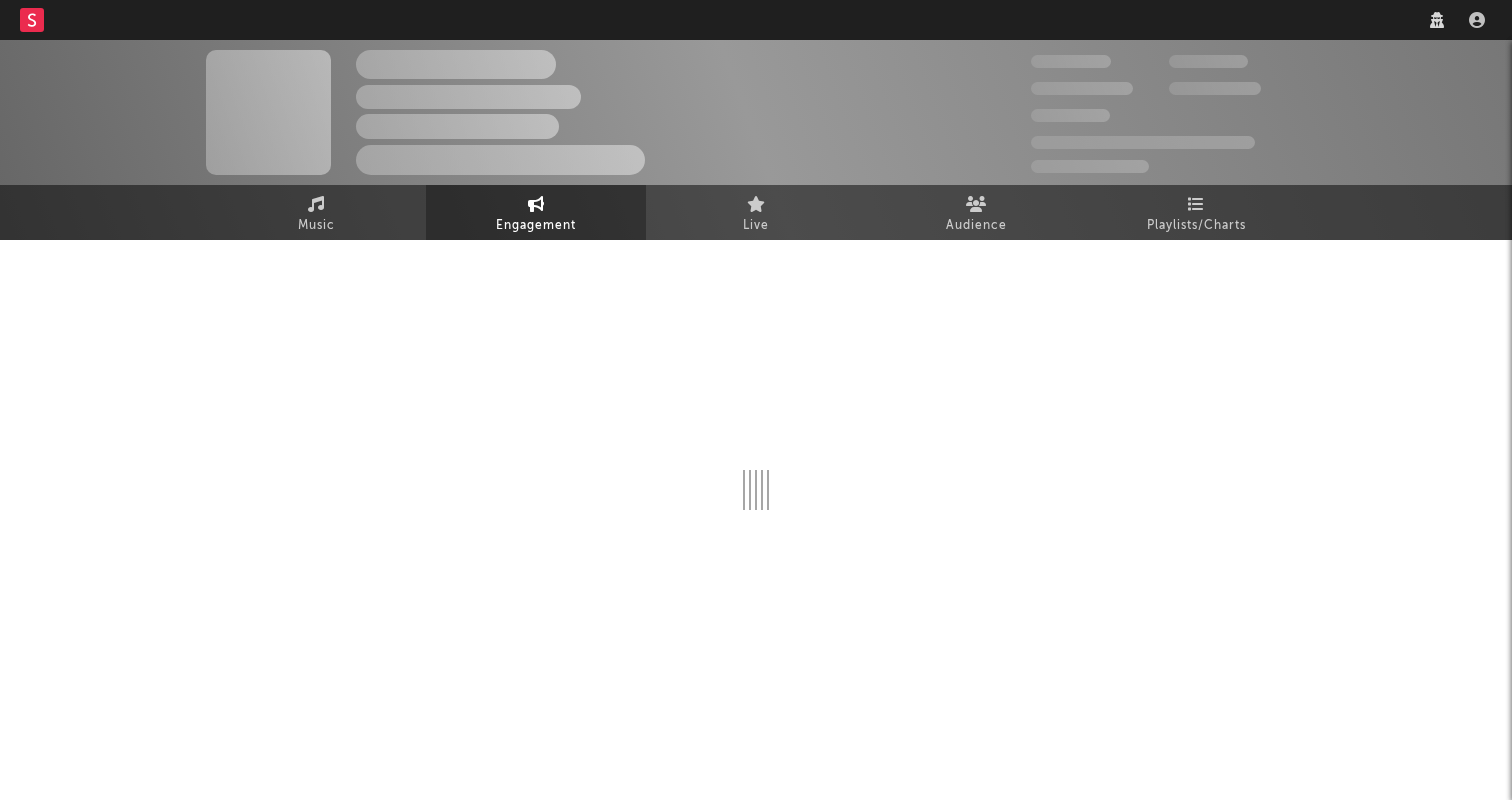 select on "1w" 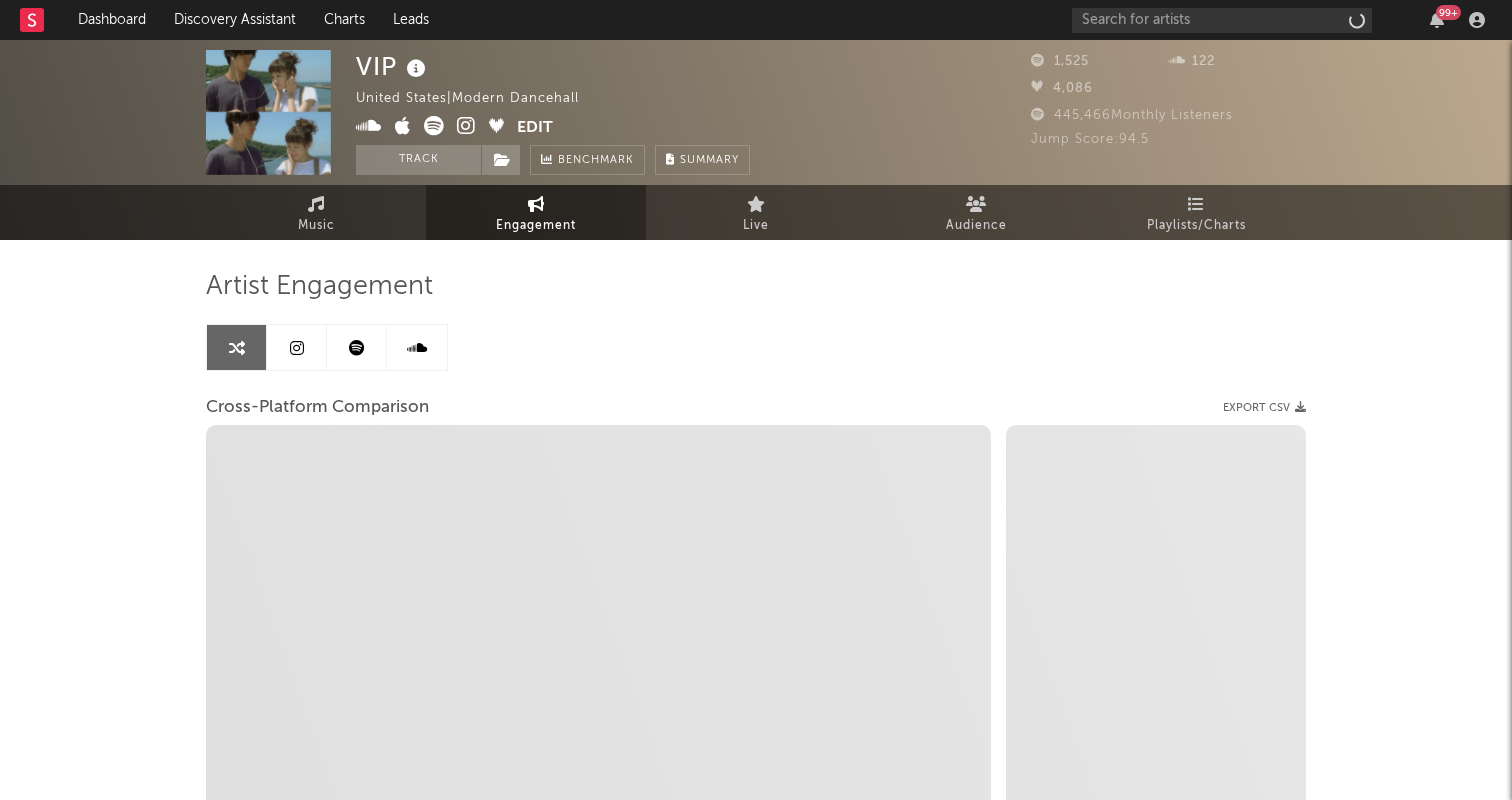 select on "1m" 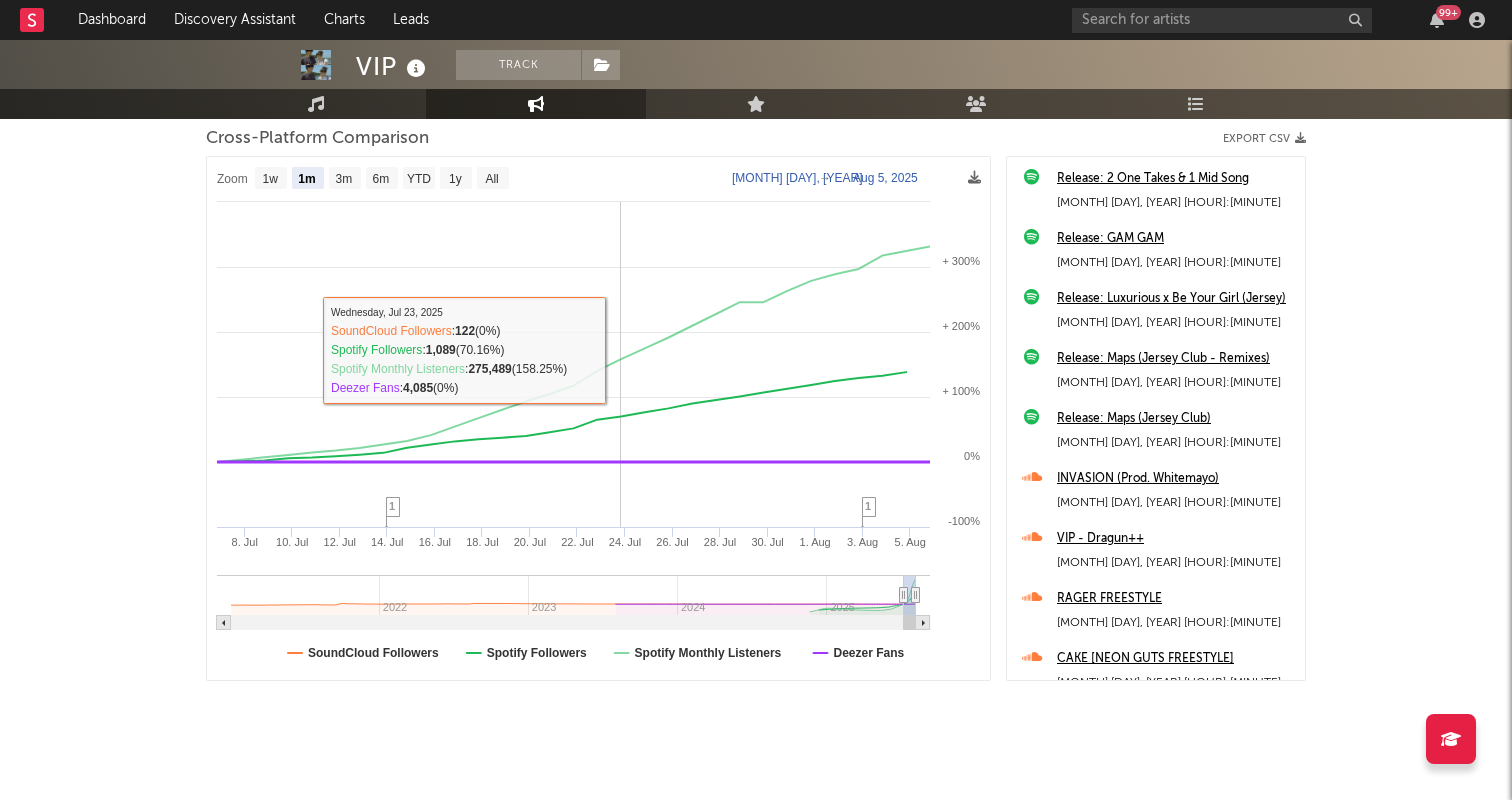 scroll, scrollTop: 290, scrollLeft: 0, axis: vertical 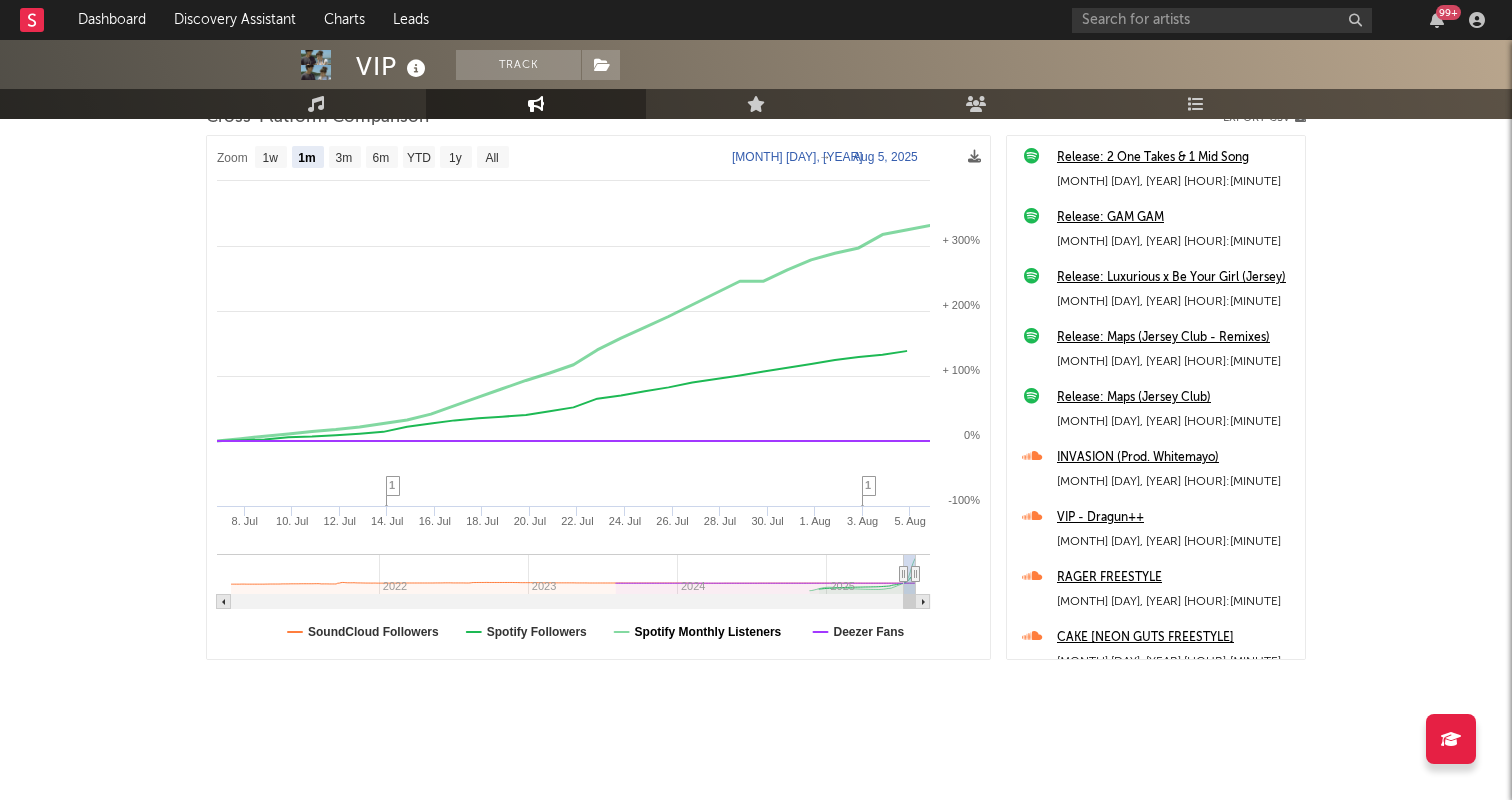 click on "Spotify Monthly Listeners" 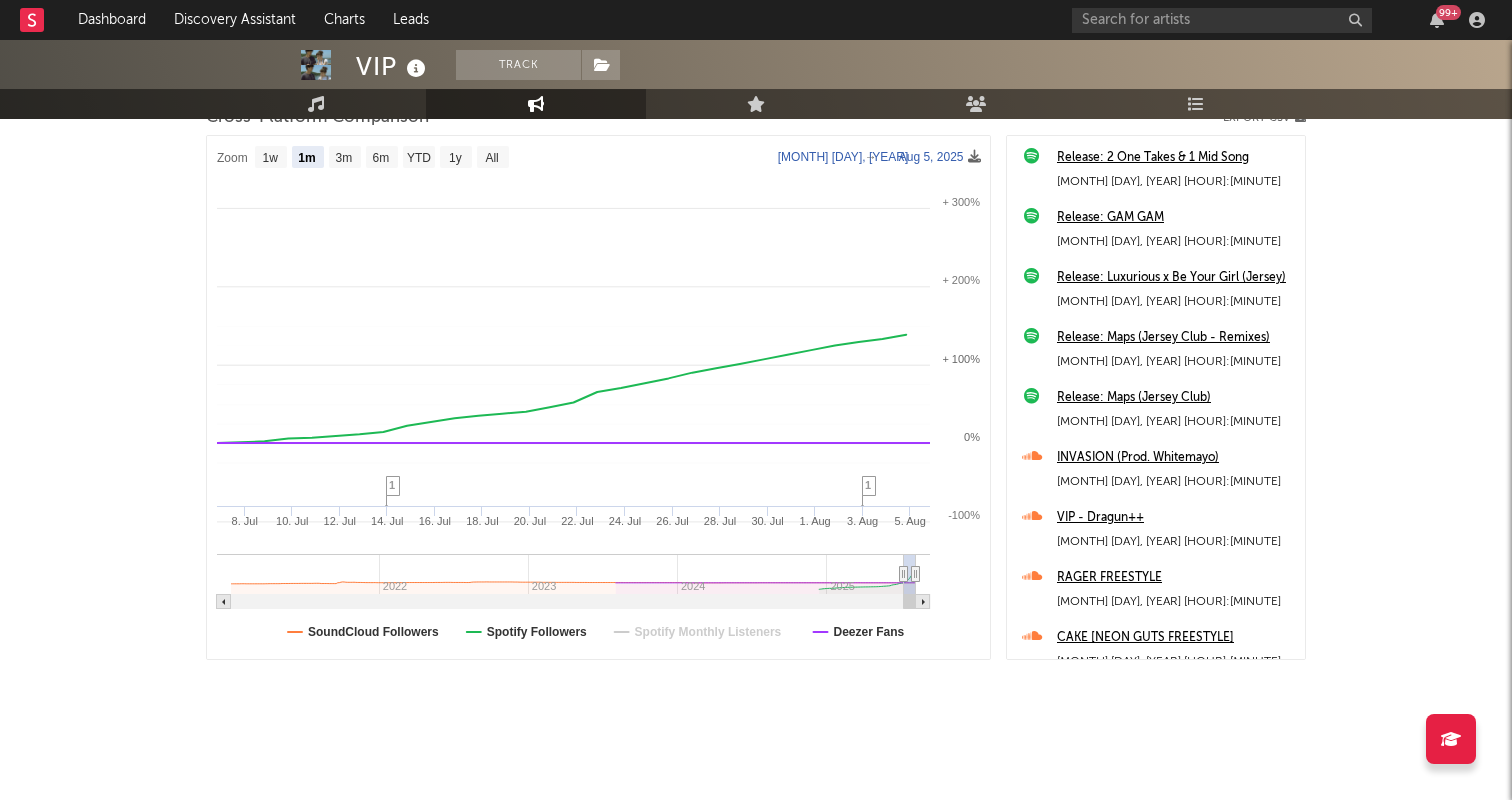 select on "1m" 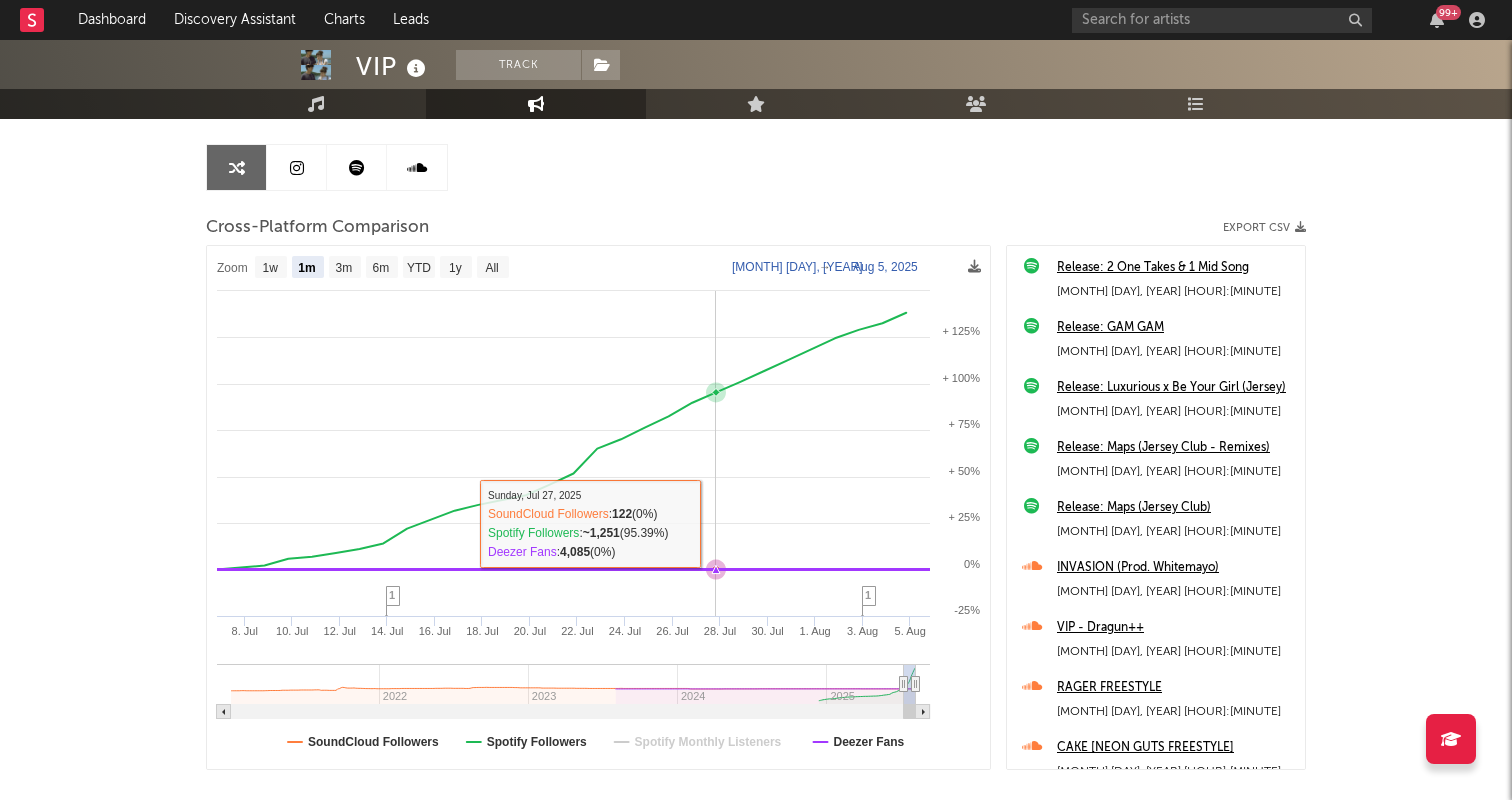 scroll, scrollTop: 290, scrollLeft: 0, axis: vertical 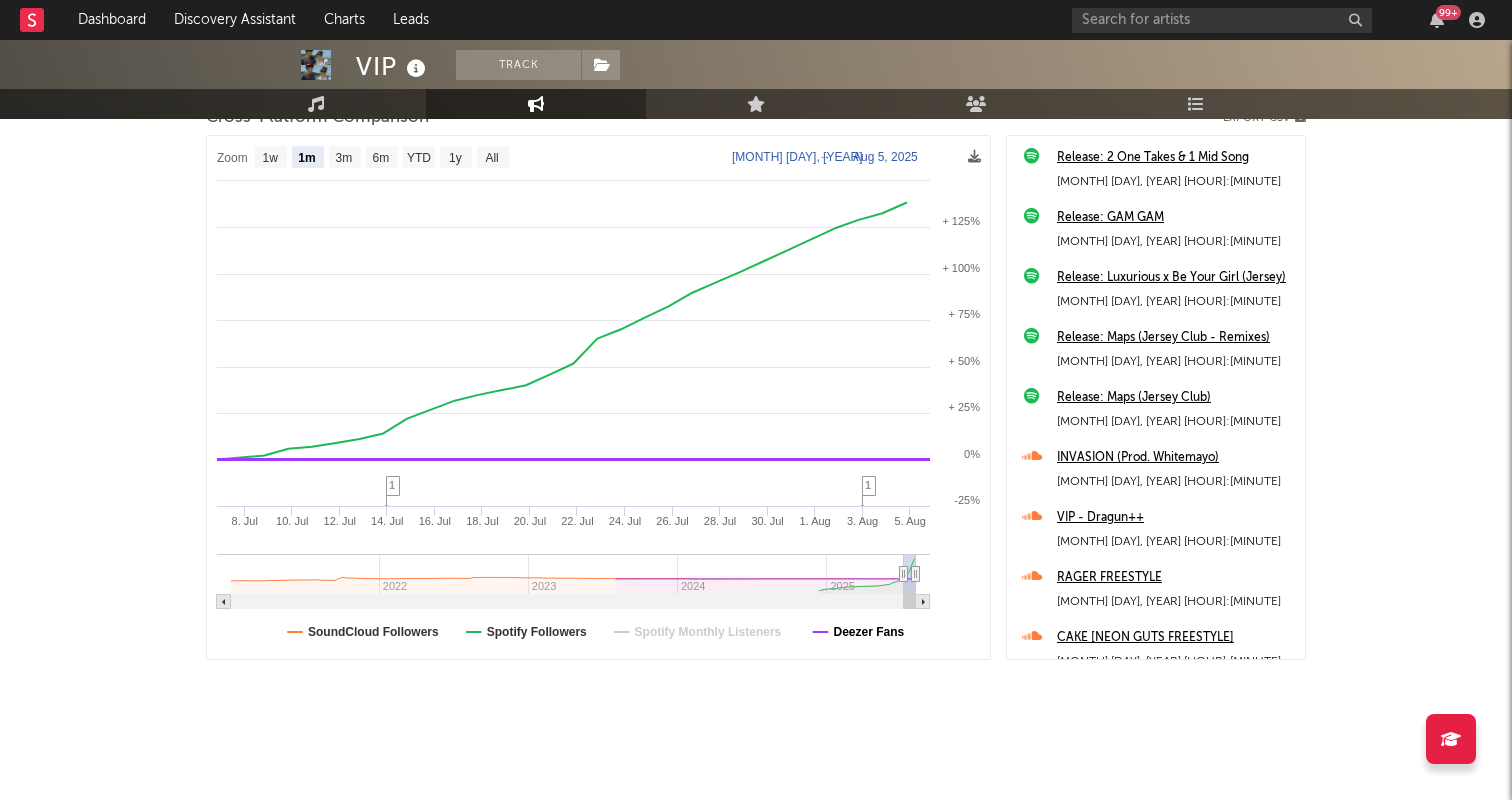 click on "Deezer Fans" 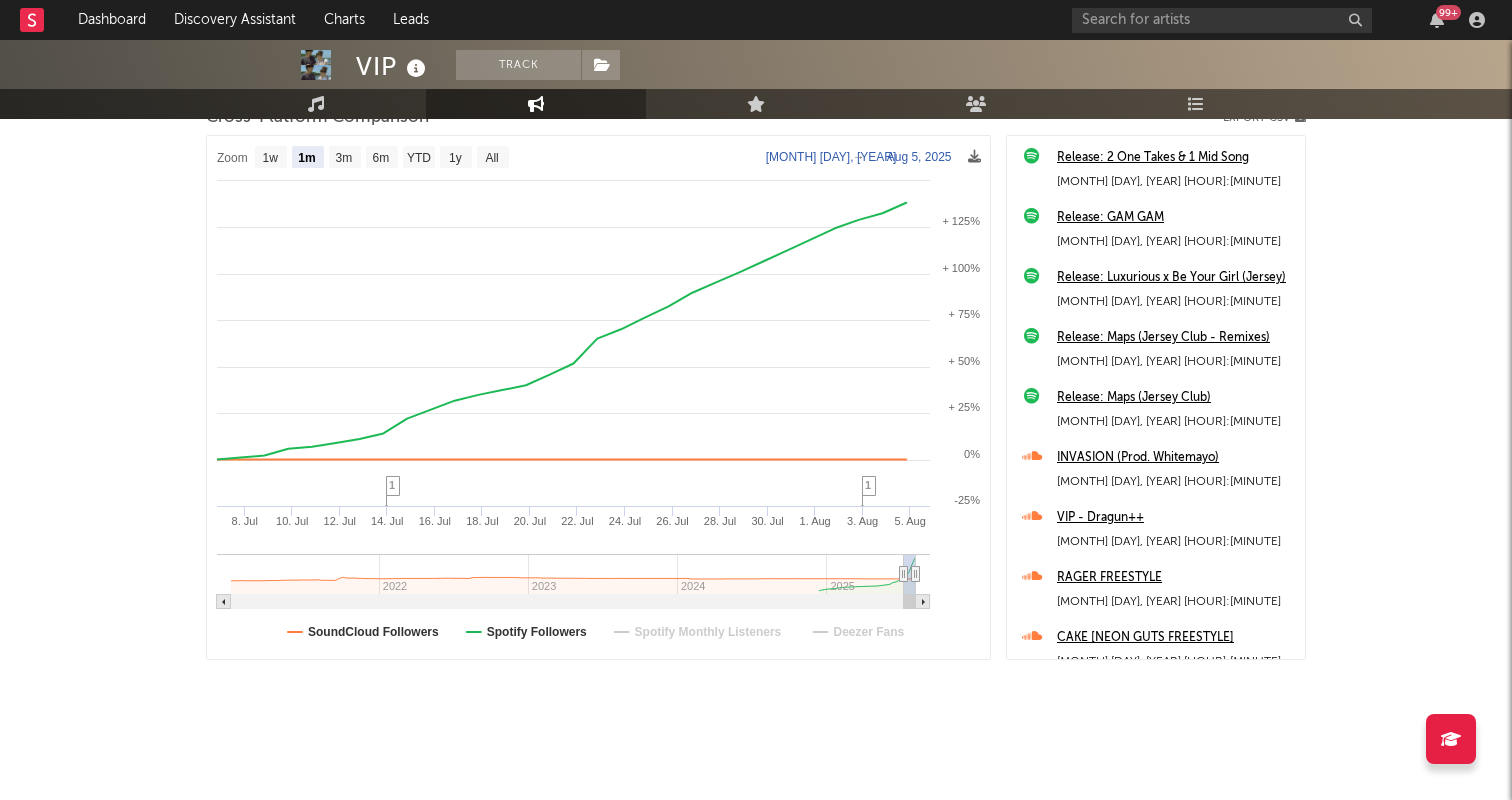 scroll, scrollTop: 203, scrollLeft: 0, axis: vertical 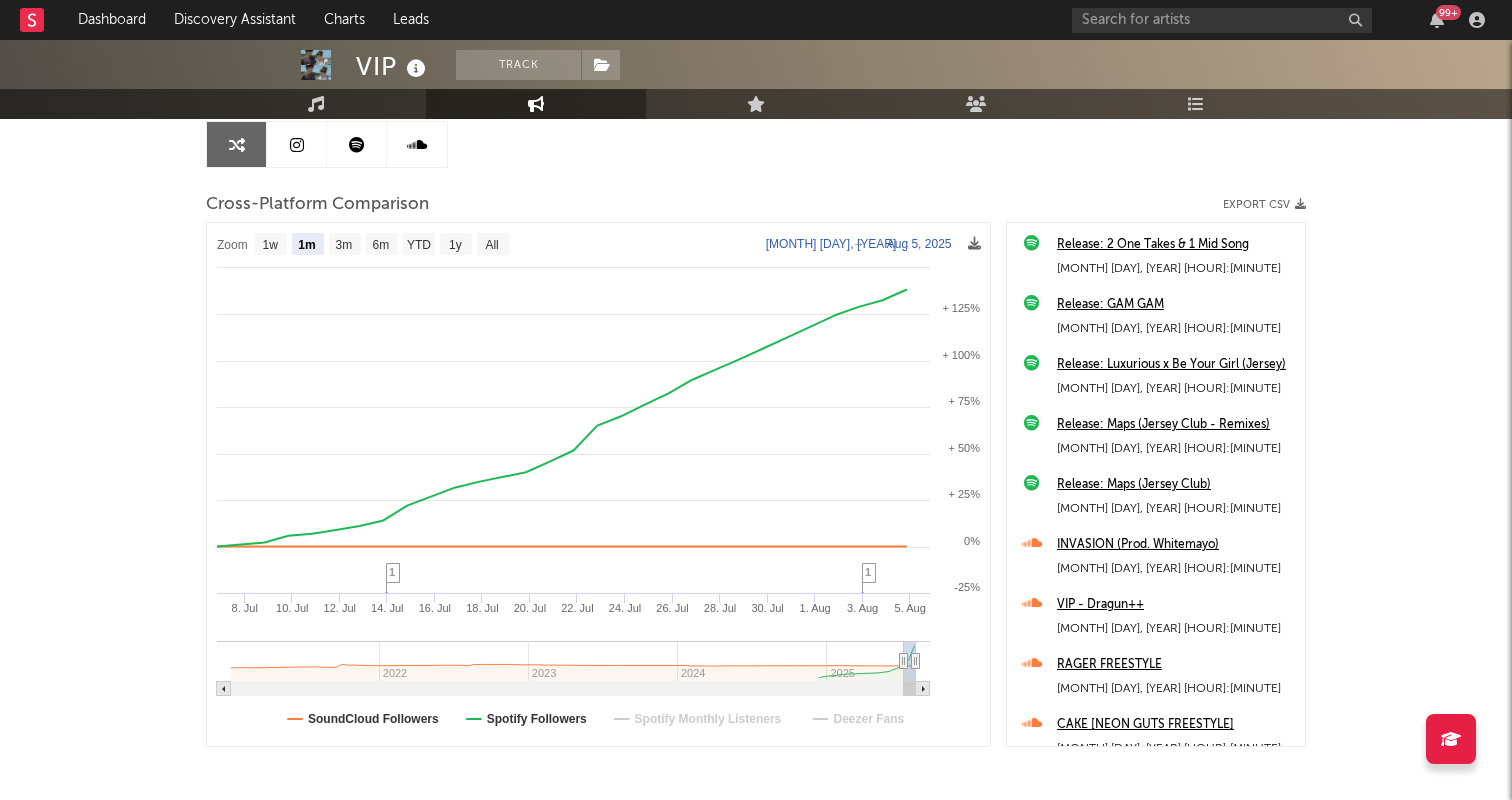 select on "1m" 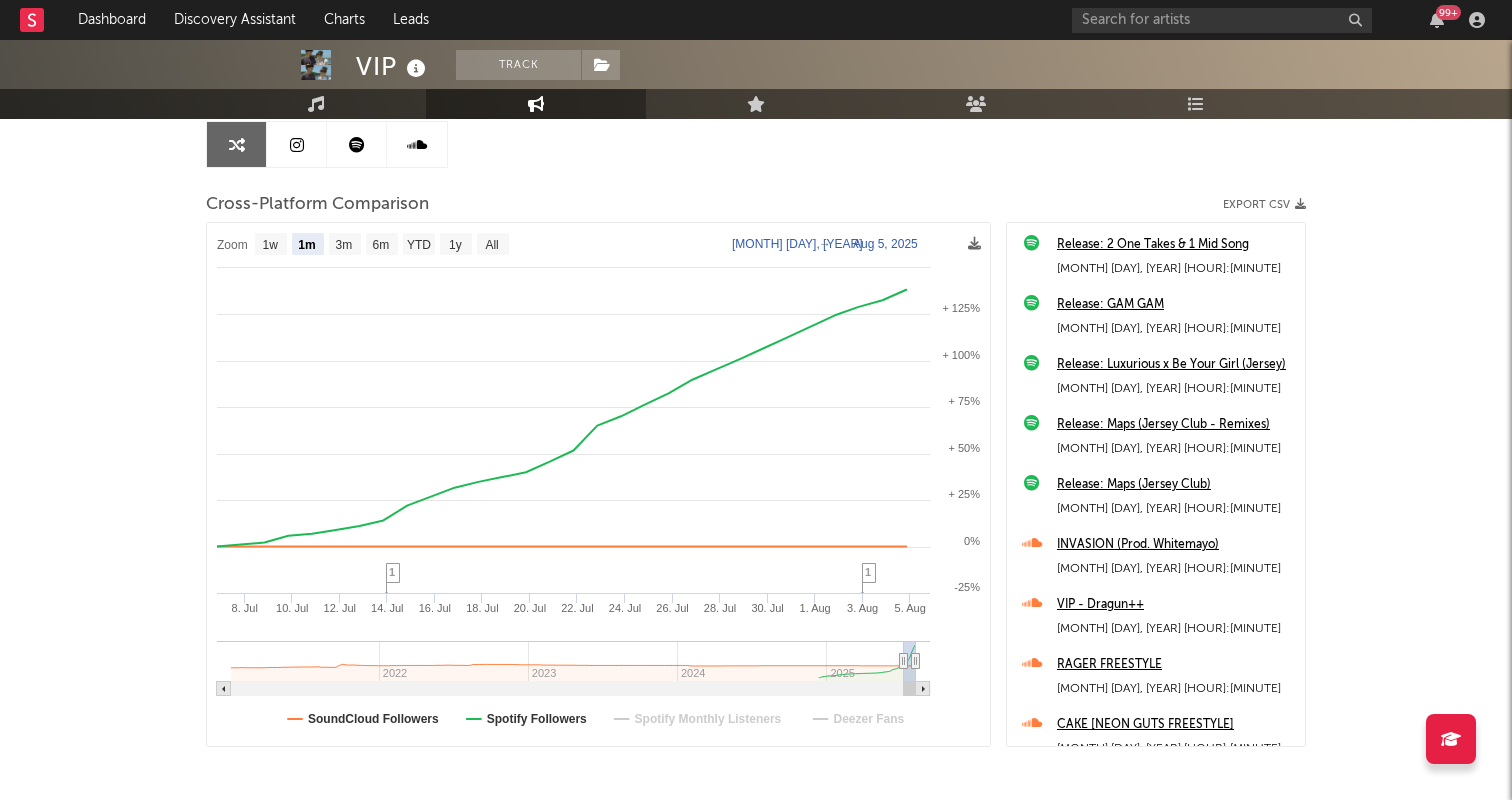 scroll, scrollTop: 0, scrollLeft: 0, axis: both 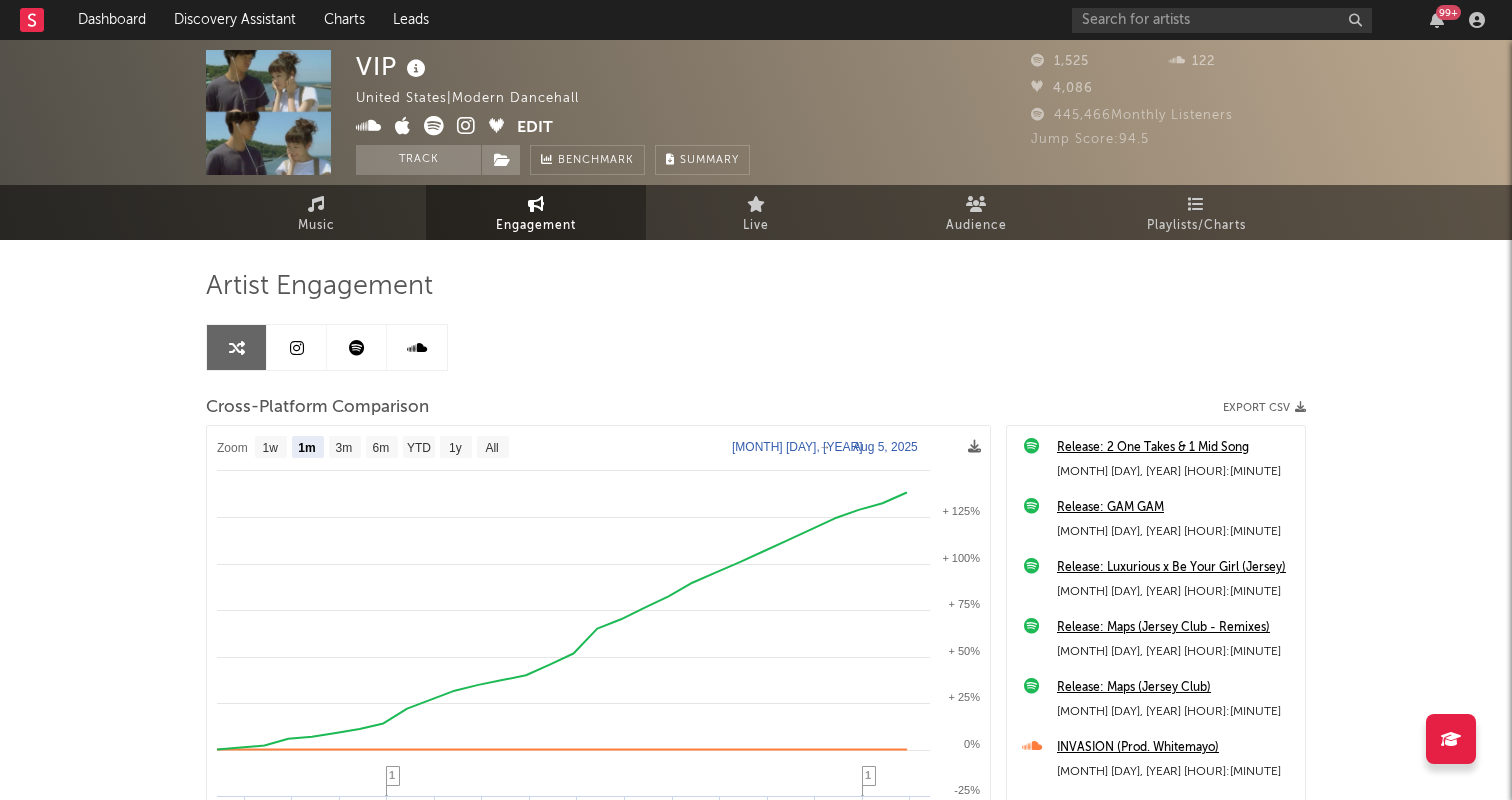 click at bounding box center (466, 126) 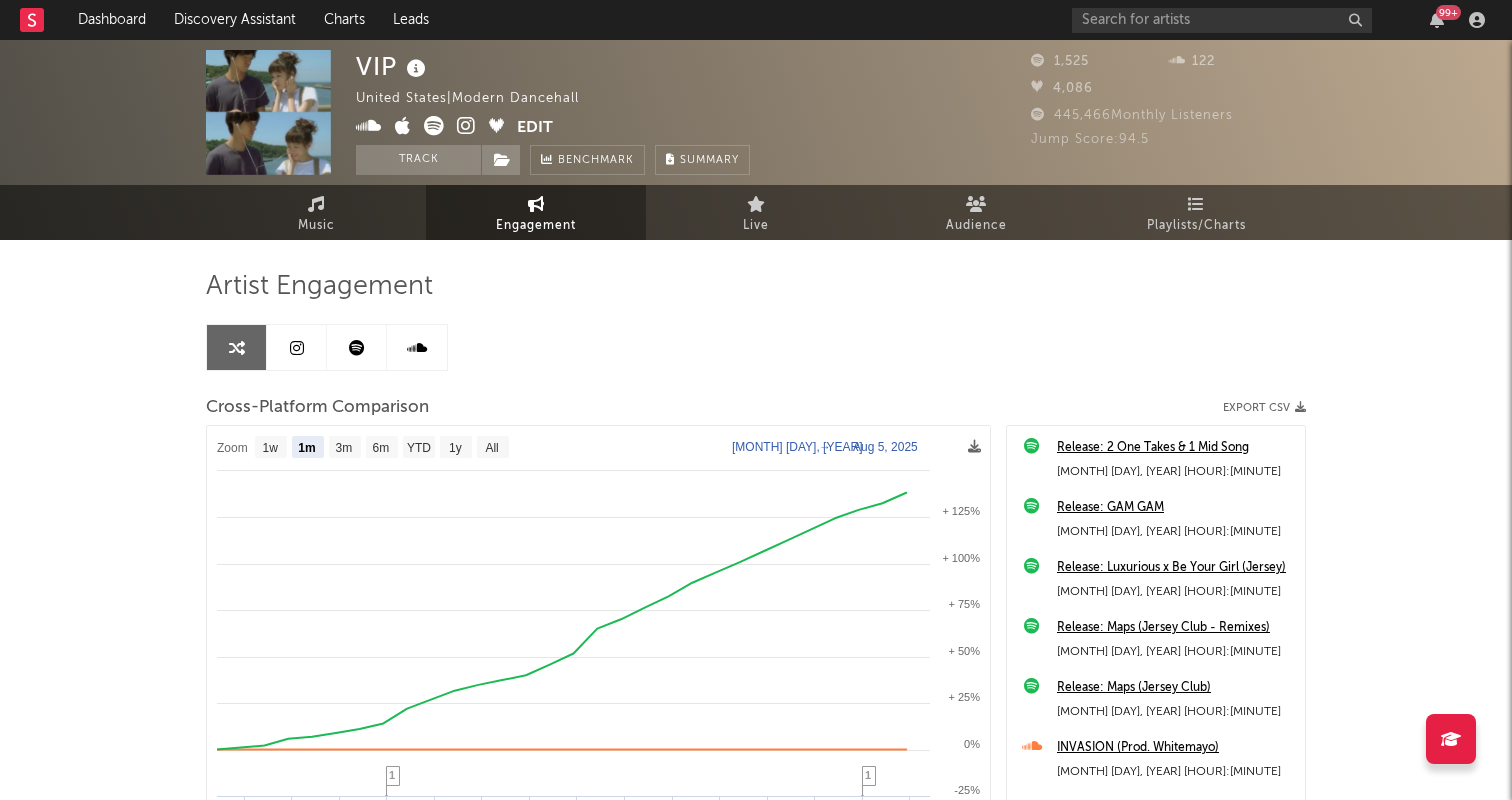 click at bounding box center [403, 126] 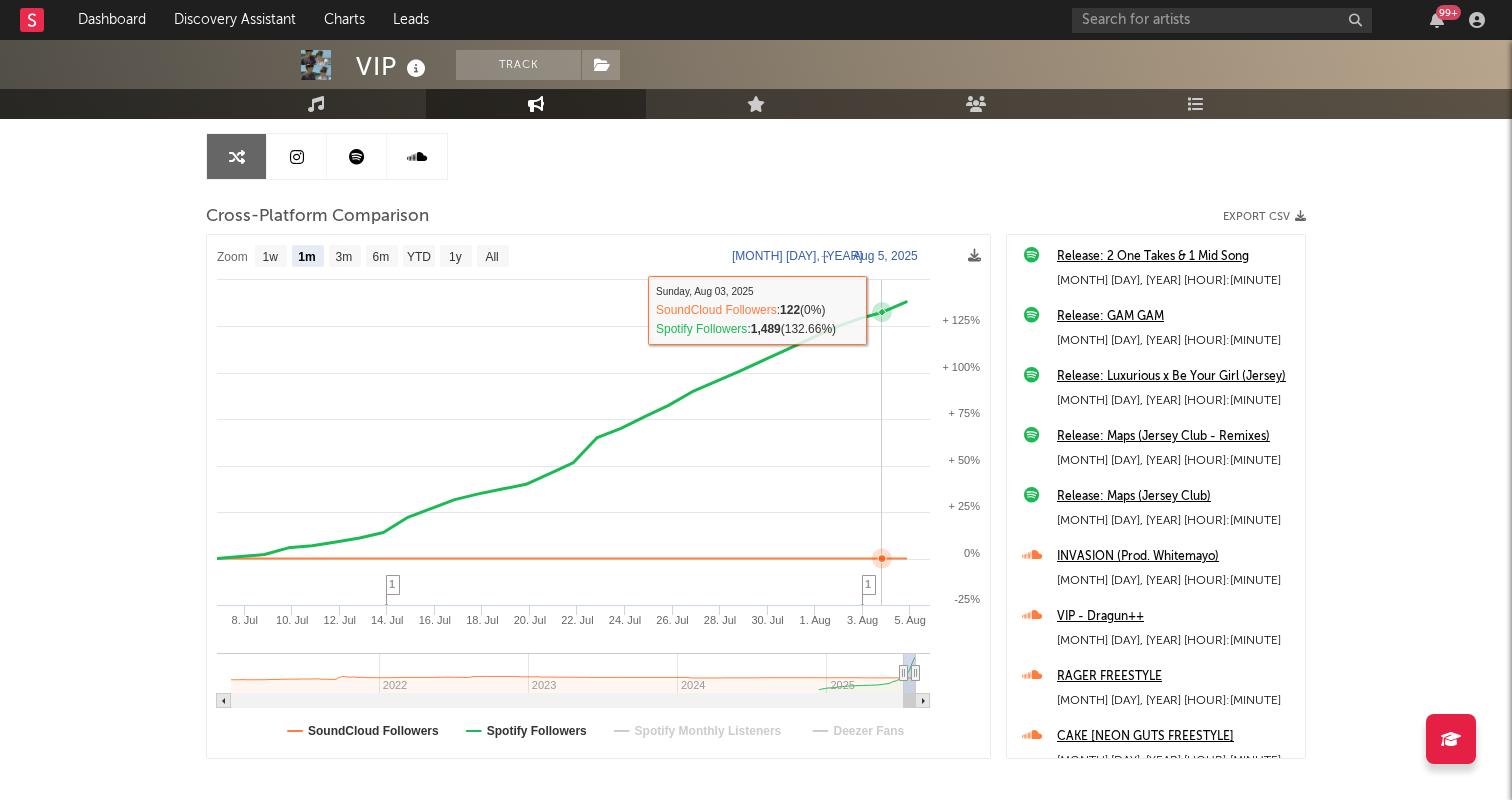 scroll, scrollTop: 0, scrollLeft: 0, axis: both 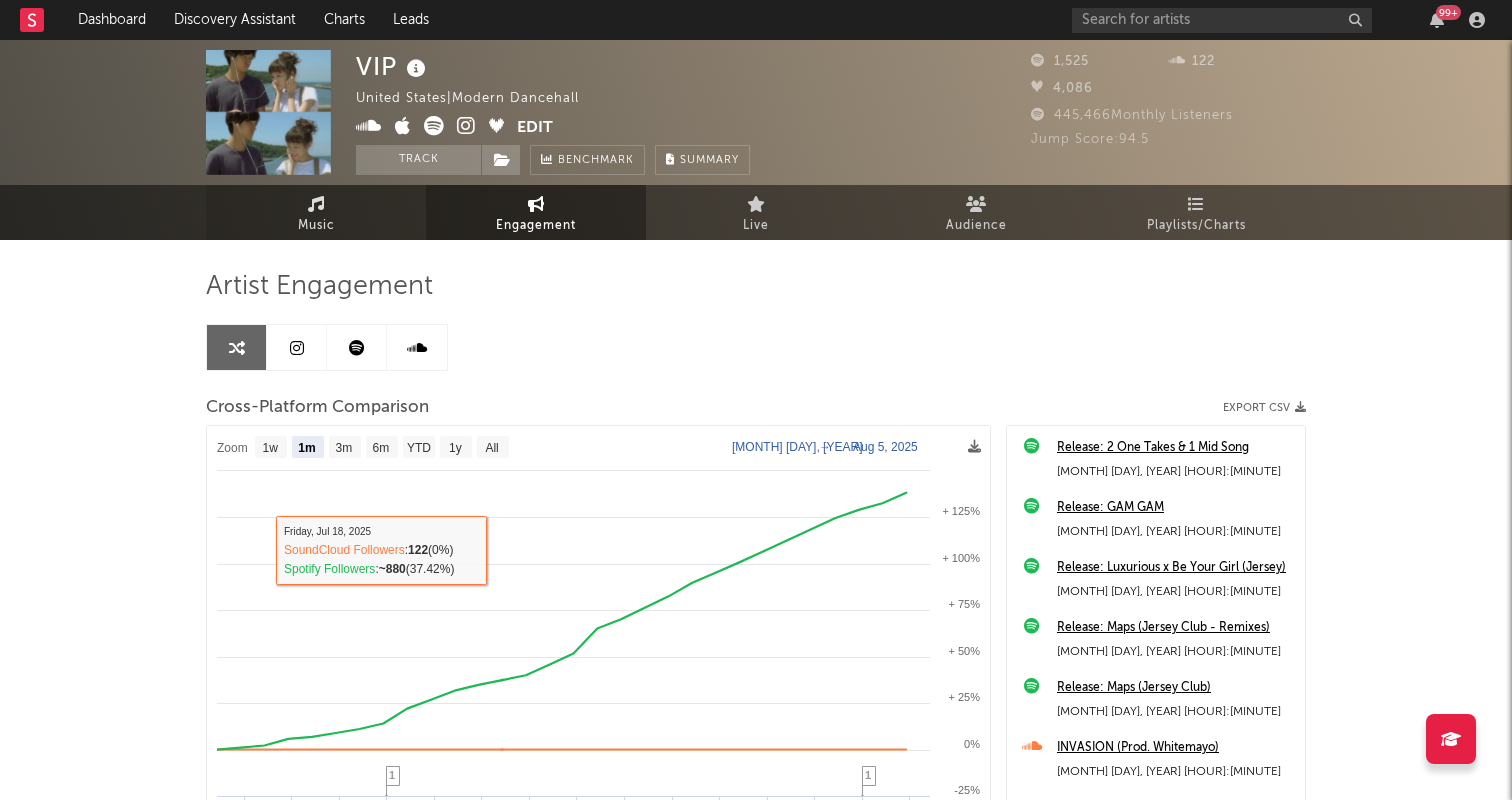 click on "Music" at bounding box center (316, 212) 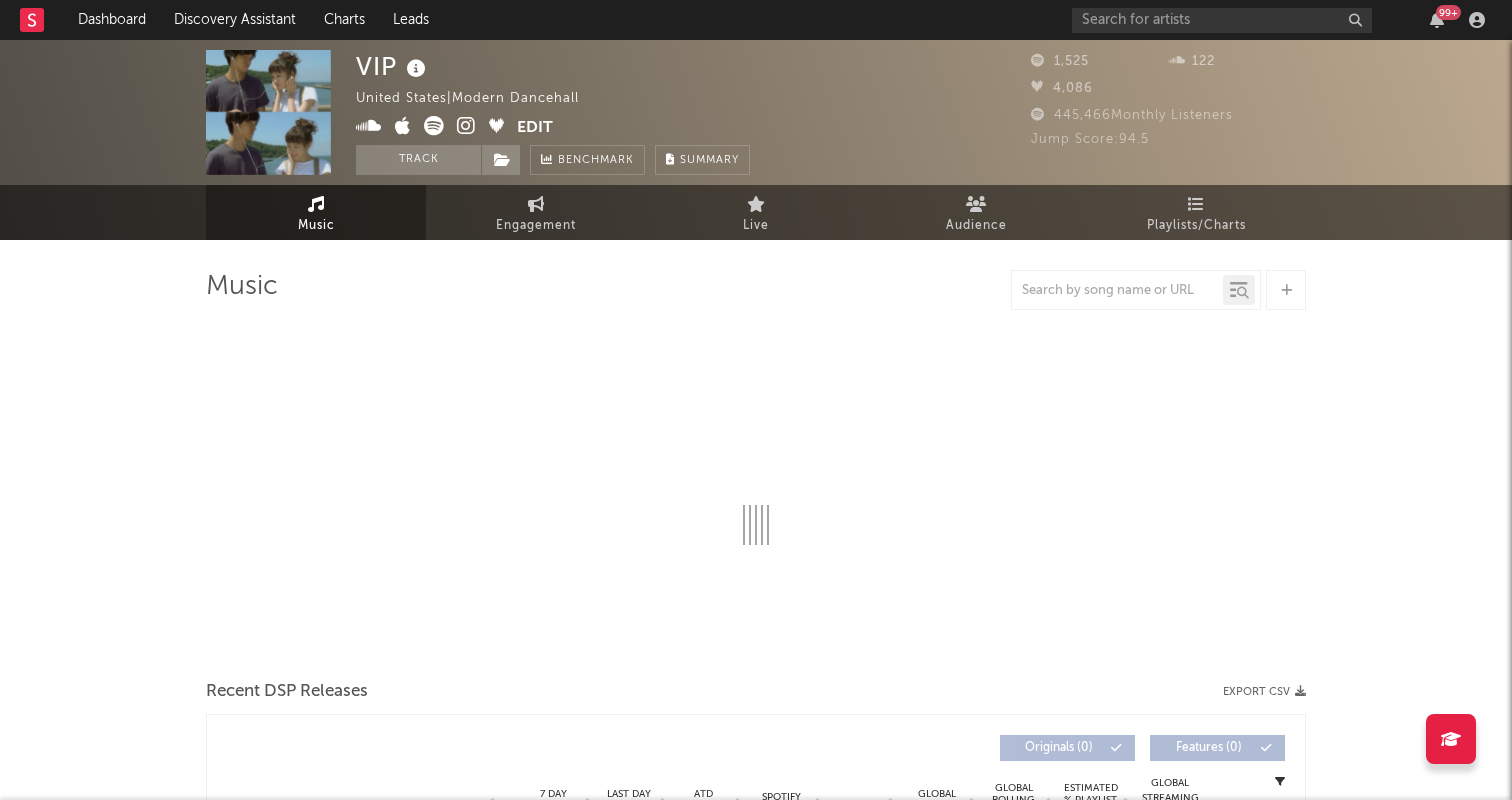 select on "6m" 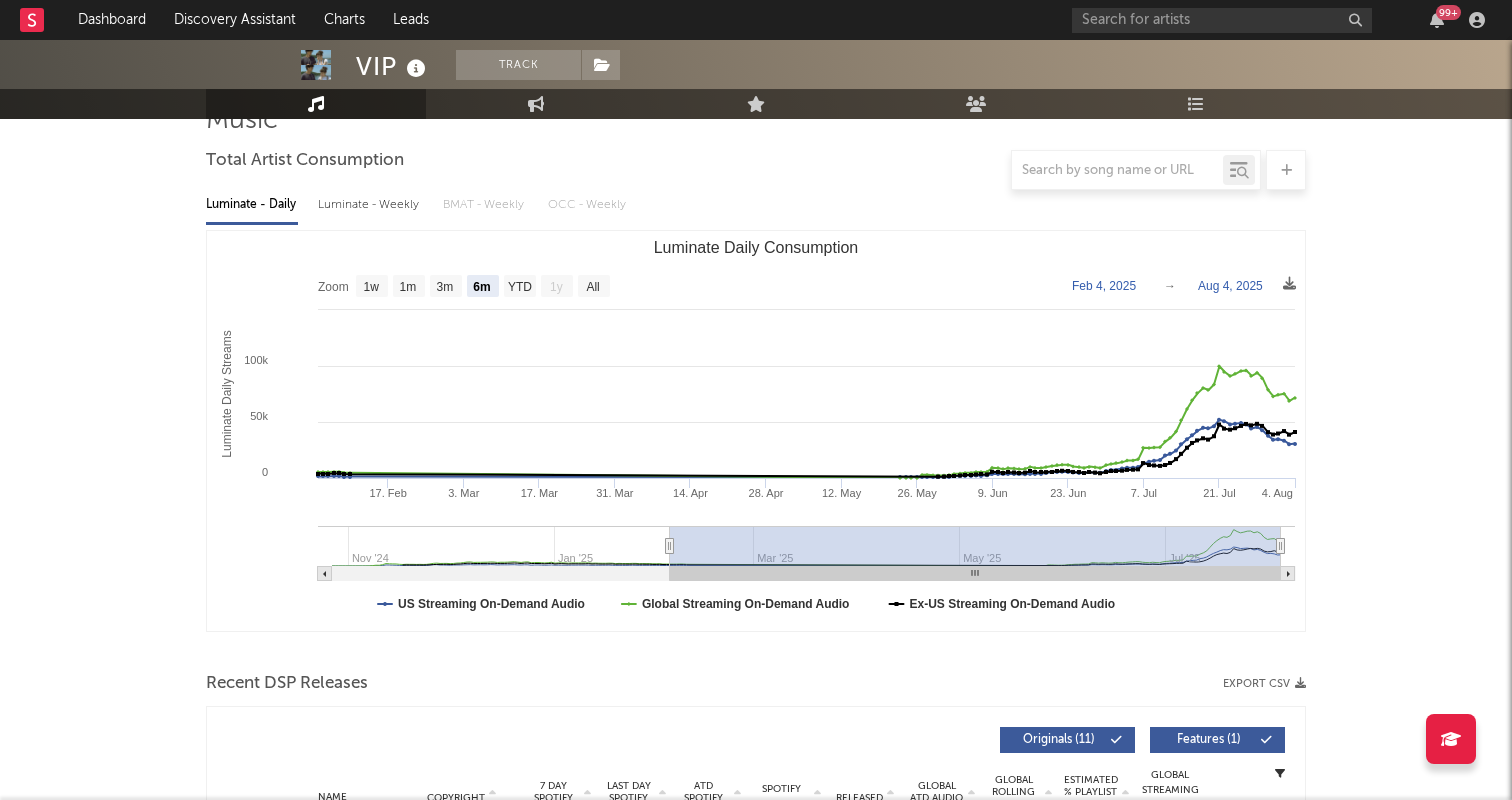 scroll, scrollTop: 0, scrollLeft: 0, axis: both 